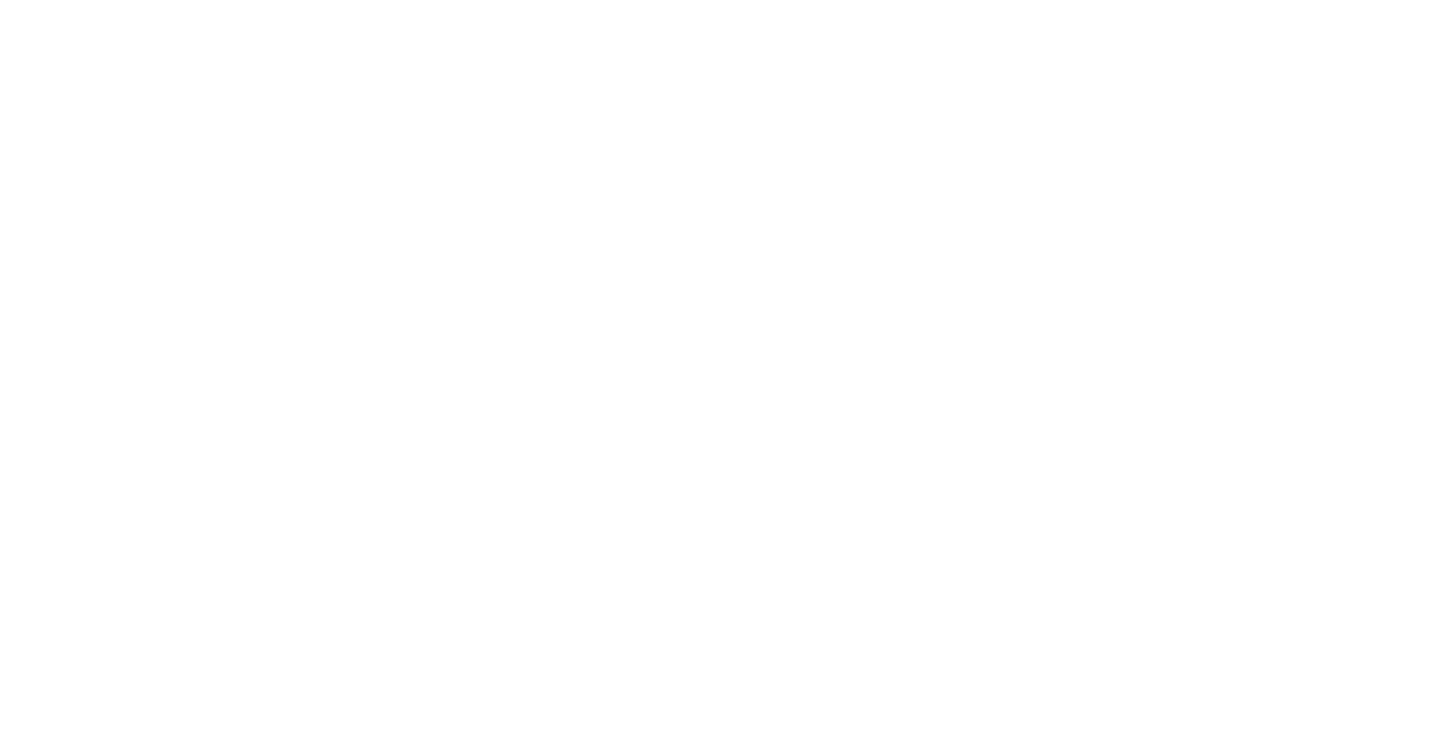 scroll, scrollTop: 0, scrollLeft: 0, axis: both 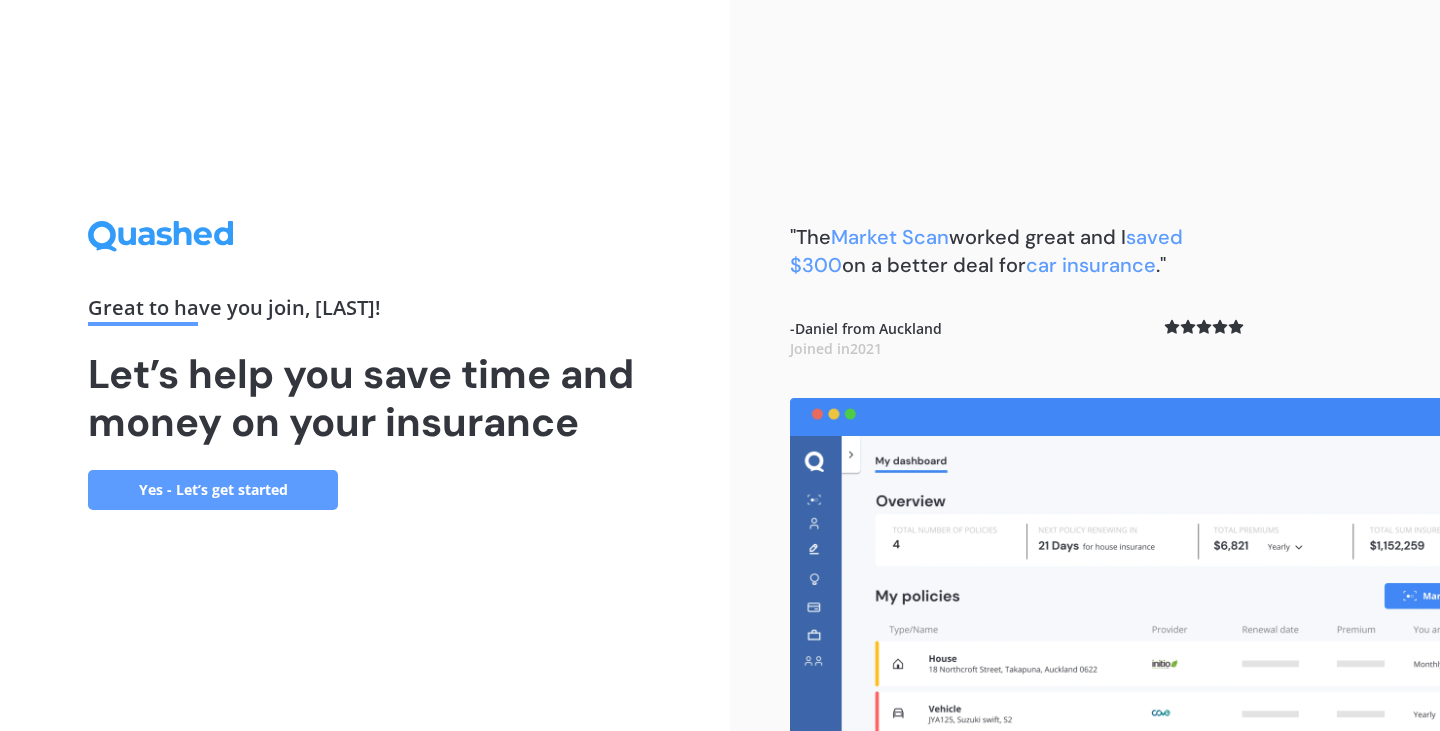 click on "Yes - Let’s get started" at bounding box center [213, 490] 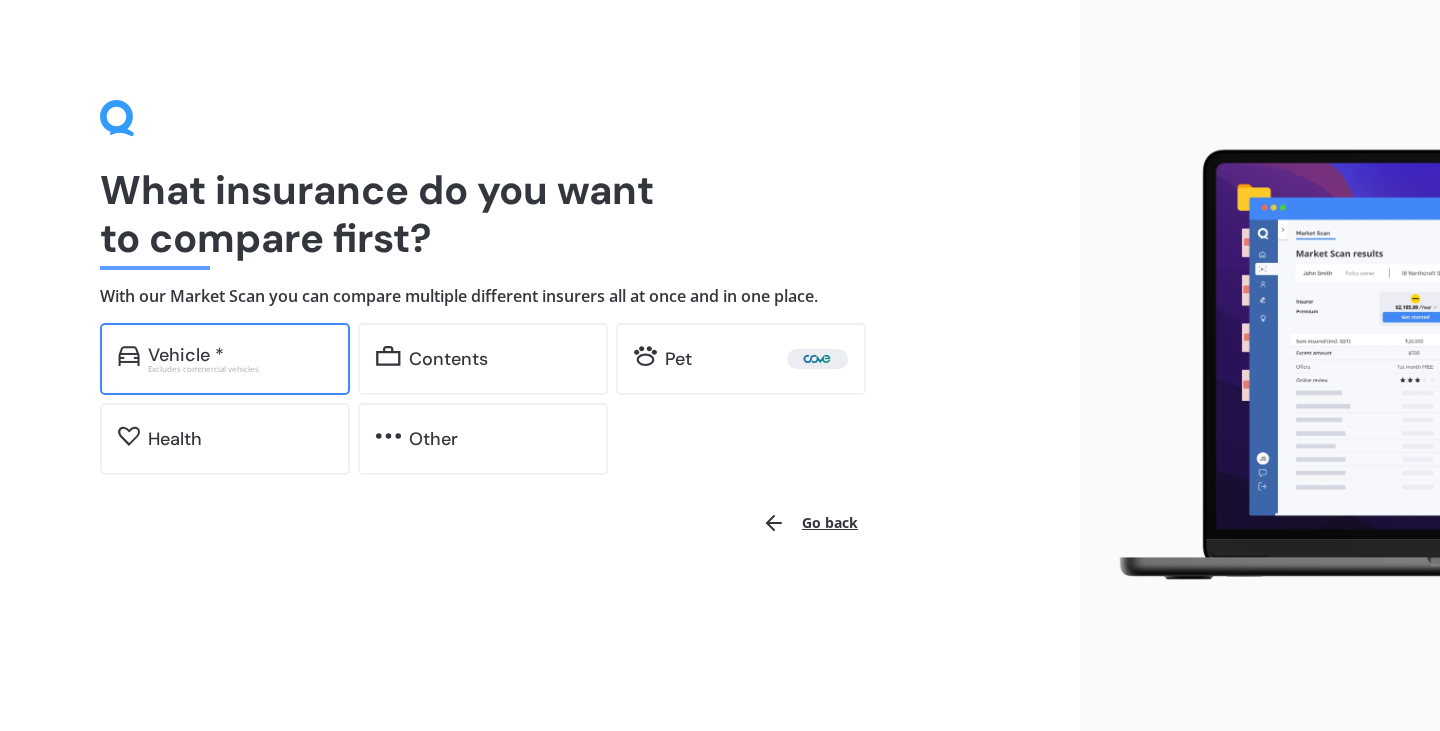 click on "Excludes commercial vehicles" at bounding box center [240, 369] 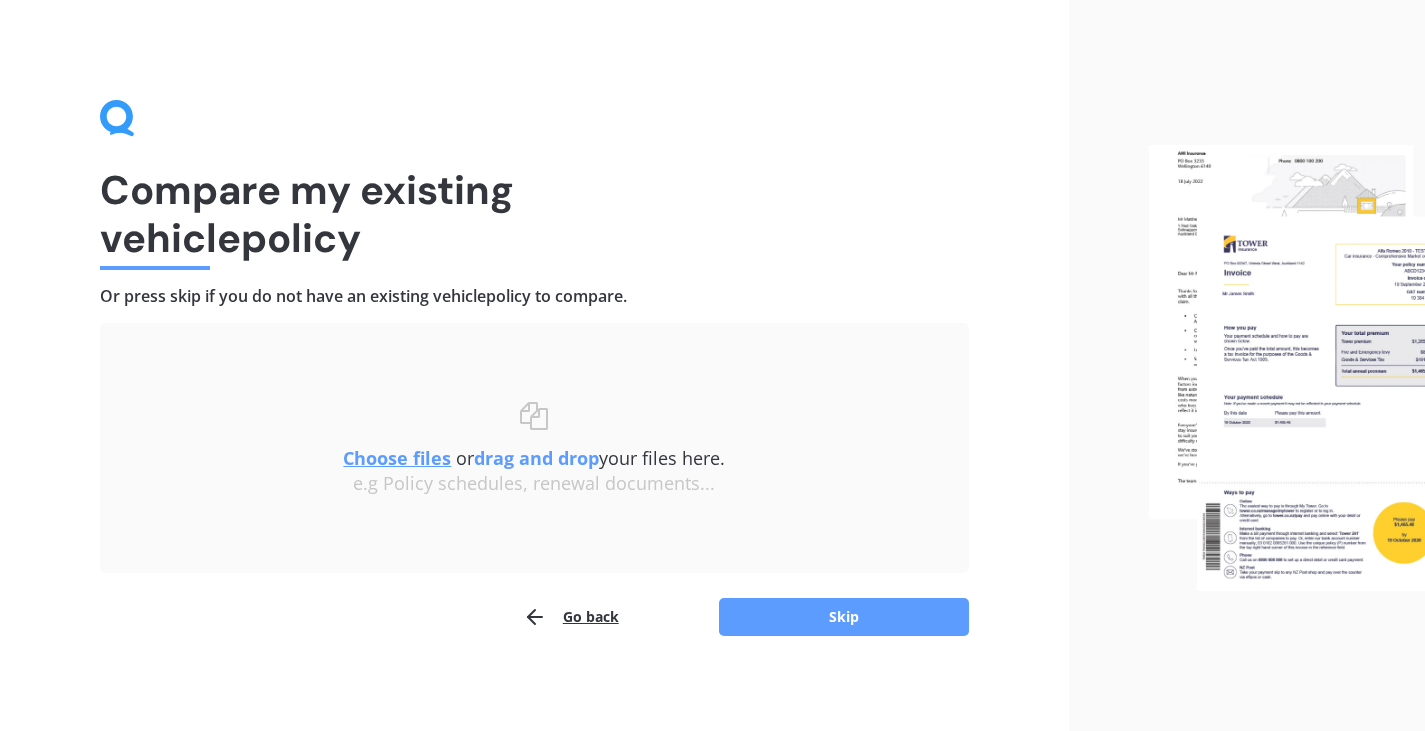 click on "Choose files" at bounding box center [397, 458] 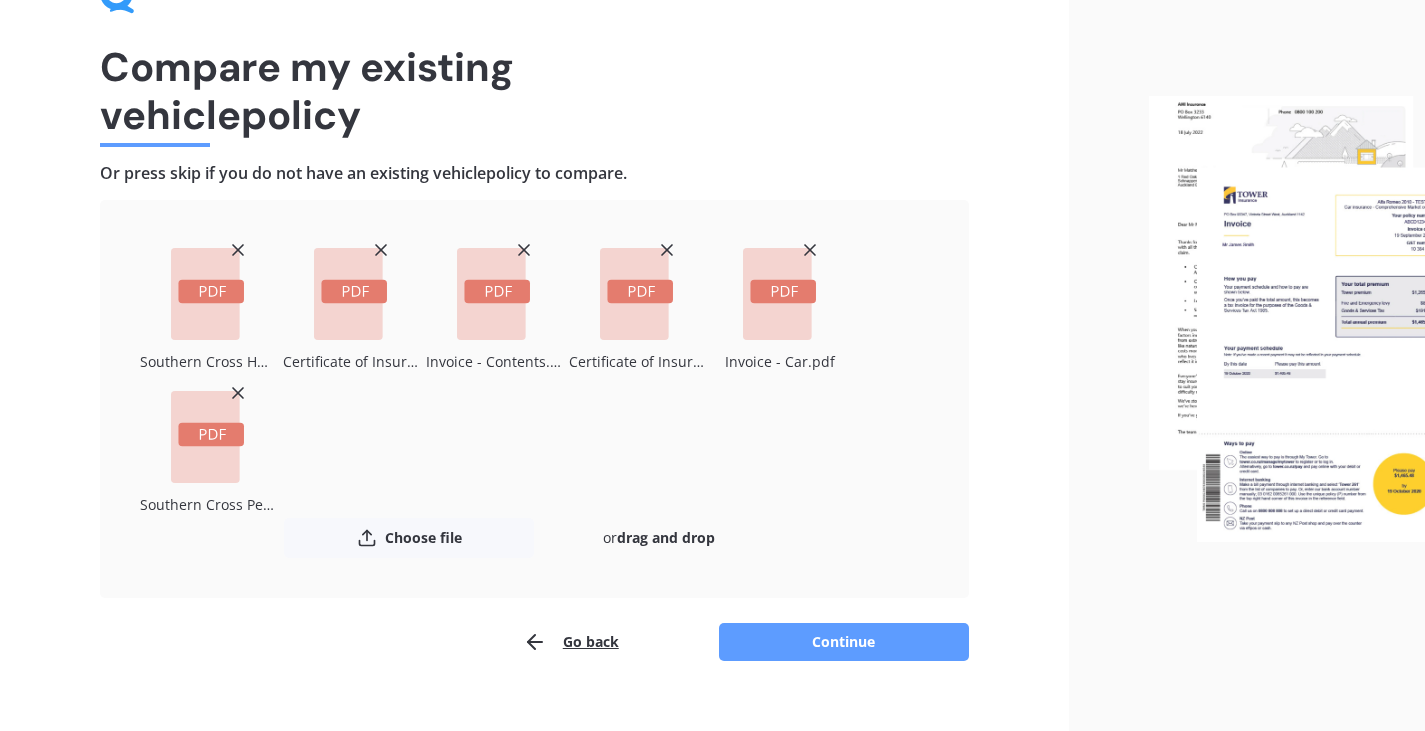 scroll, scrollTop: 124, scrollLeft: 0, axis: vertical 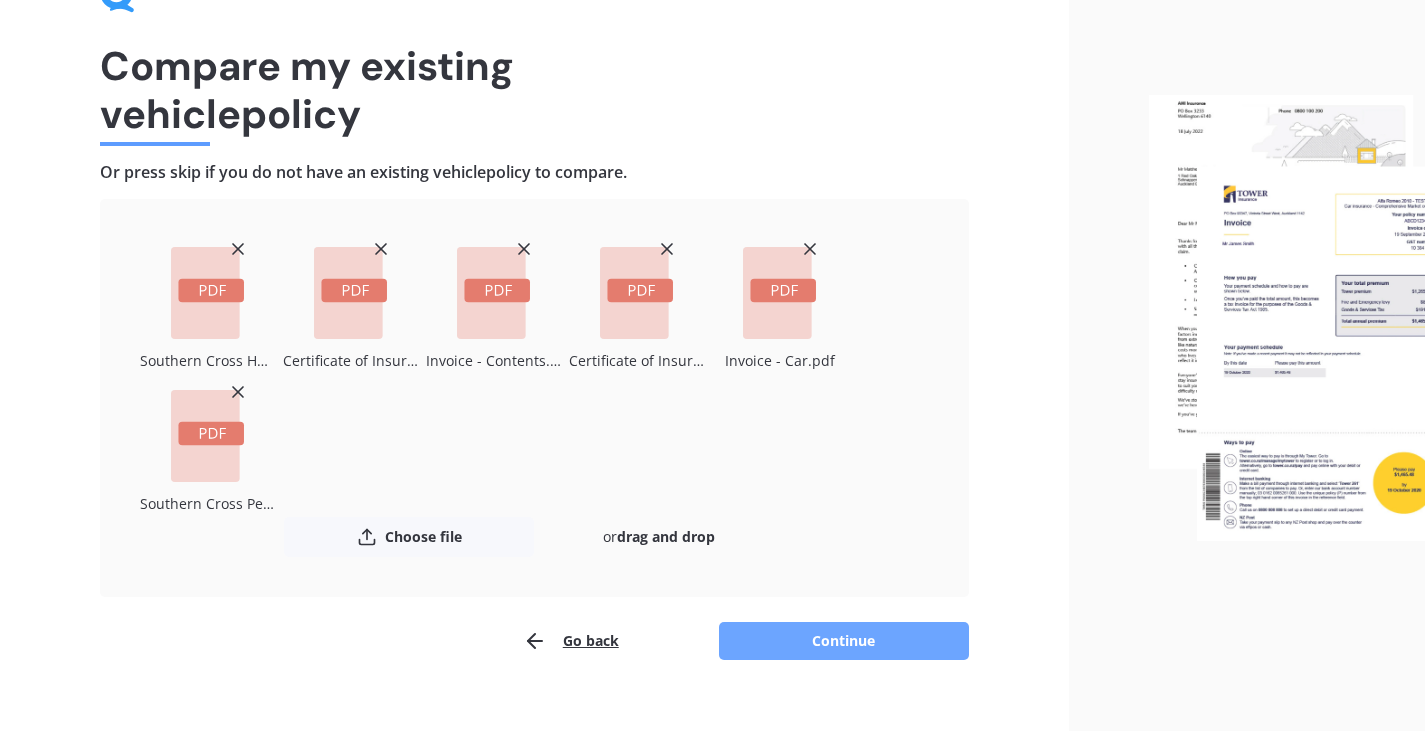 click on "Continue" at bounding box center (844, 641) 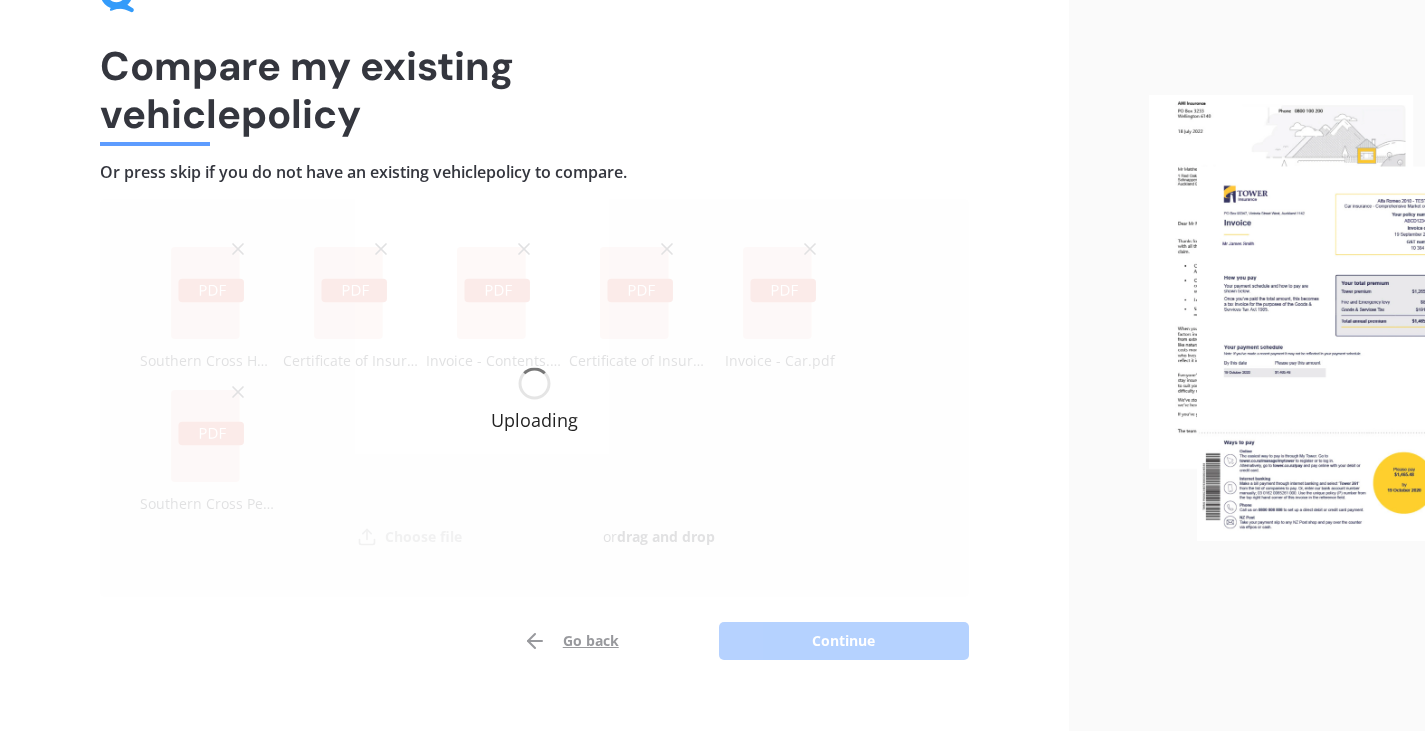 scroll, scrollTop: 153, scrollLeft: 0, axis: vertical 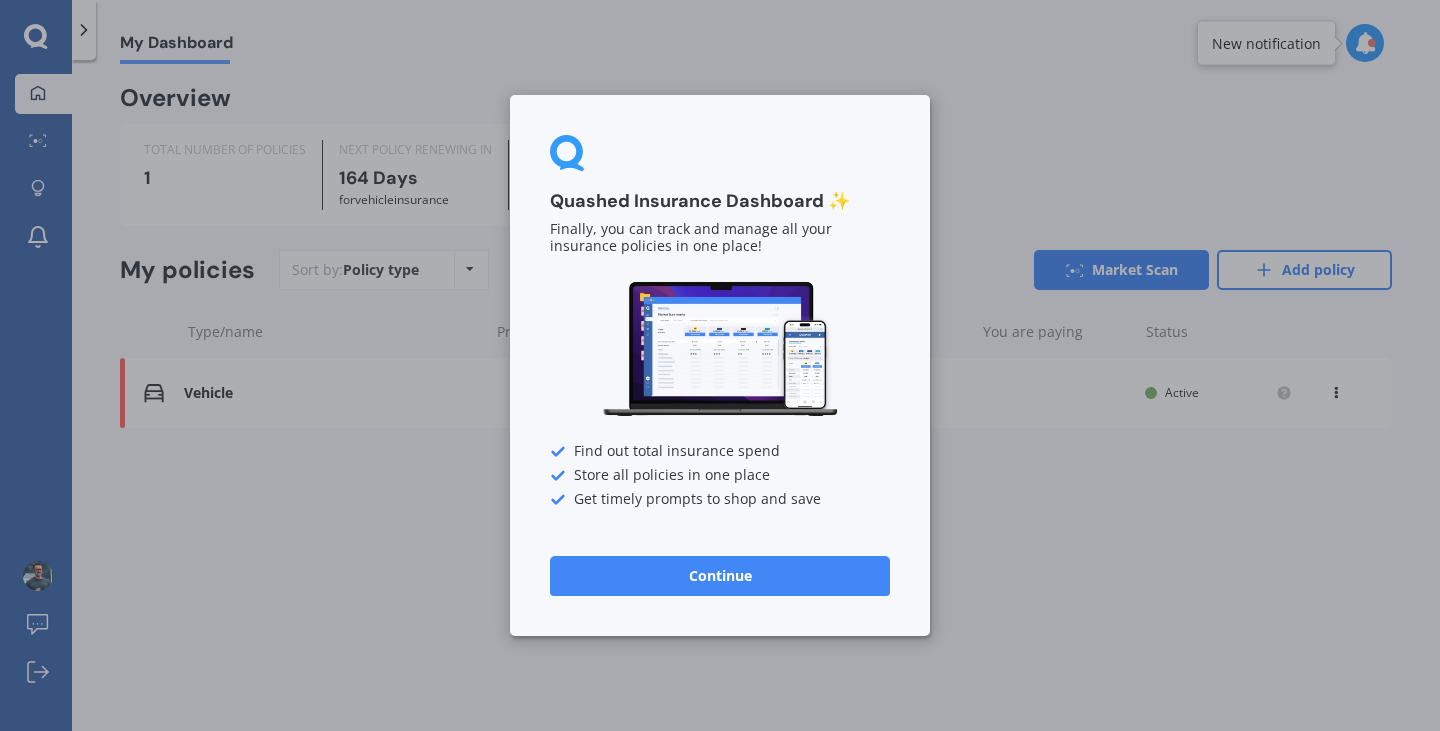 click on "Continue" at bounding box center (720, 576) 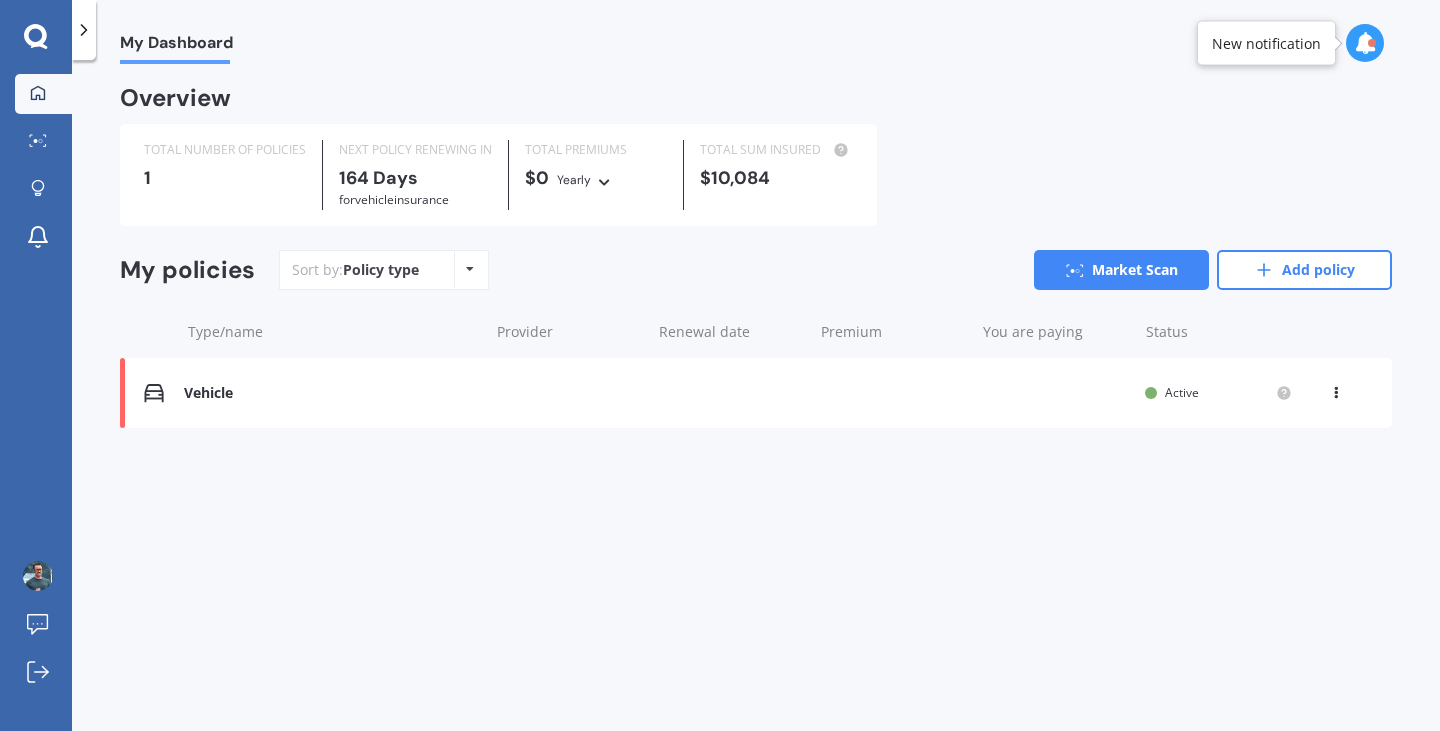 click on "Vehicle" at bounding box center (331, 393) 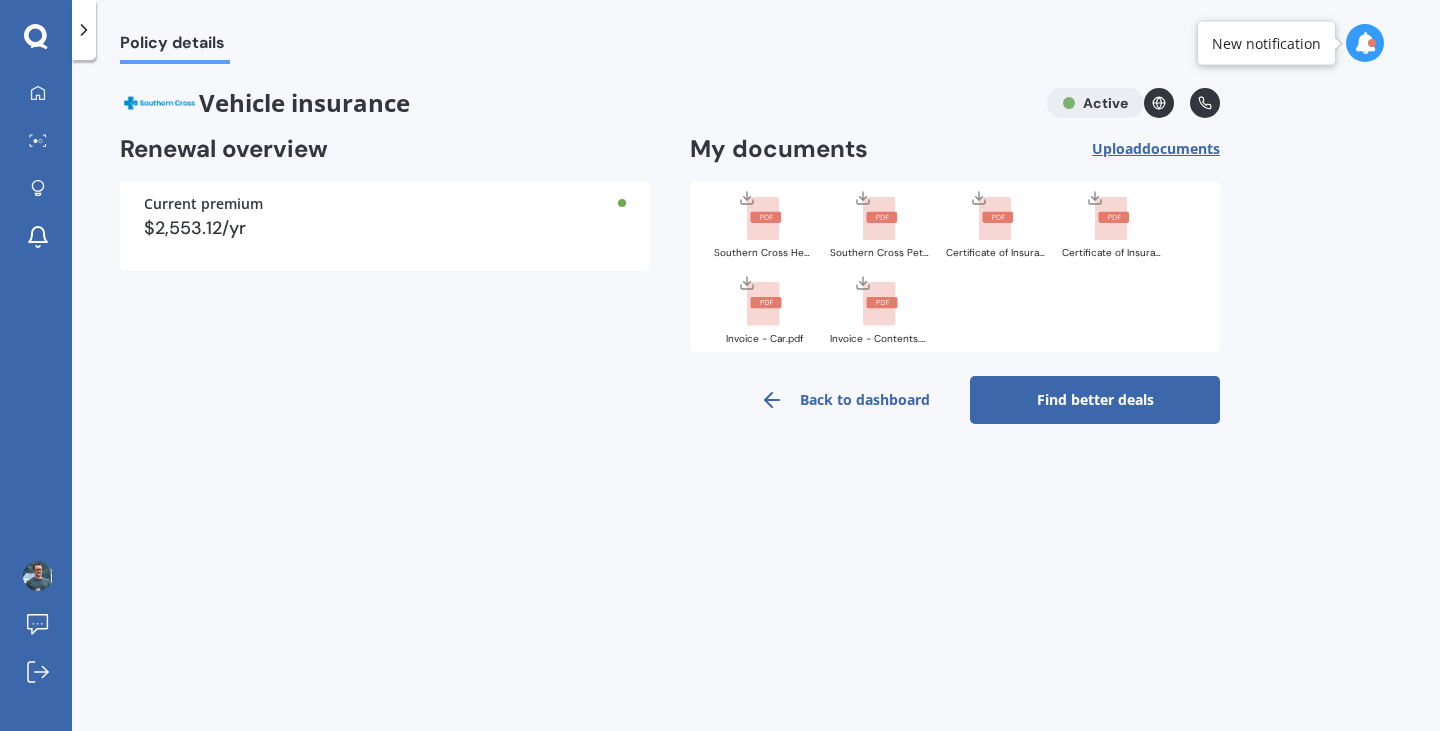 click on "$2,553.12/yr" at bounding box center [385, 228] 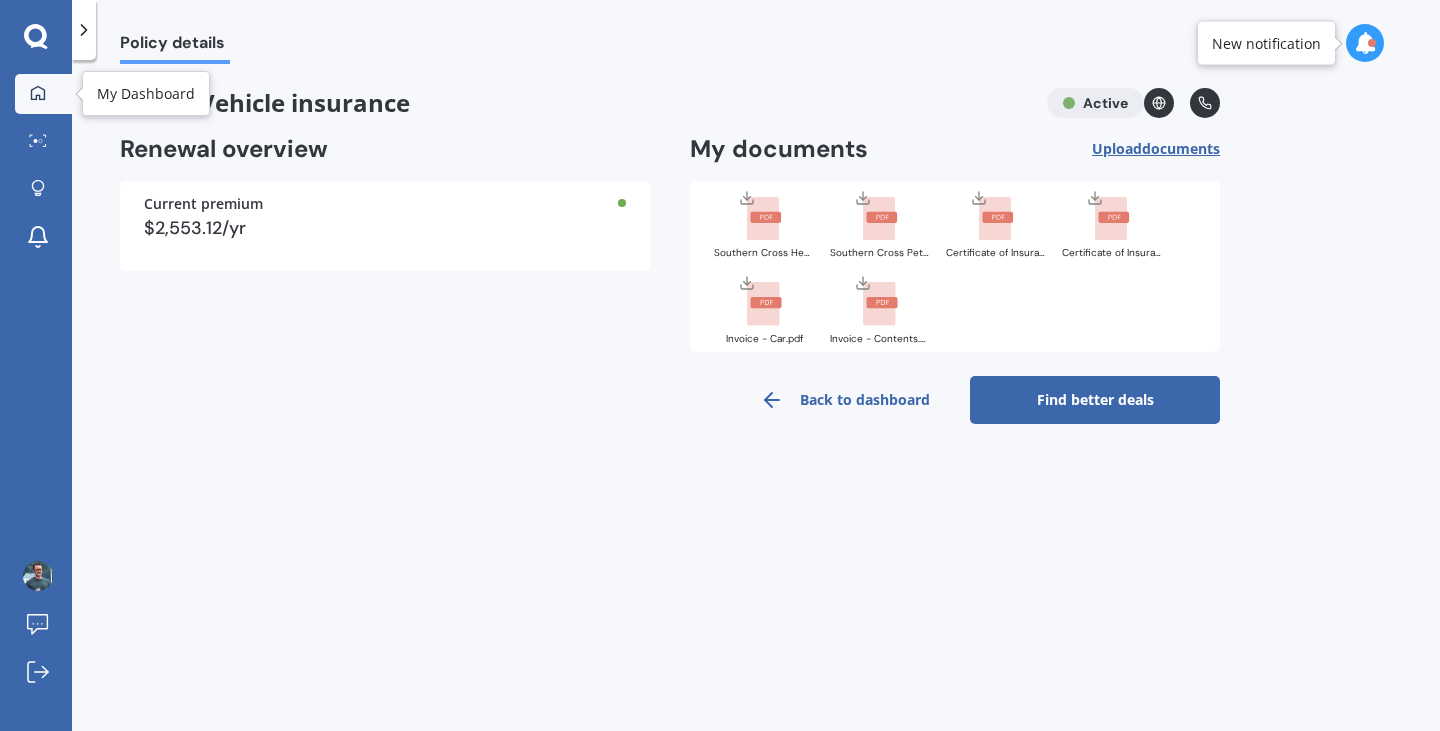 click at bounding box center (38, 92) 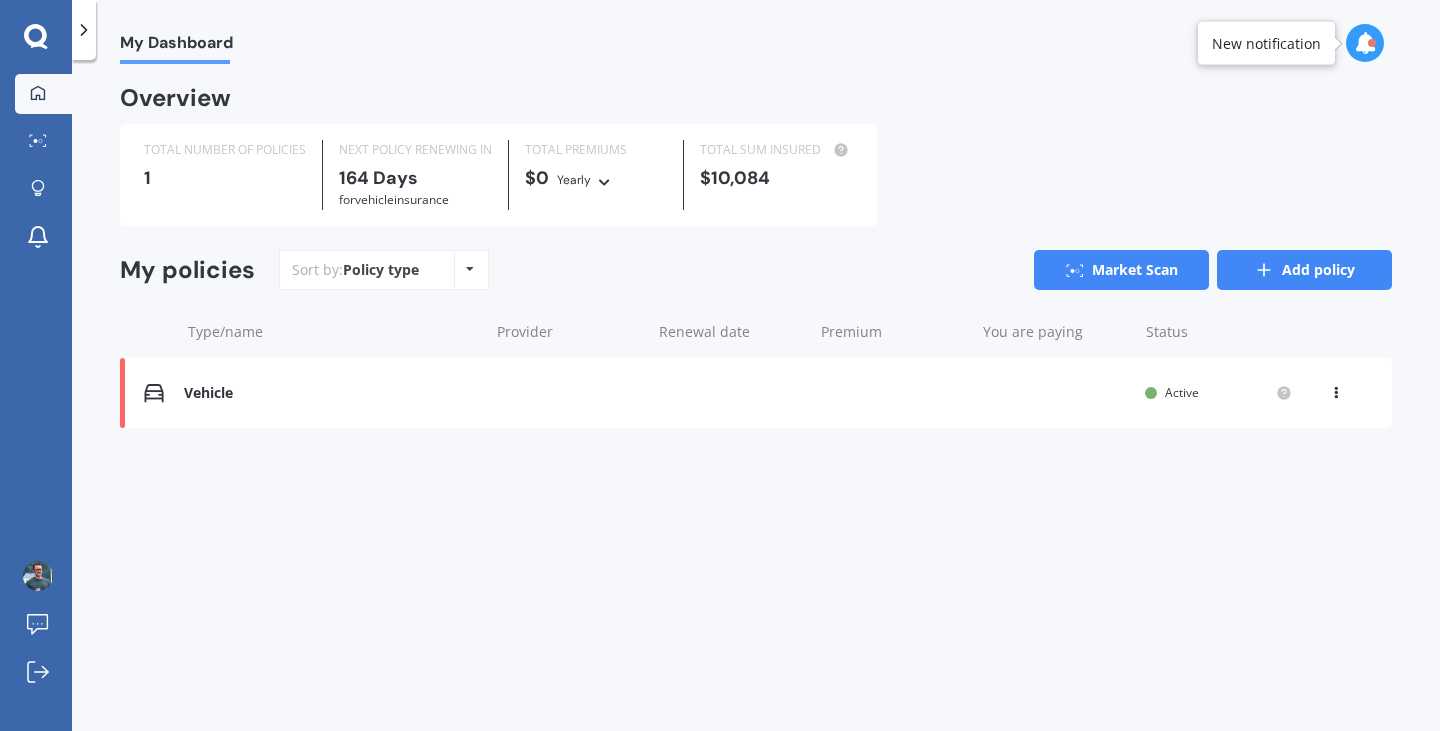 click on "Add policy" at bounding box center (1304, 270) 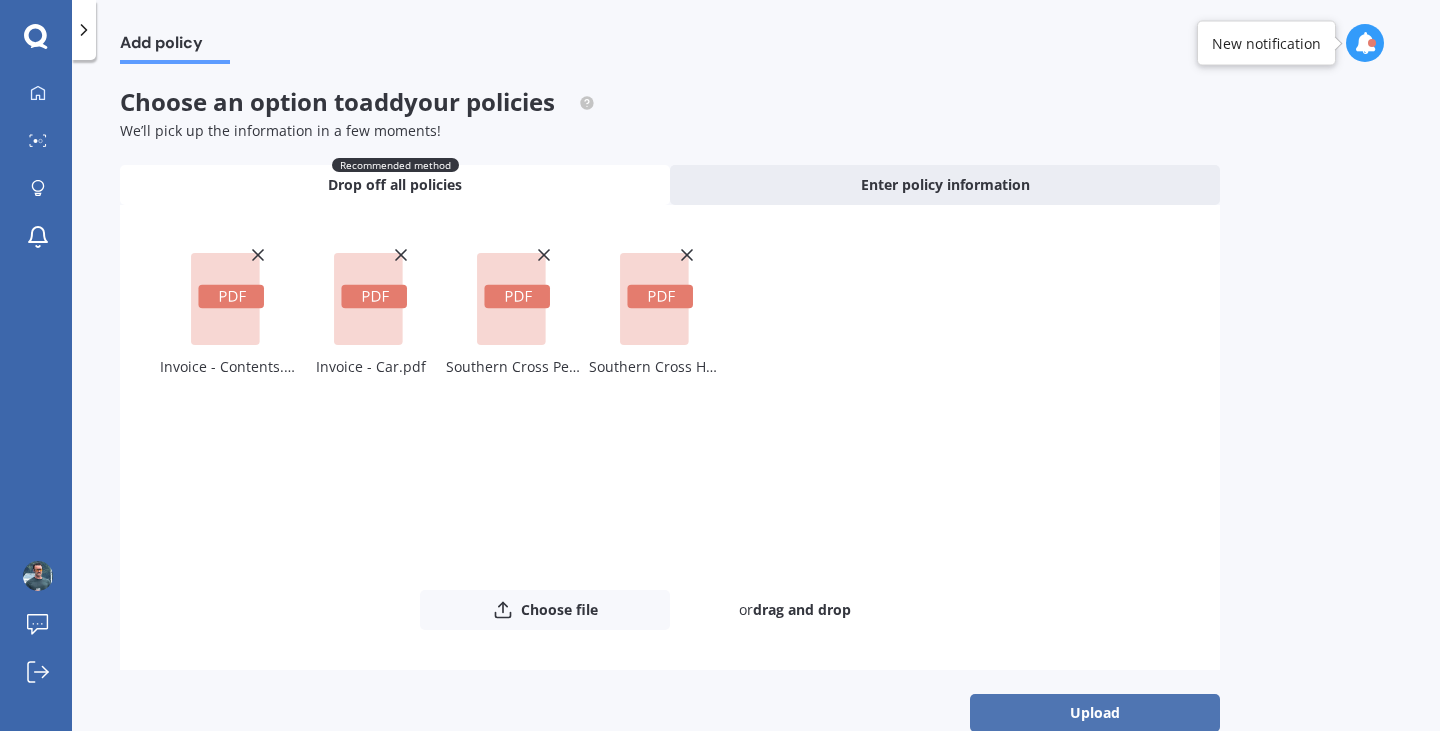click on "Upload" at bounding box center [1095, 713] 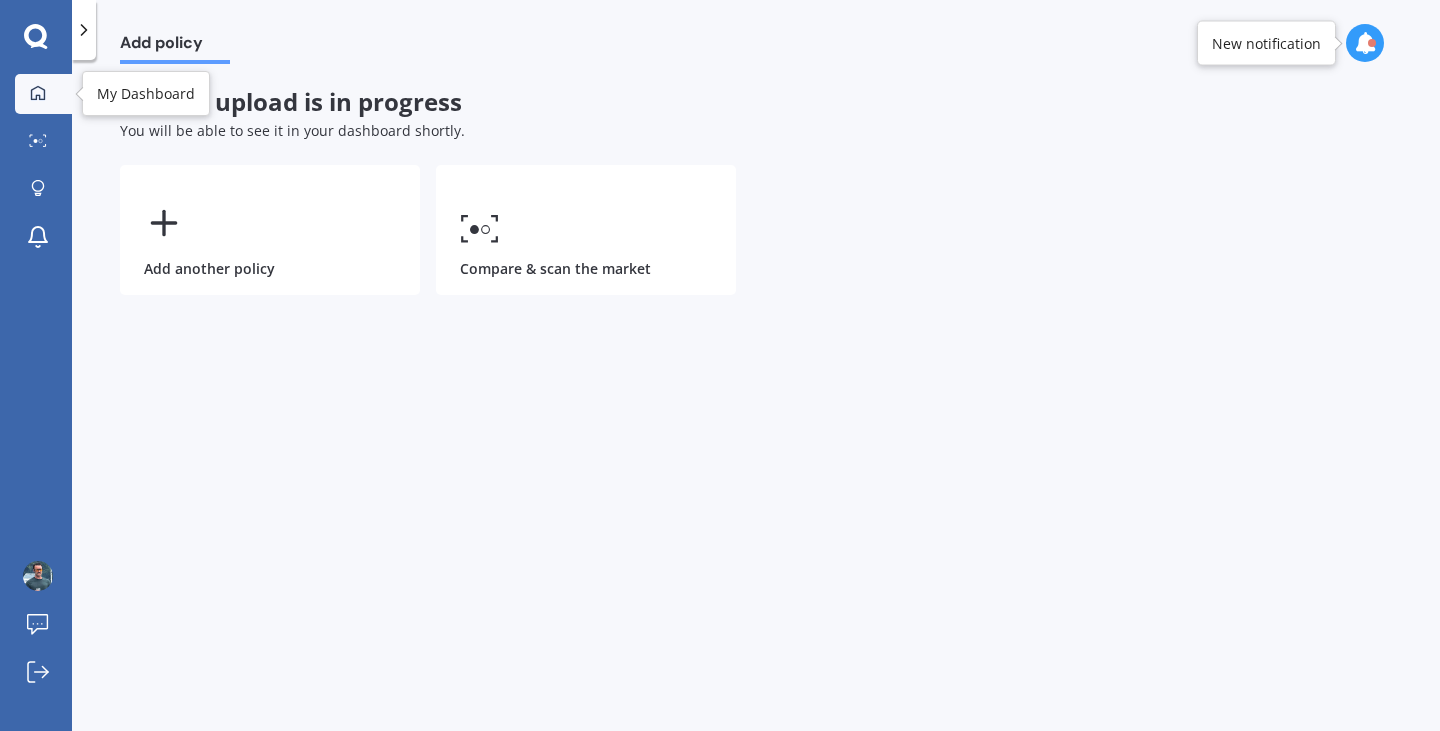 click at bounding box center [38, 93] 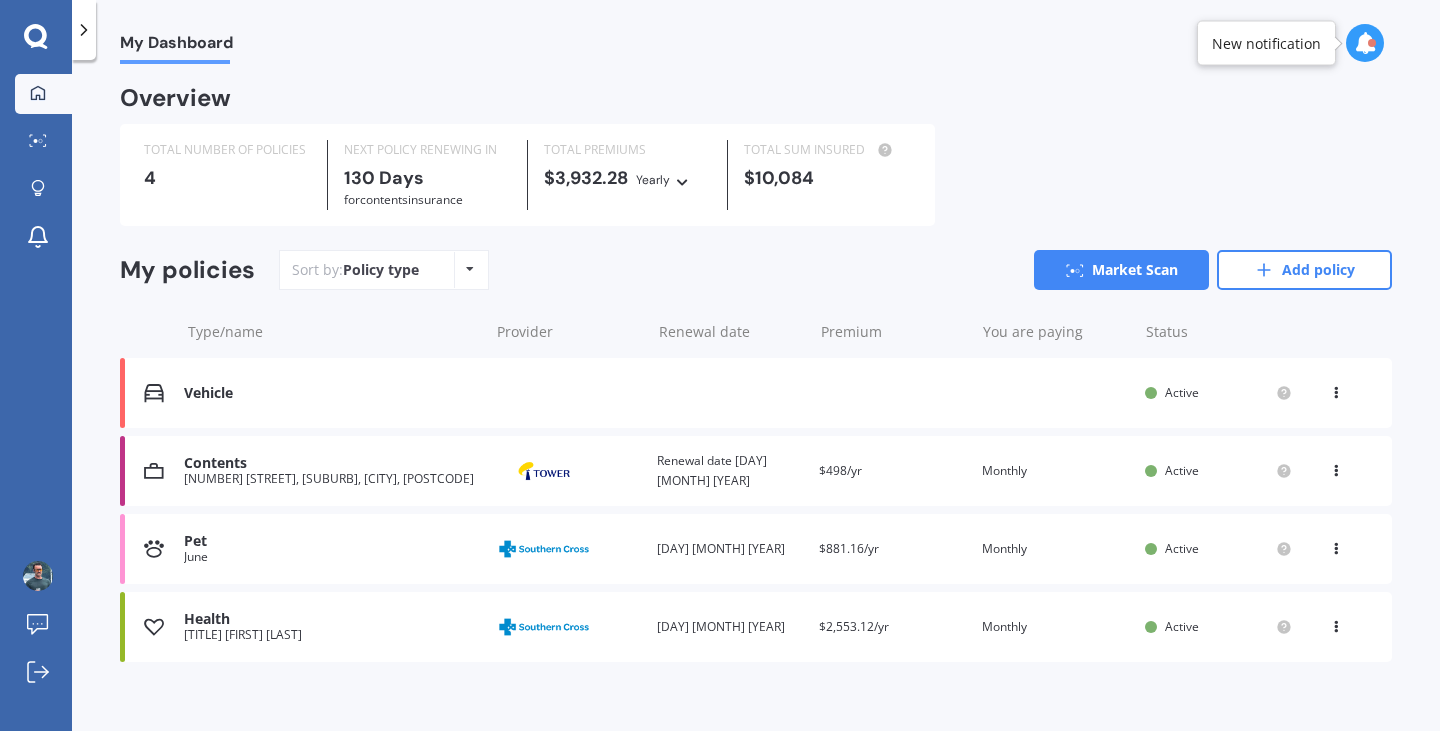 click at bounding box center [1336, 389] 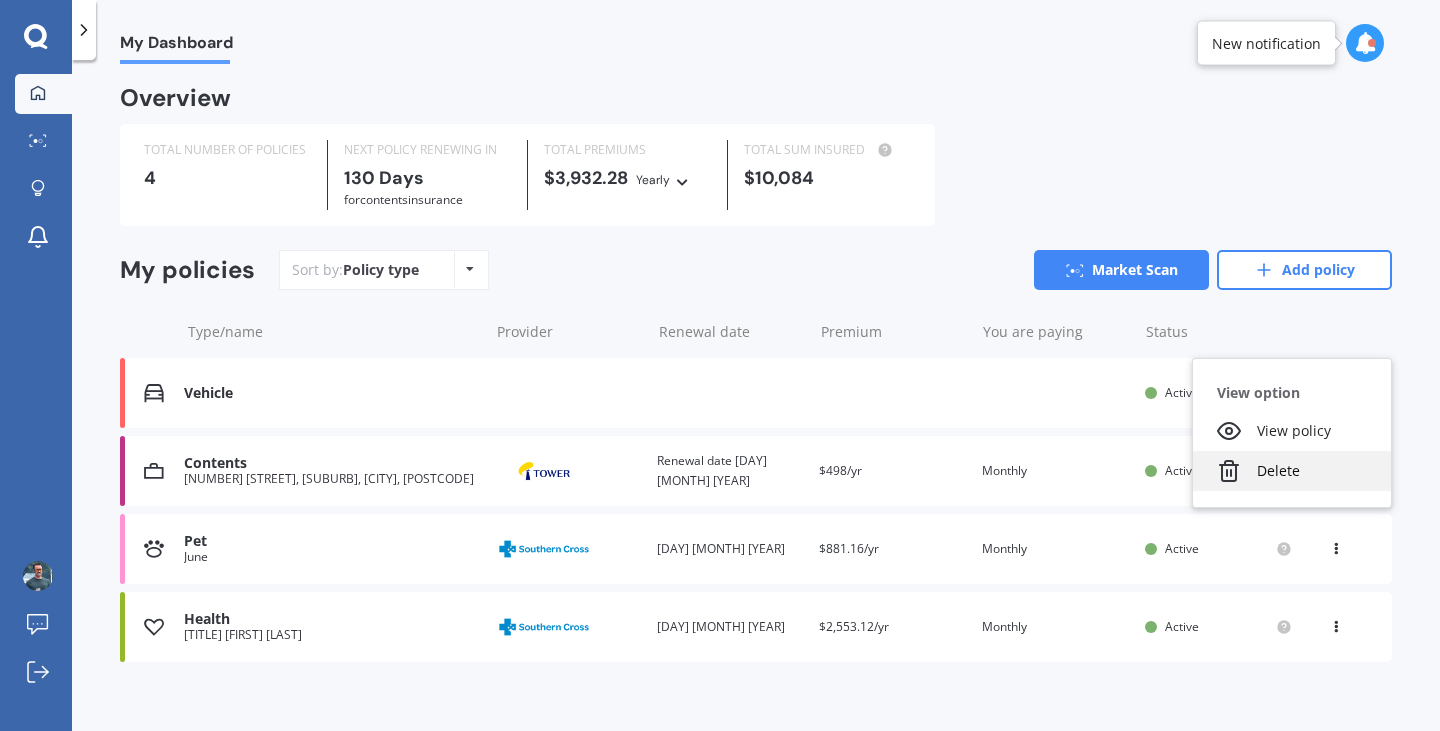 click on "Delete" at bounding box center (1292, 471) 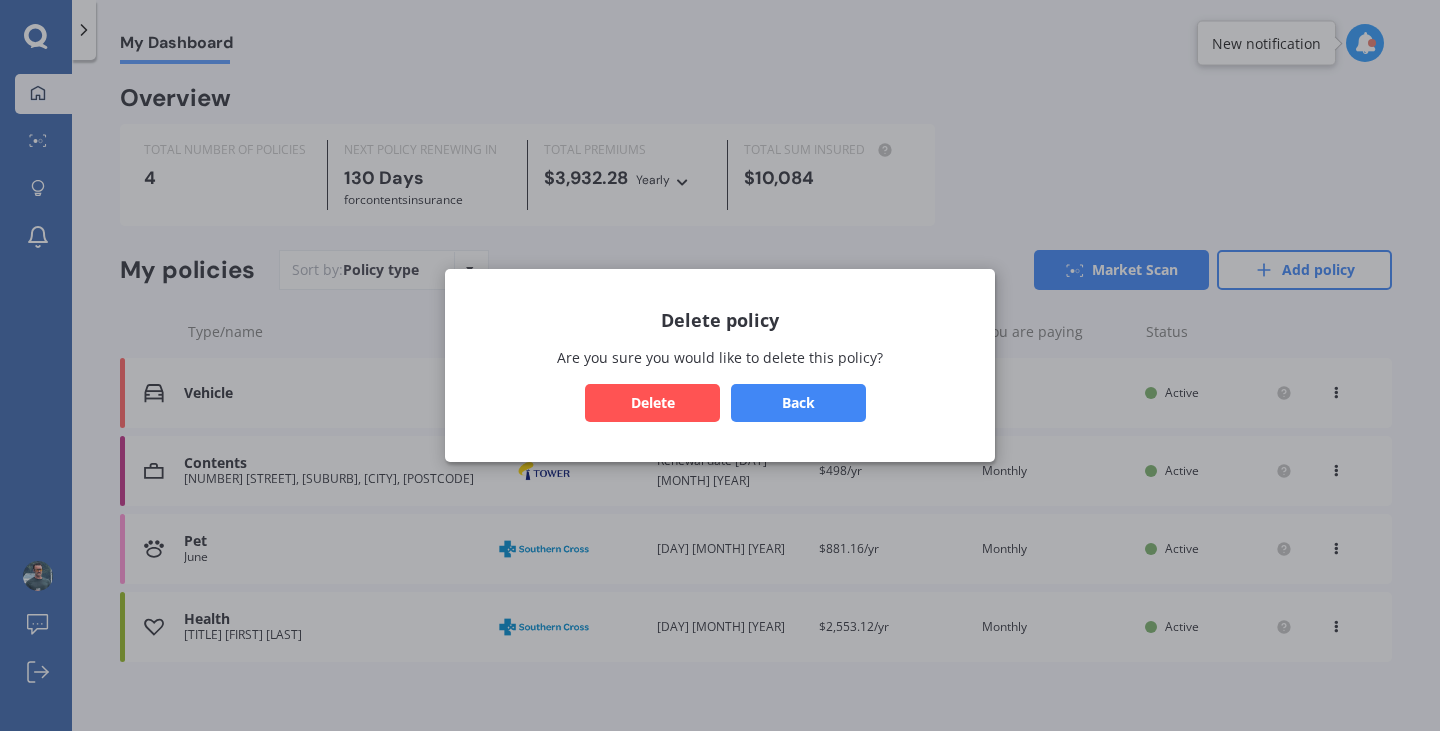 click on "Delete" at bounding box center [652, 403] 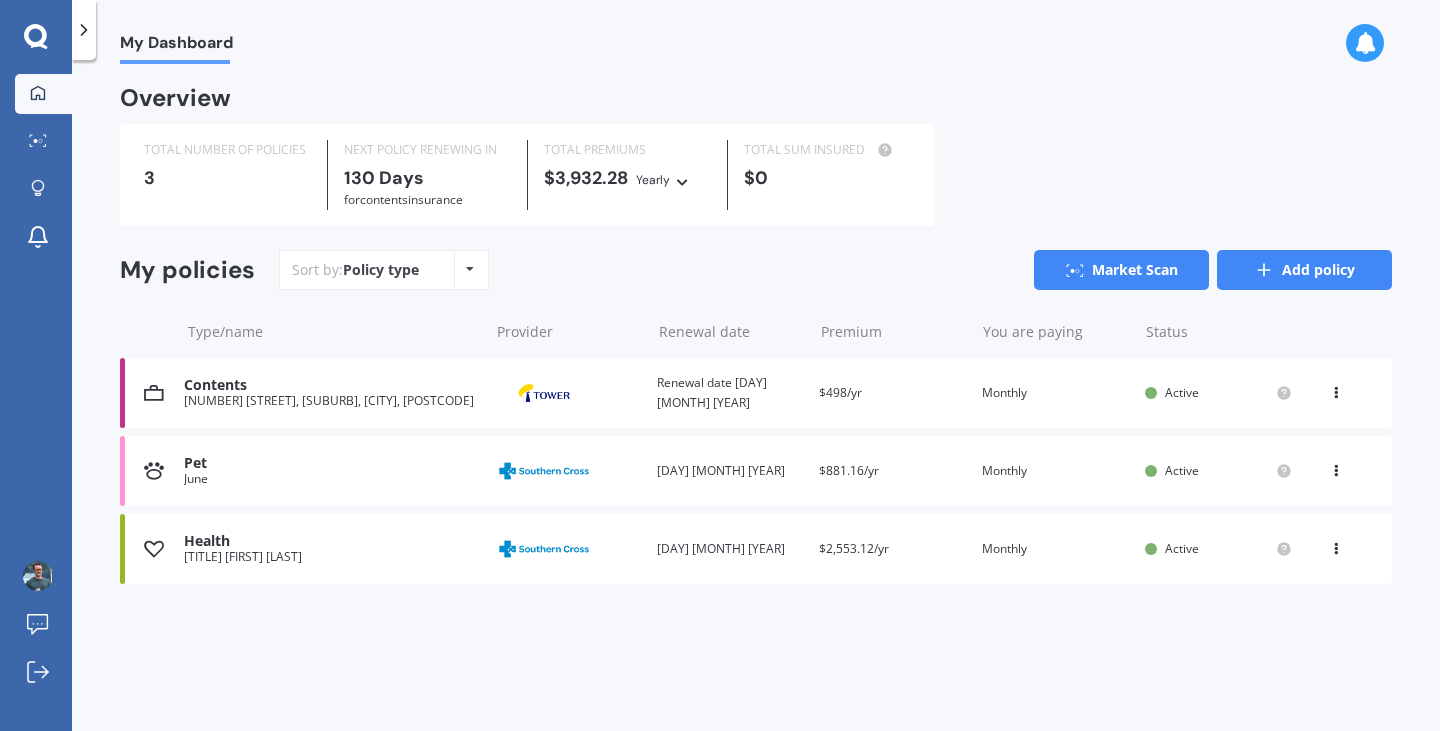 click on "Add policy" at bounding box center (1304, 270) 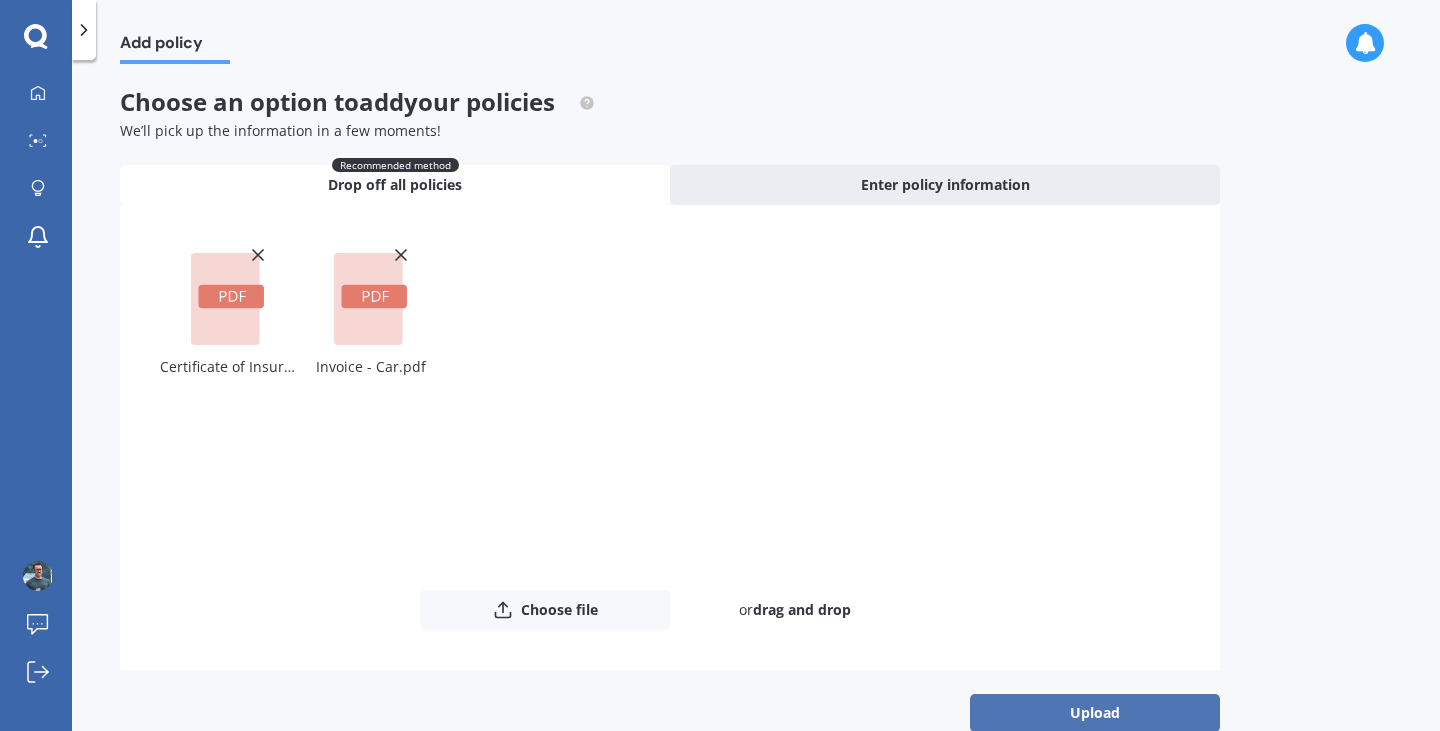 click on "Upload" at bounding box center (1095, 713) 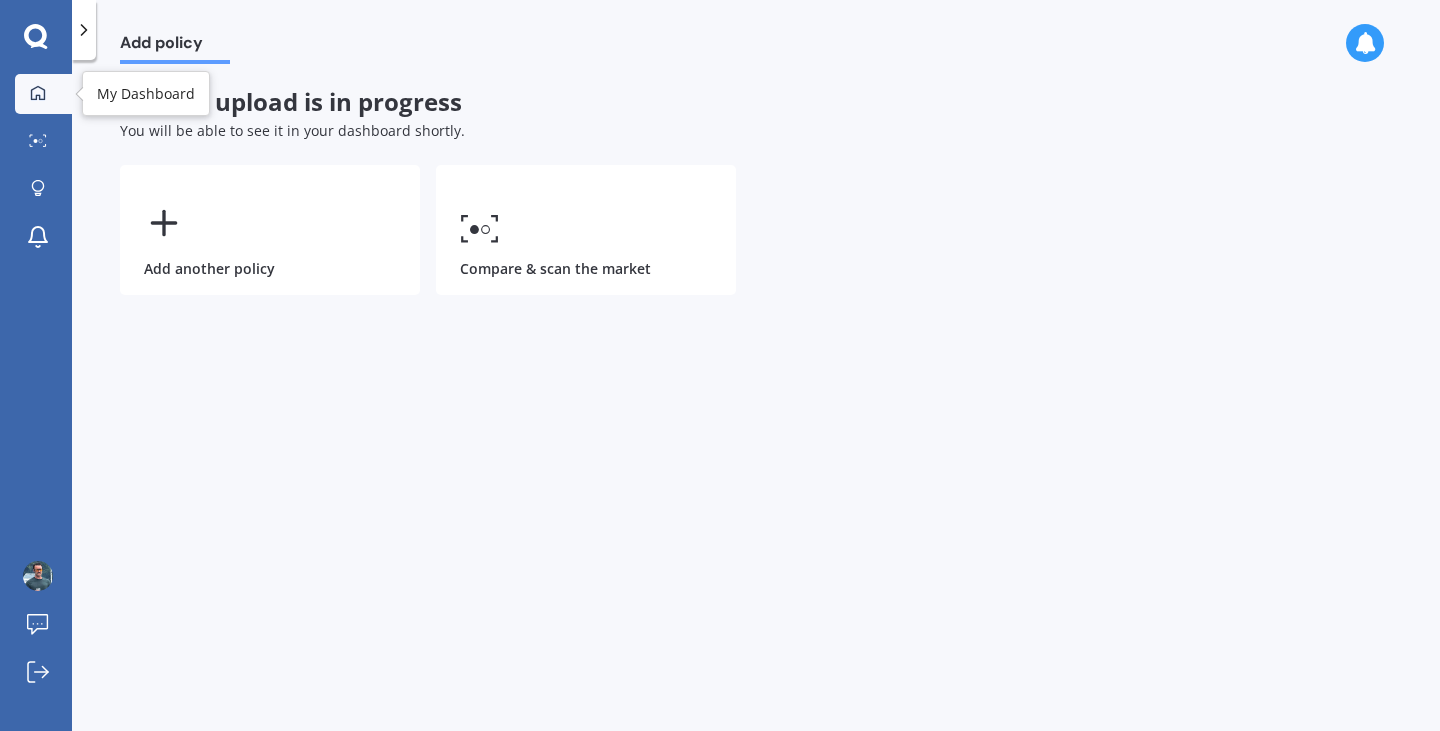 click at bounding box center [38, 93] 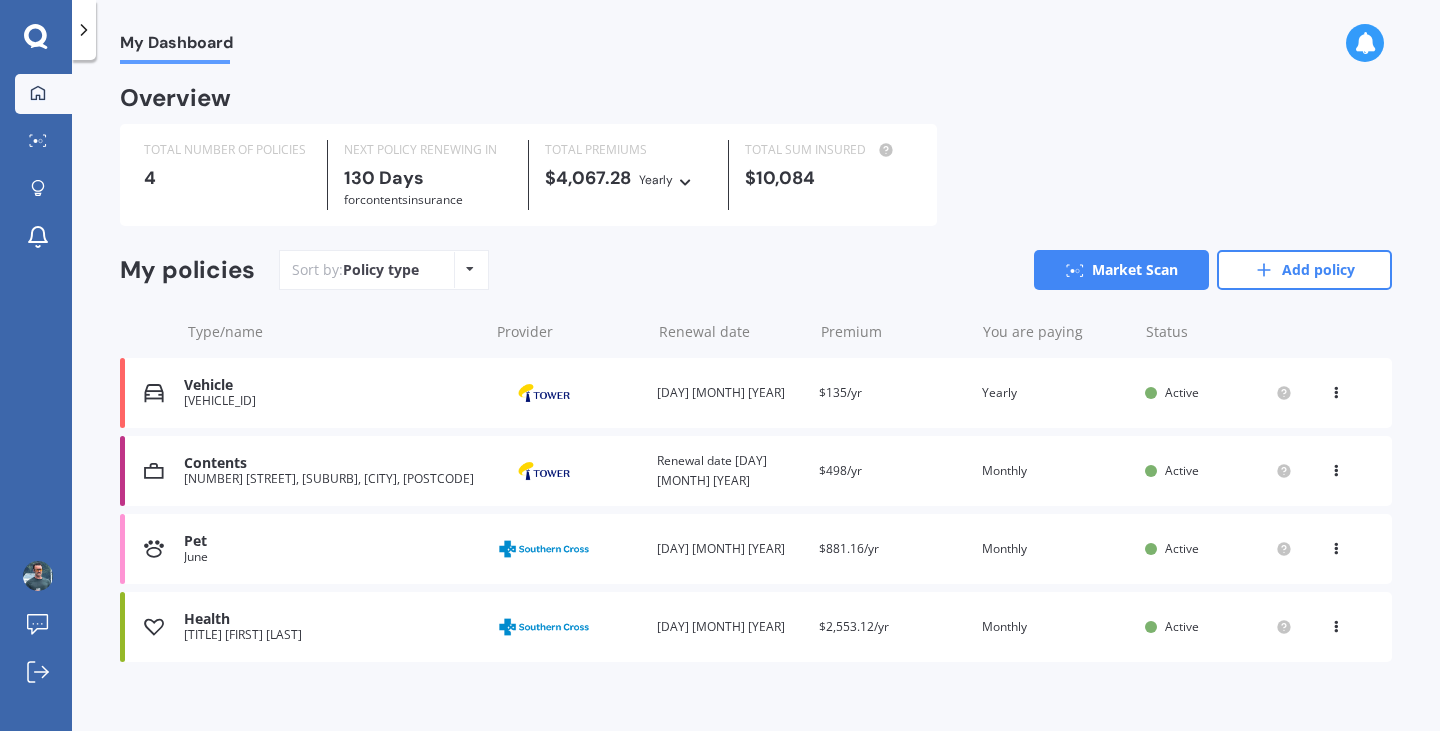 scroll, scrollTop: 16, scrollLeft: 0, axis: vertical 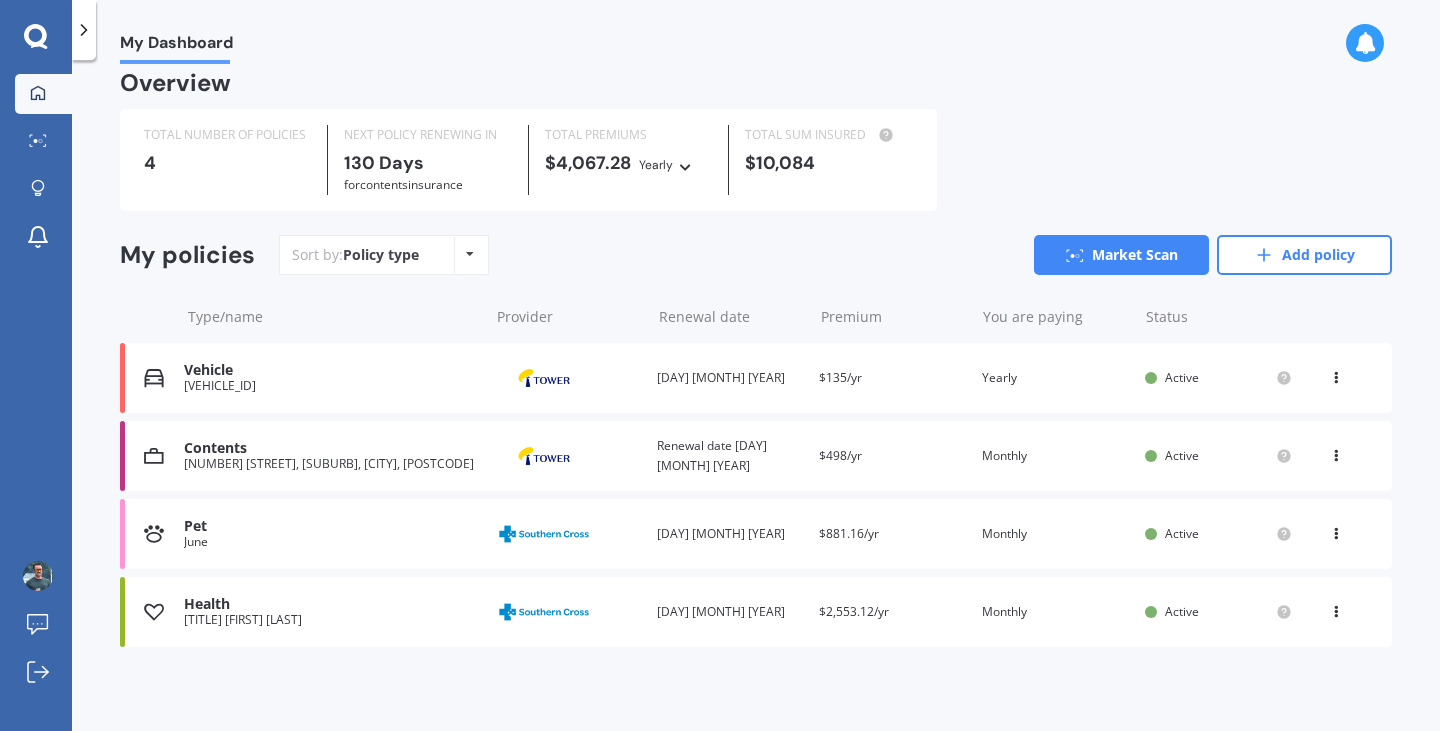 click on "Renewal date 16 Nov 2025" at bounding box center [730, 456] 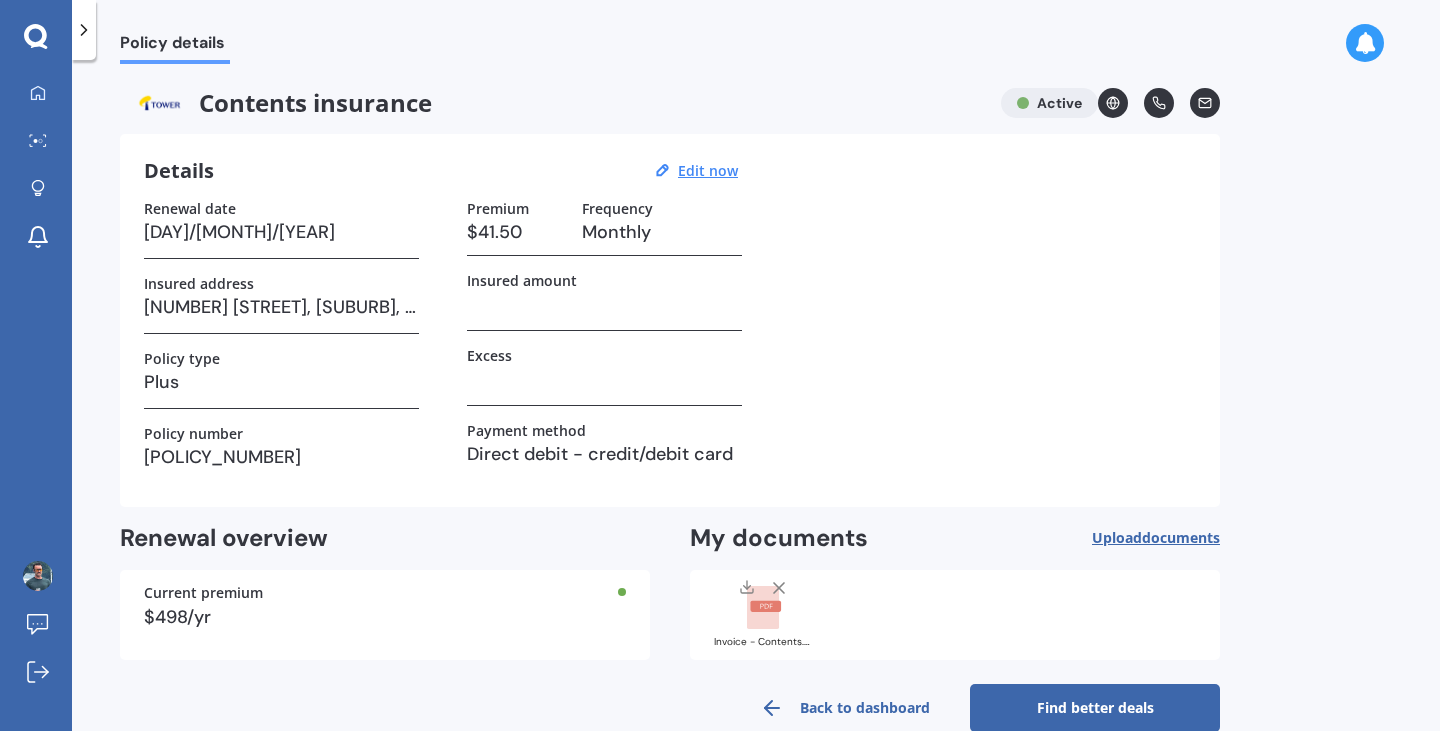 scroll, scrollTop: 36, scrollLeft: 0, axis: vertical 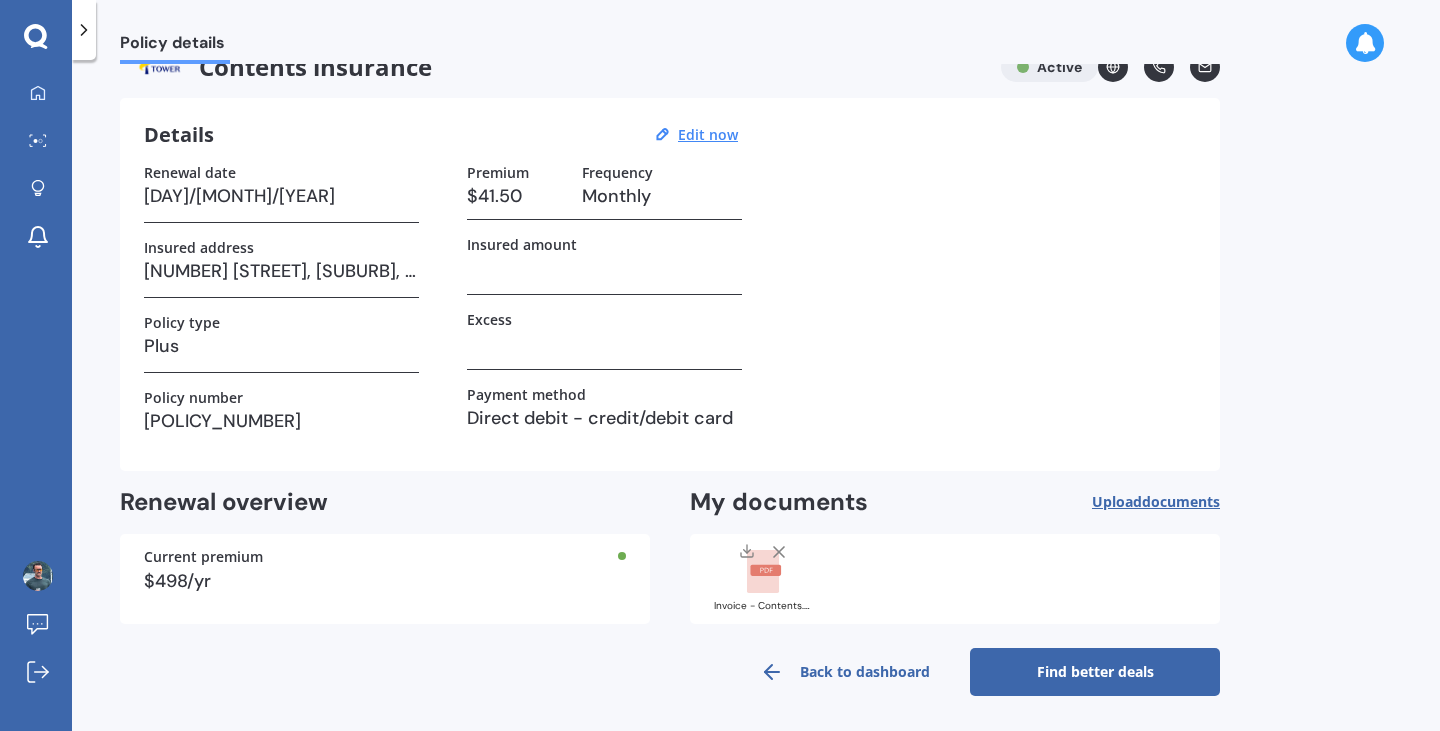 click on "Upload  documents" at bounding box center [1156, 502] 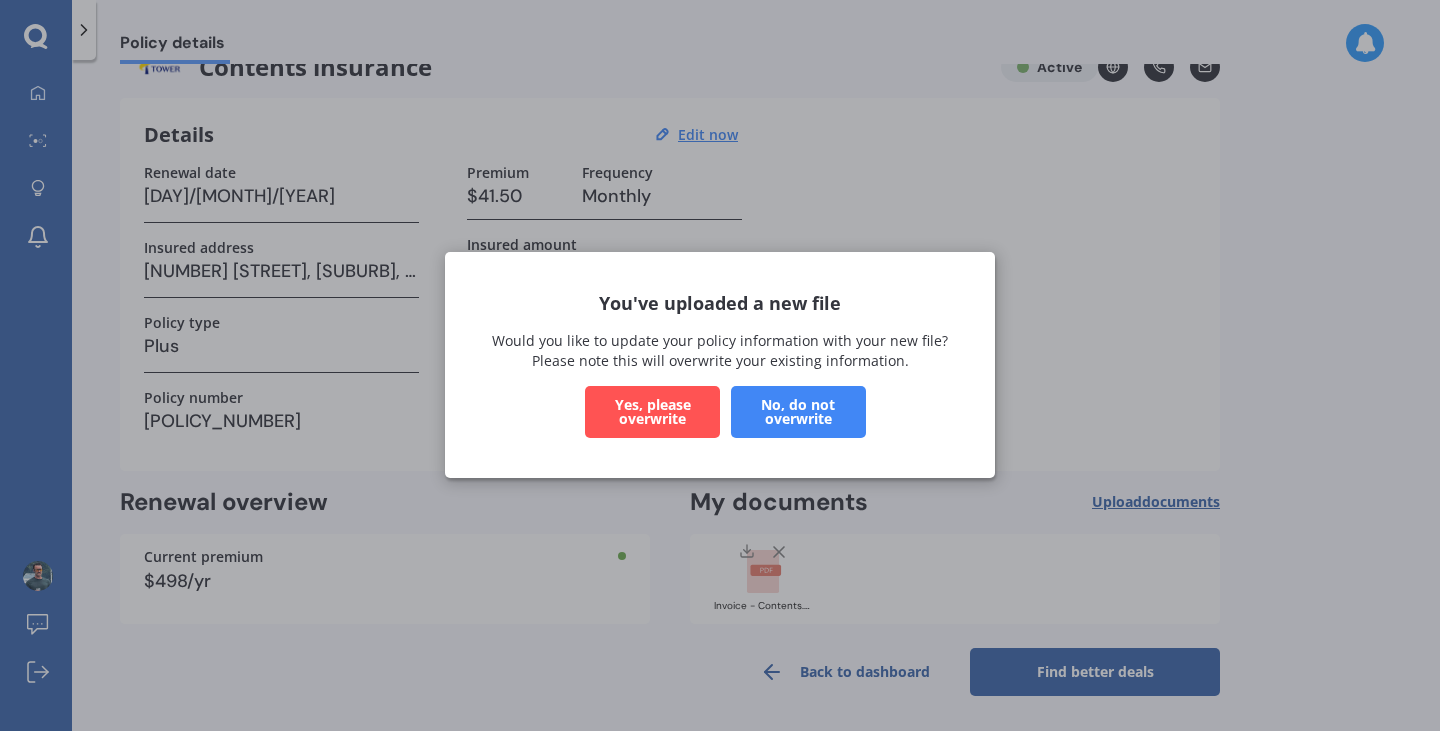 click on "No, do not overwrite" at bounding box center [798, 413] 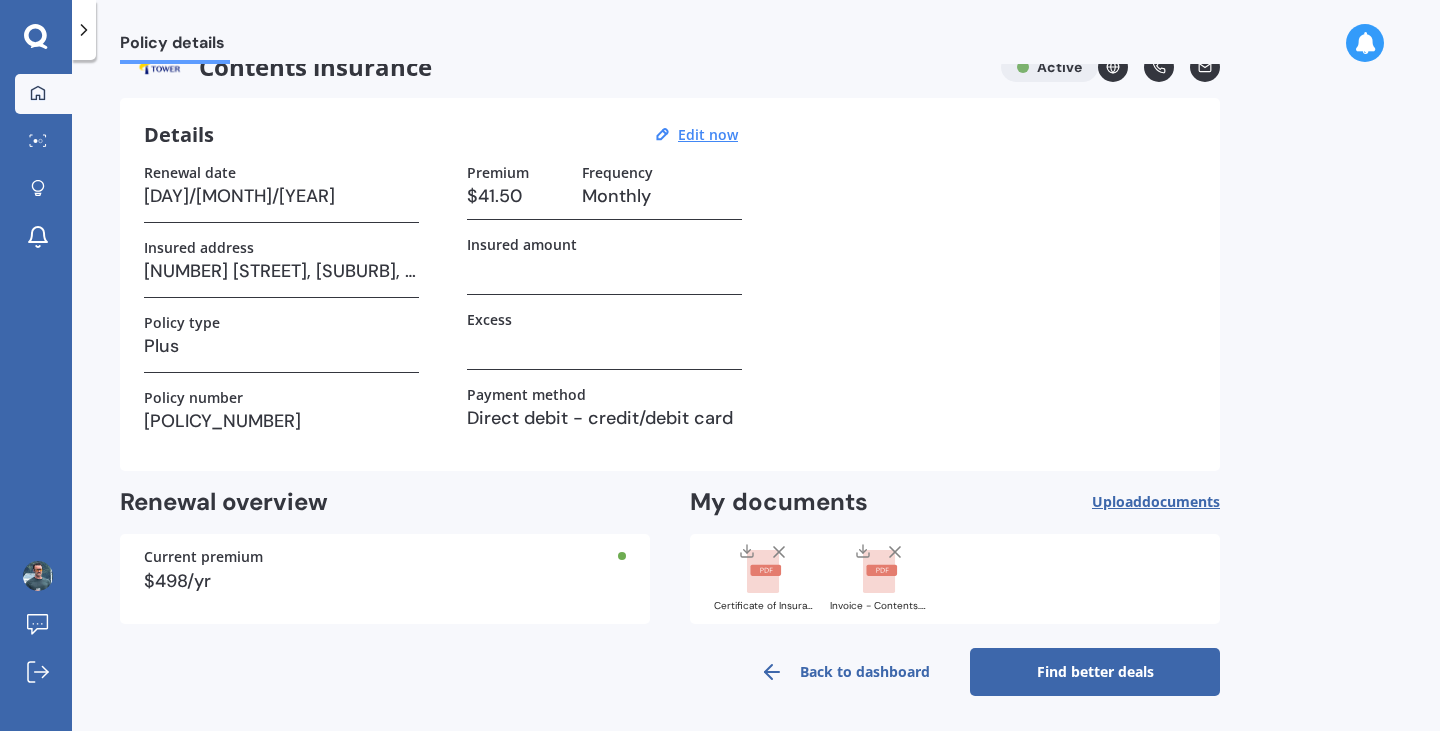 click at bounding box center (38, 93) 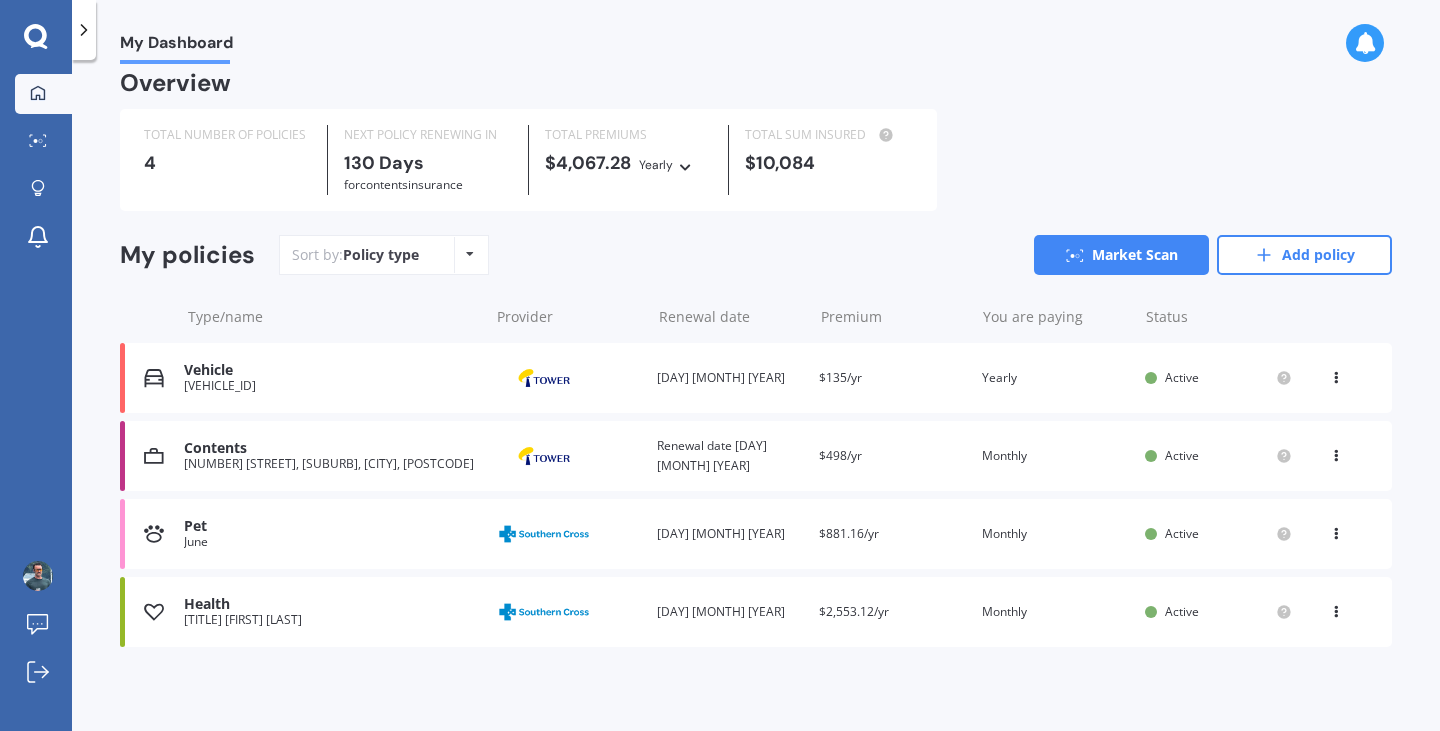scroll, scrollTop: 0, scrollLeft: 0, axis: both 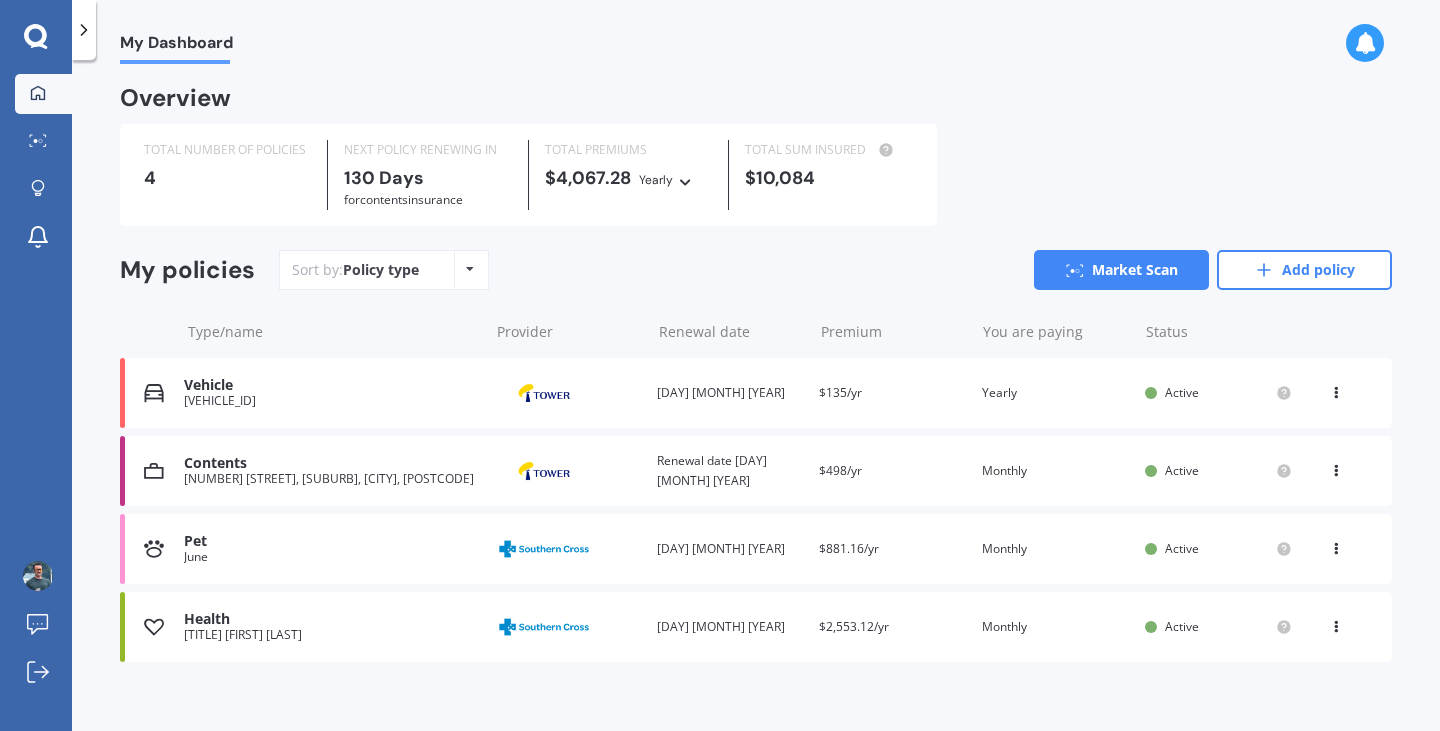 click on "Renewal date 16 Nov 2025" at bounding box center (730, 471) 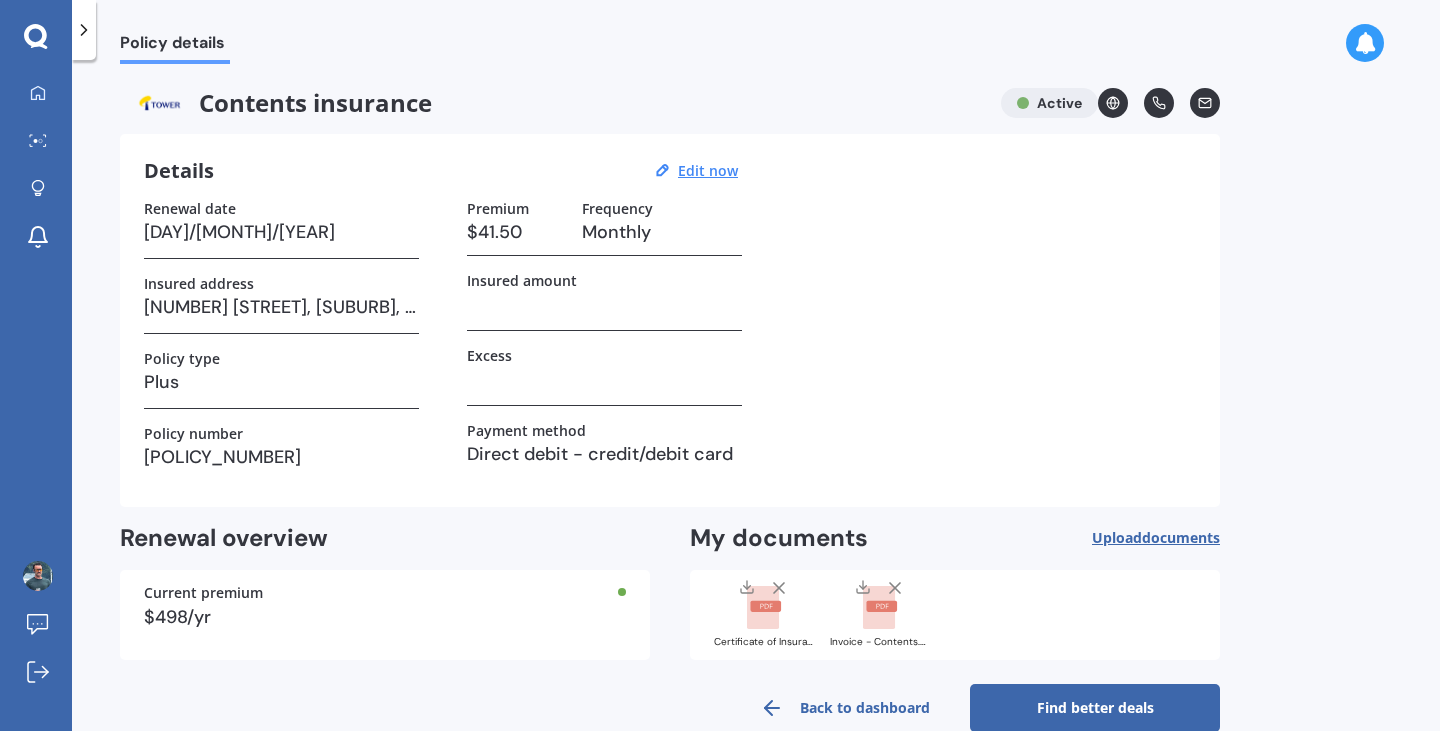 click on "Premium $41.50 Frequency Monthly Insured amount Excess Payment method Direct debit - credit/debit card" at bounding box center (604, 341) 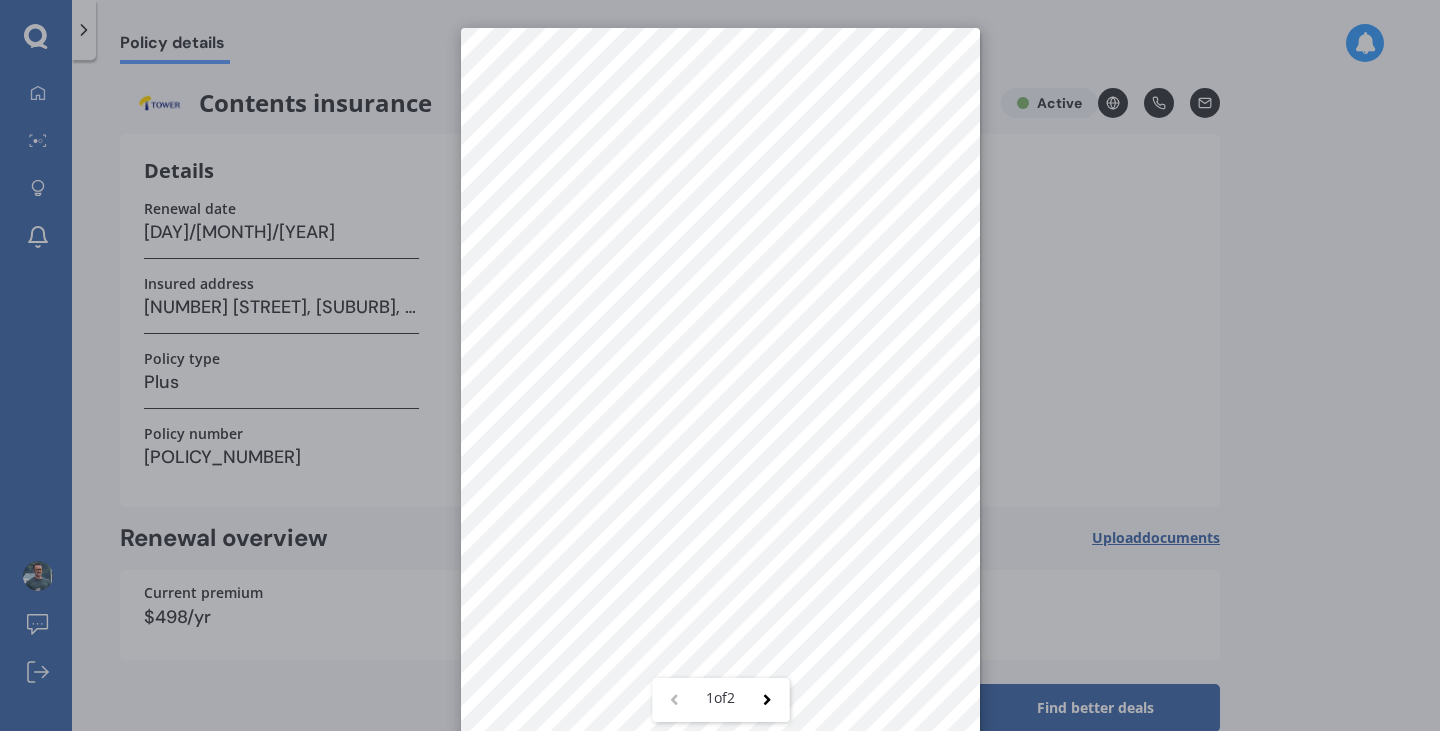 click on "1  of  2" at bounding box center [720, 365] 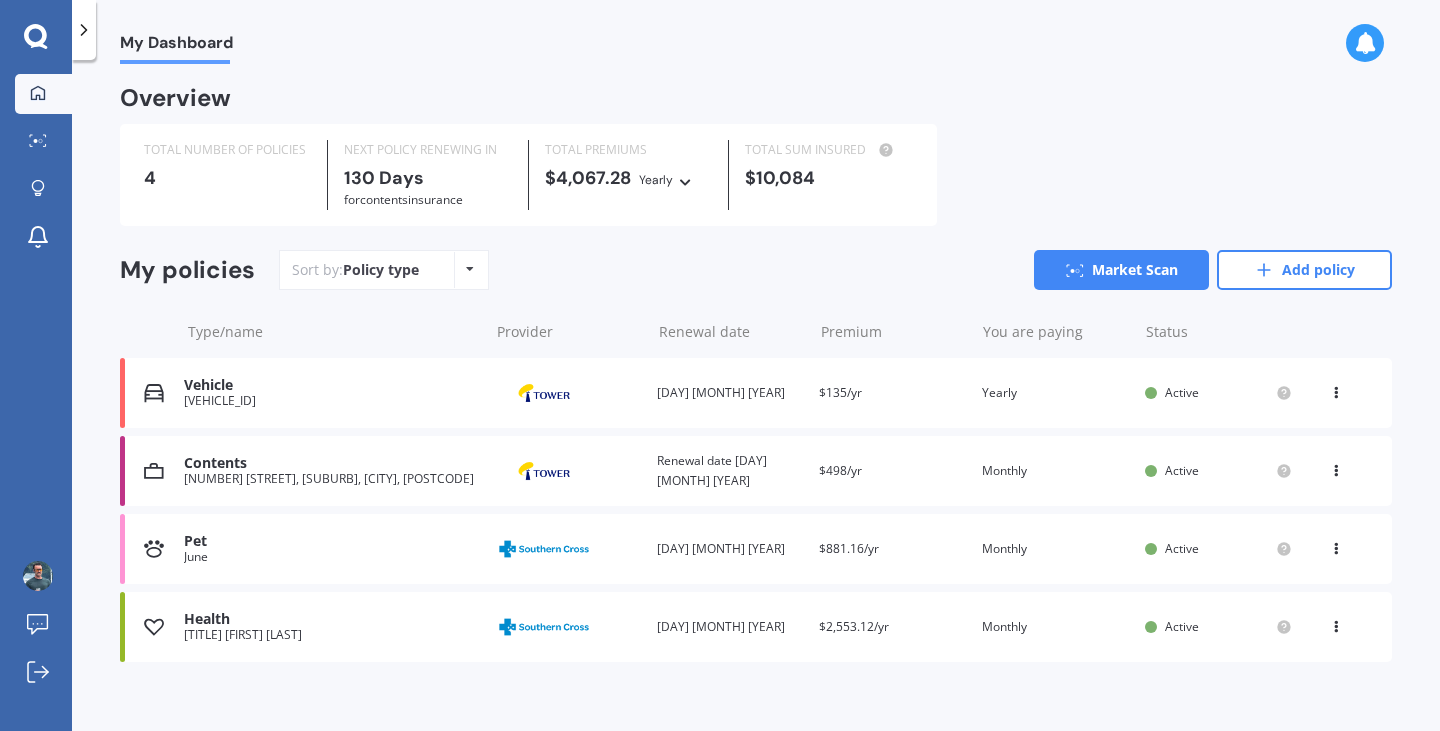 click on "Renewal date 19 Dec 2025" at bounding box center [730, 393] 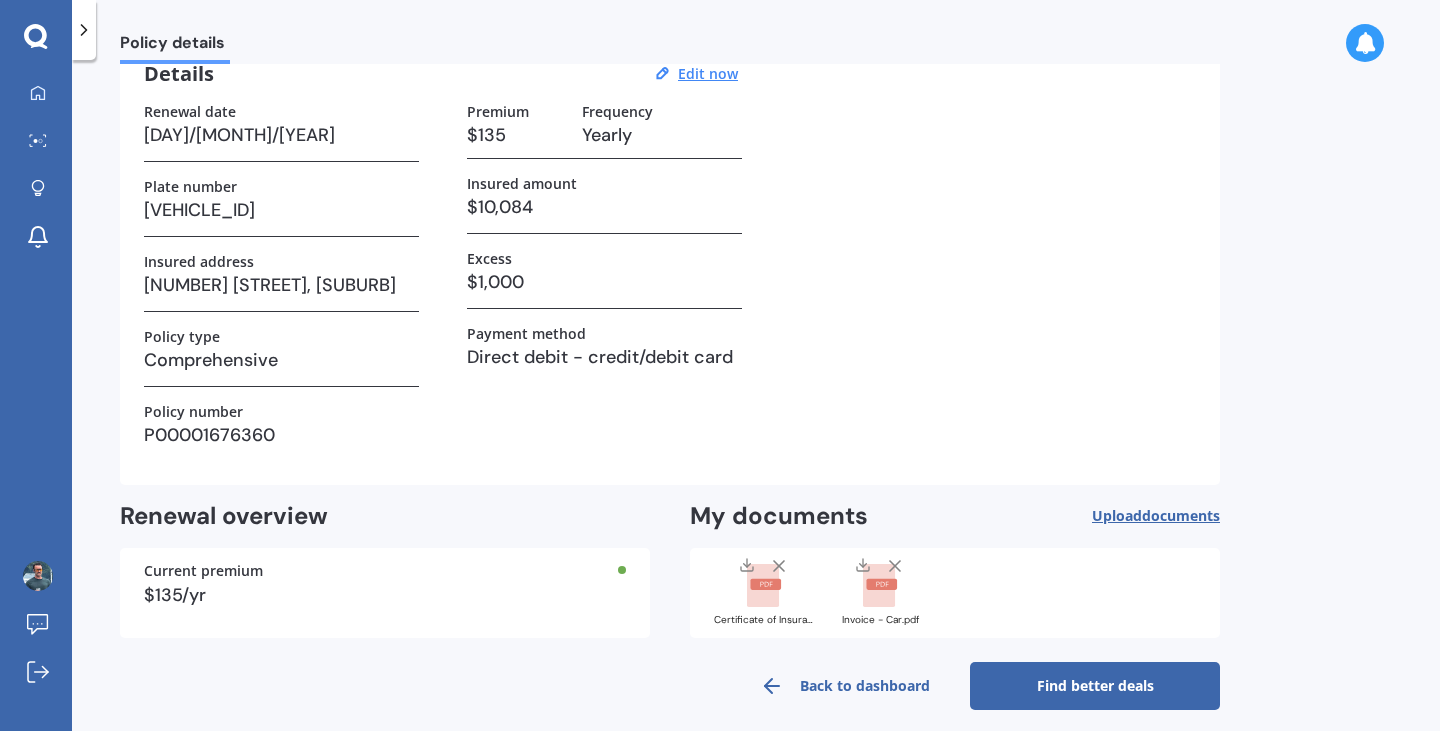 scroll, scrollTop: 103, scrollLeft: 0, axis: vertical 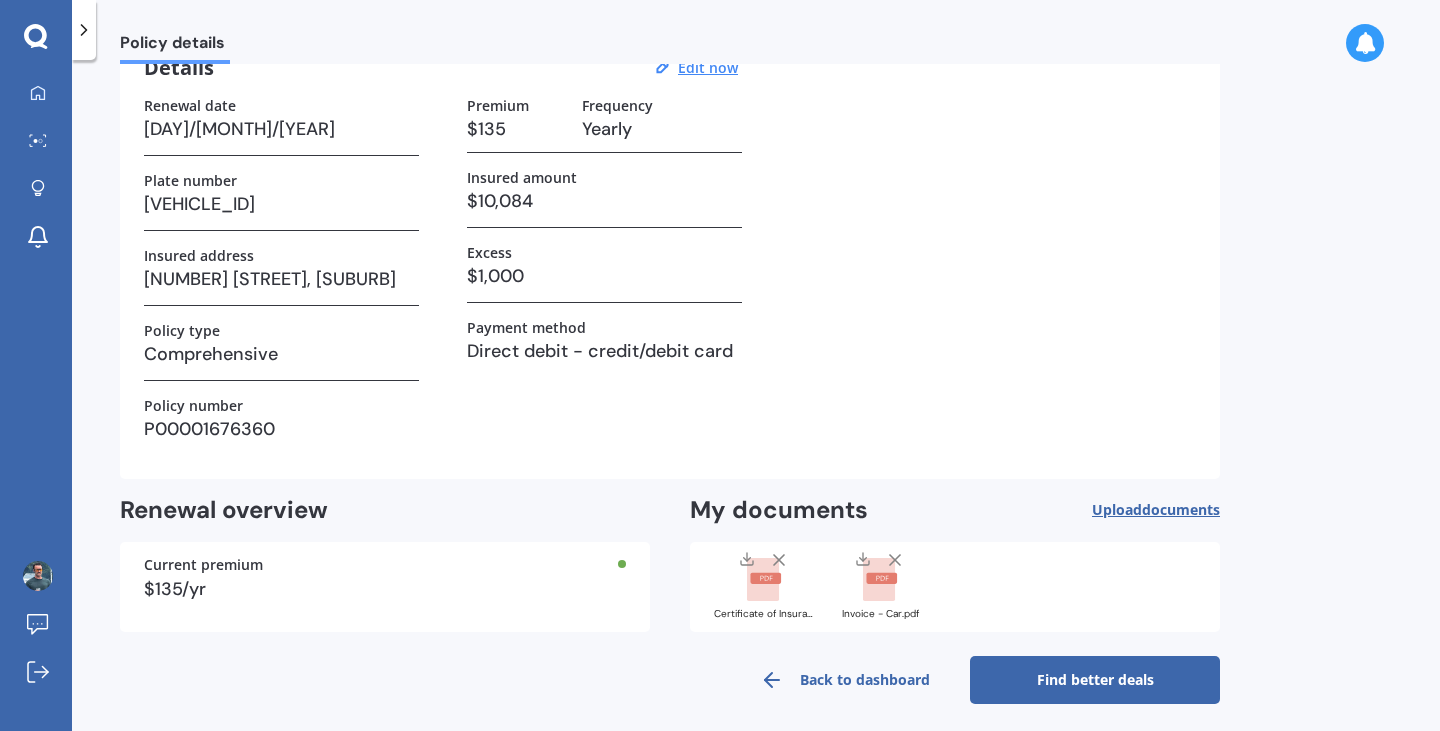 click at bounding box center (763, 580) 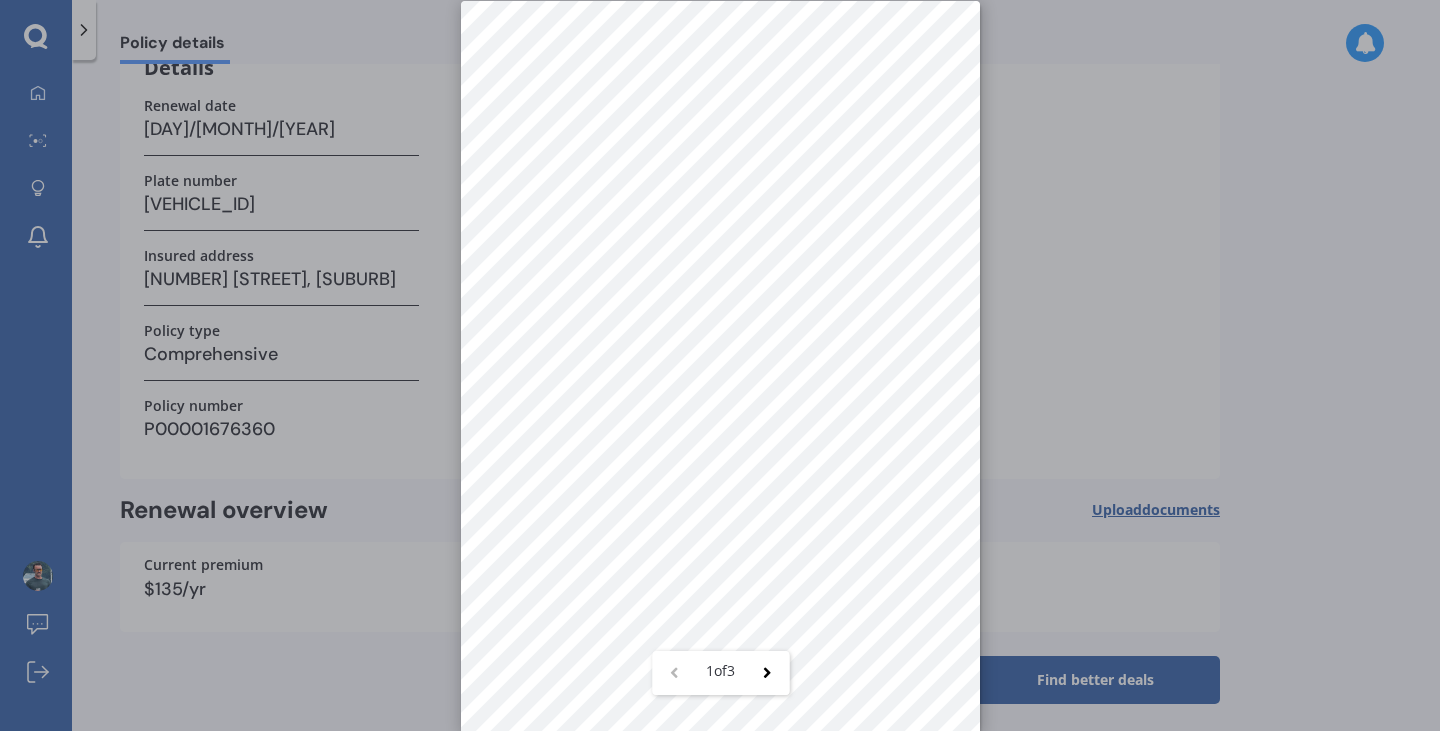 scroll, scrollTop: 27, scrollLeft: 0, axis: vertical 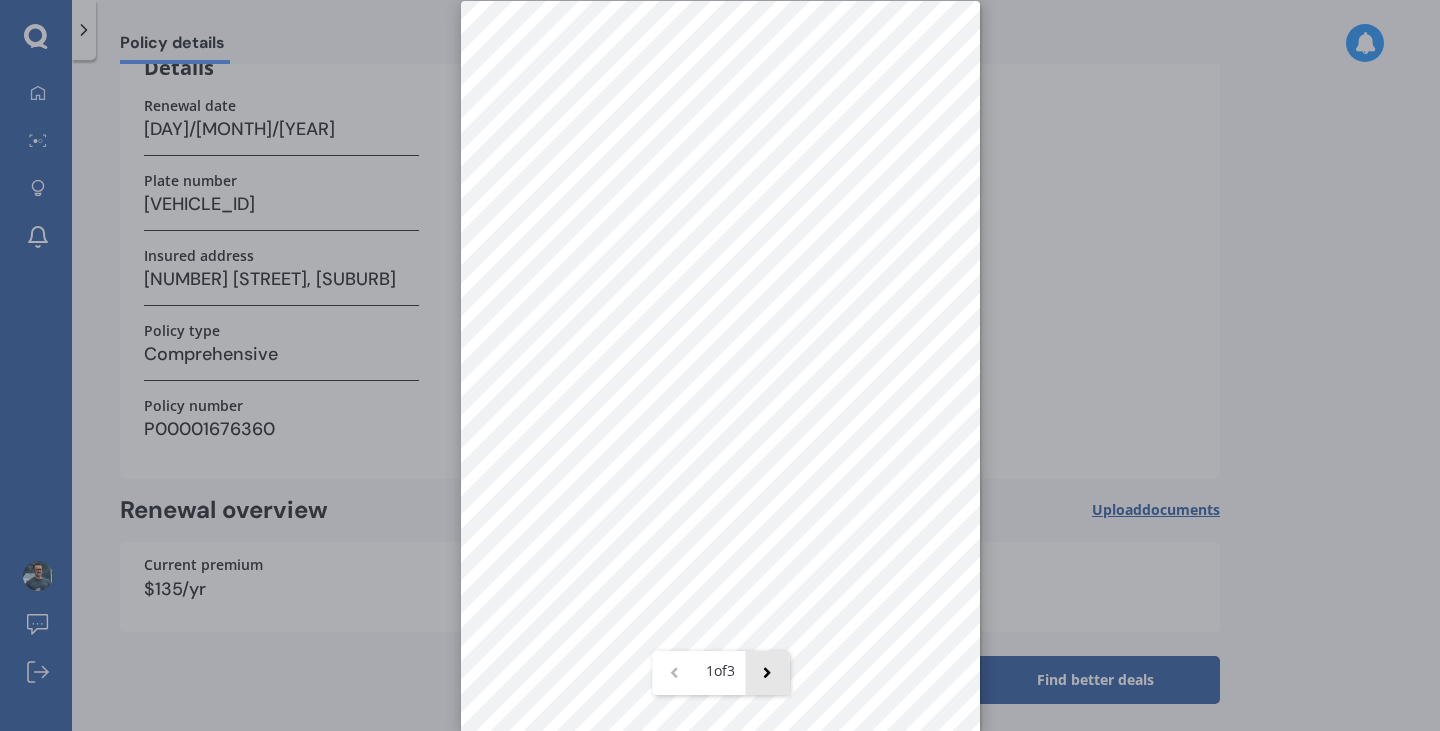 click at bounding box center (767, 673) 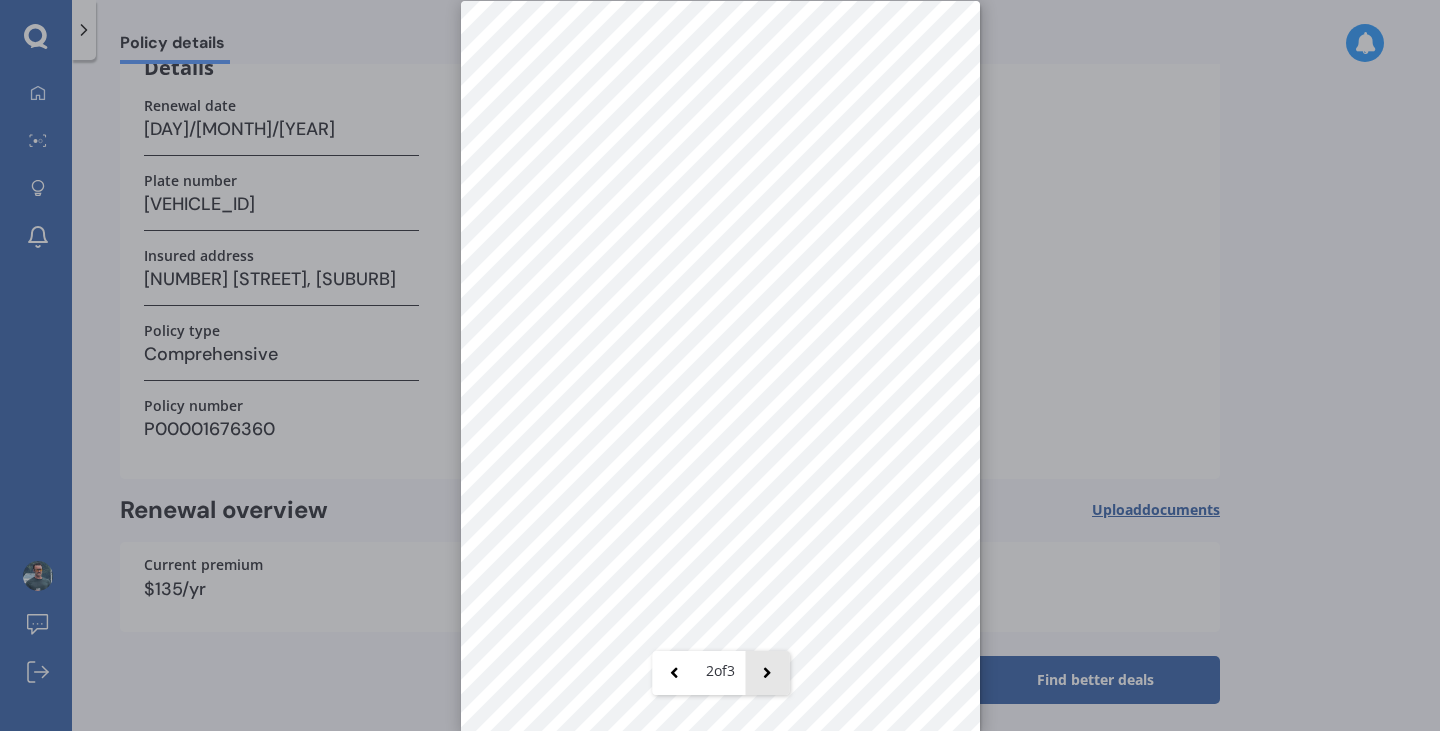 scroll, scrollTop: 0, scrollLeft: 0, axis: both 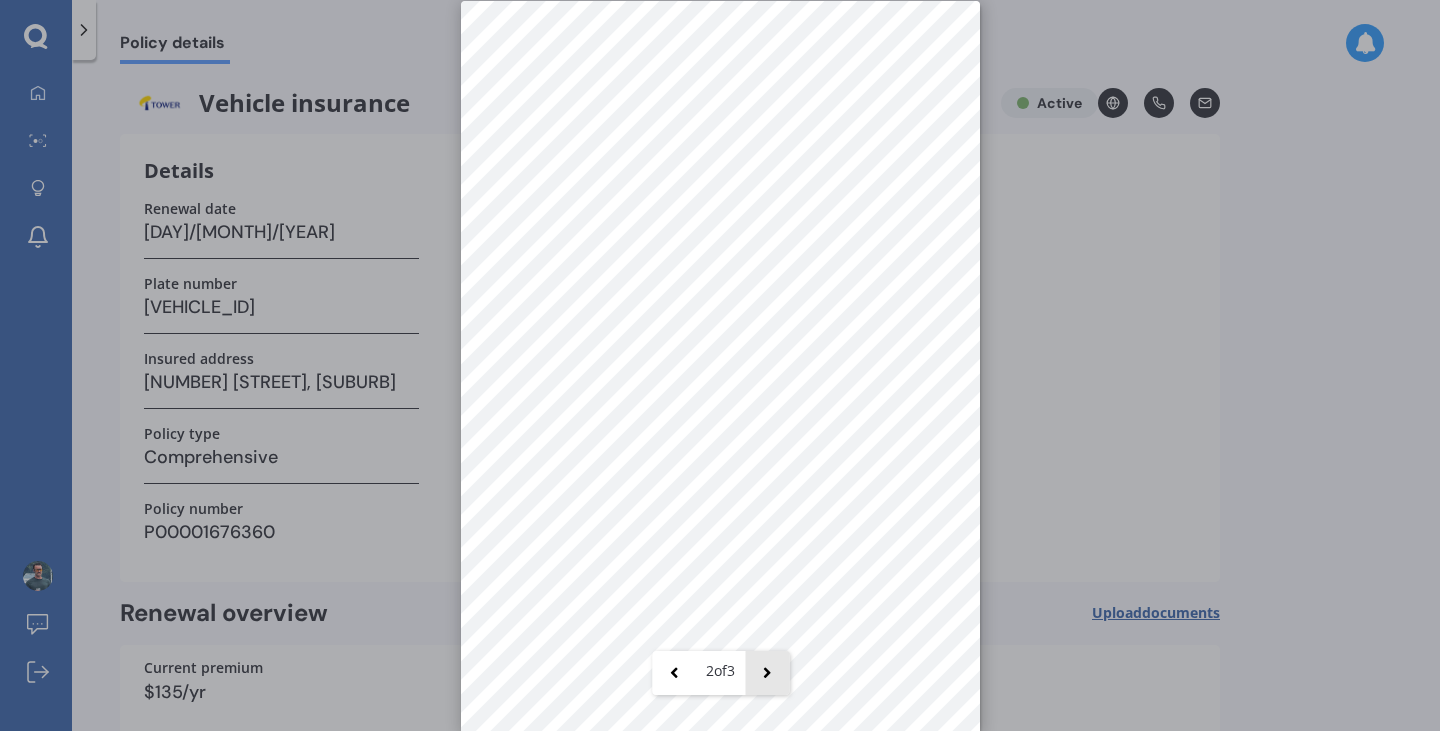 click at bounding box center [767, 673] 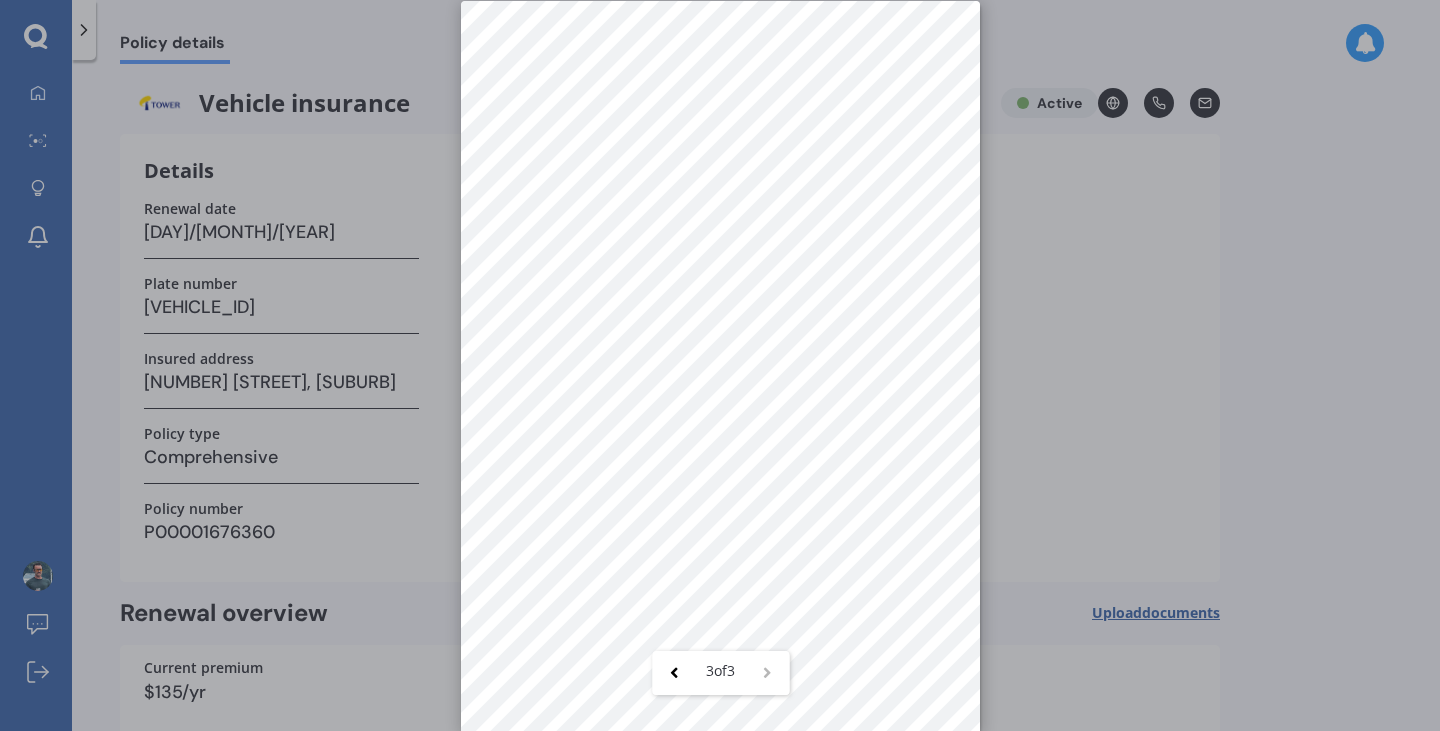 scroll, scrollTop: 0, scrollLeft: 0, axis: both 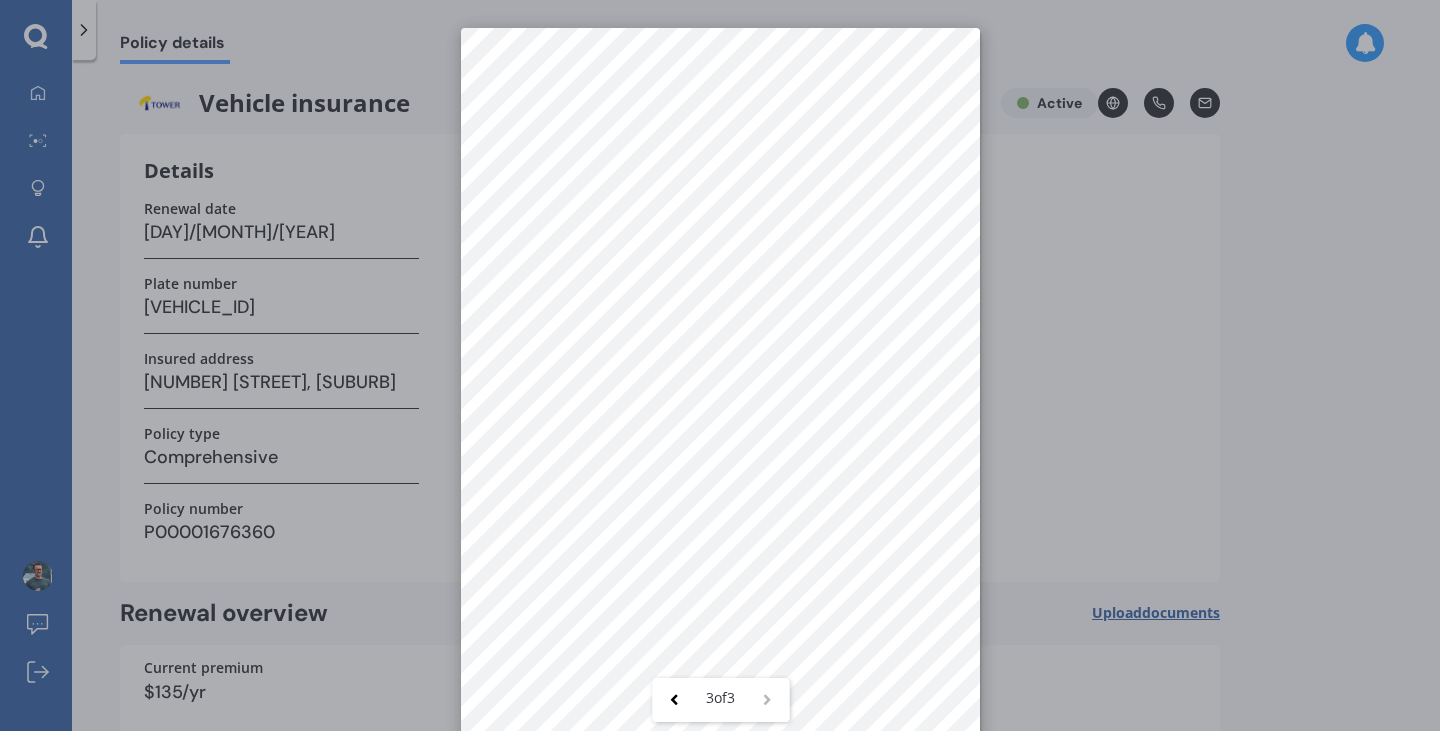 click on "3  of  3" at bounding box center (720, 365) 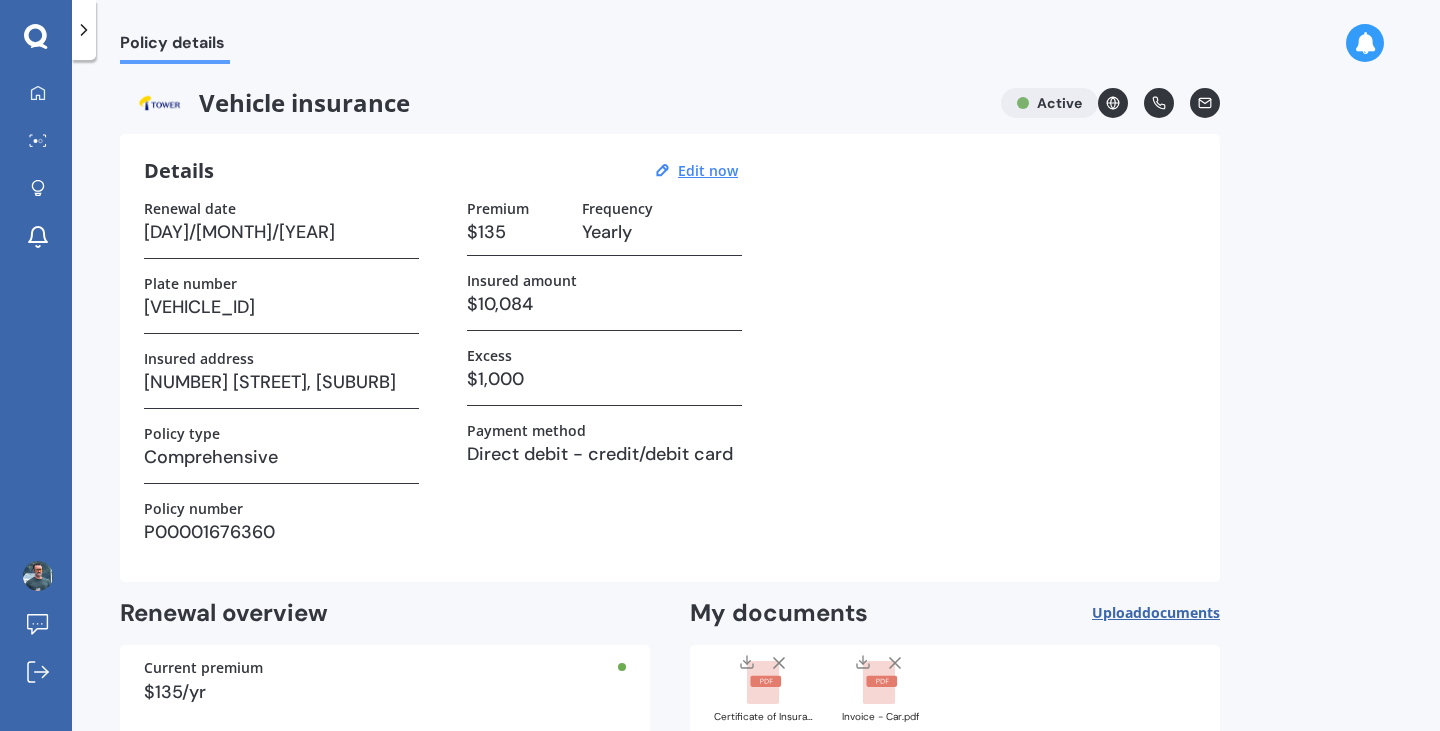 click at bounding box center [765, 681] 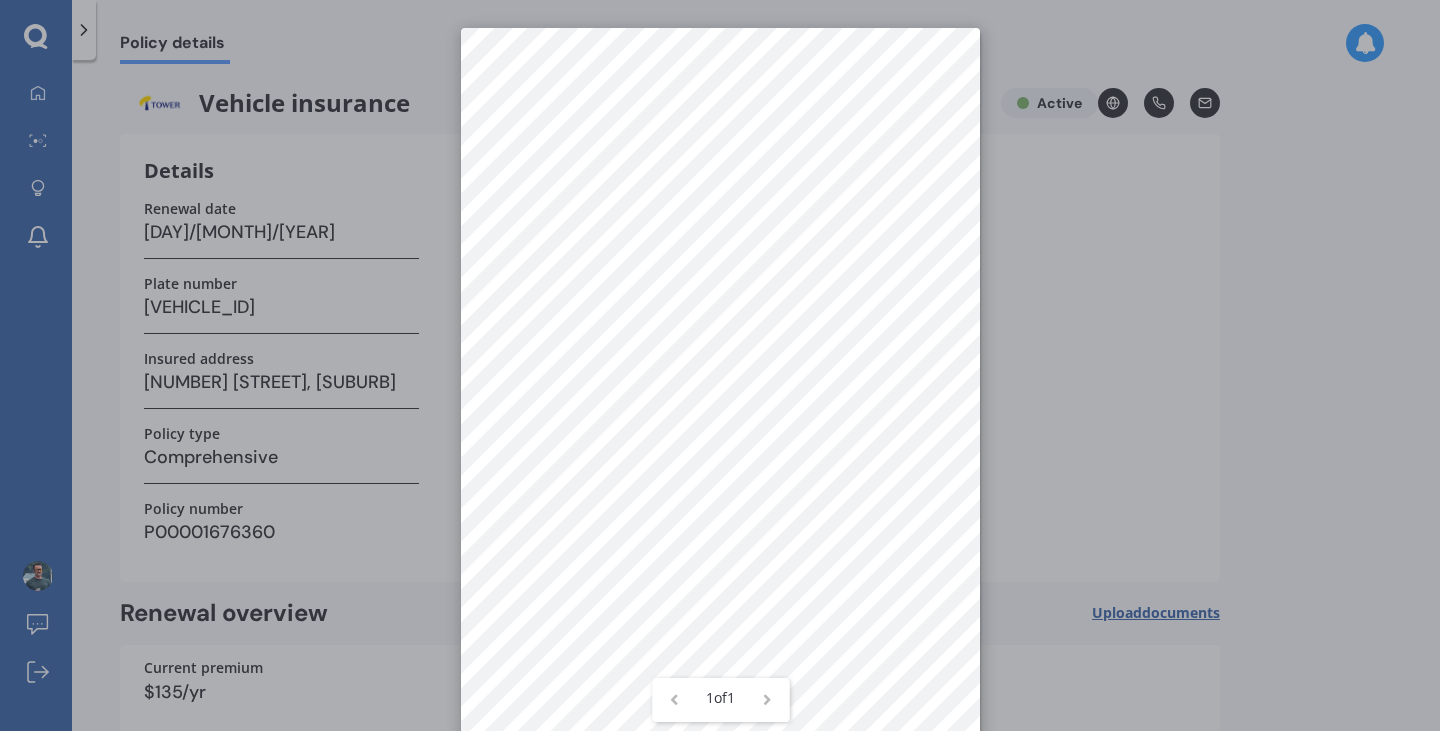 click on "1  of  1" at bounding box center [720, 365] 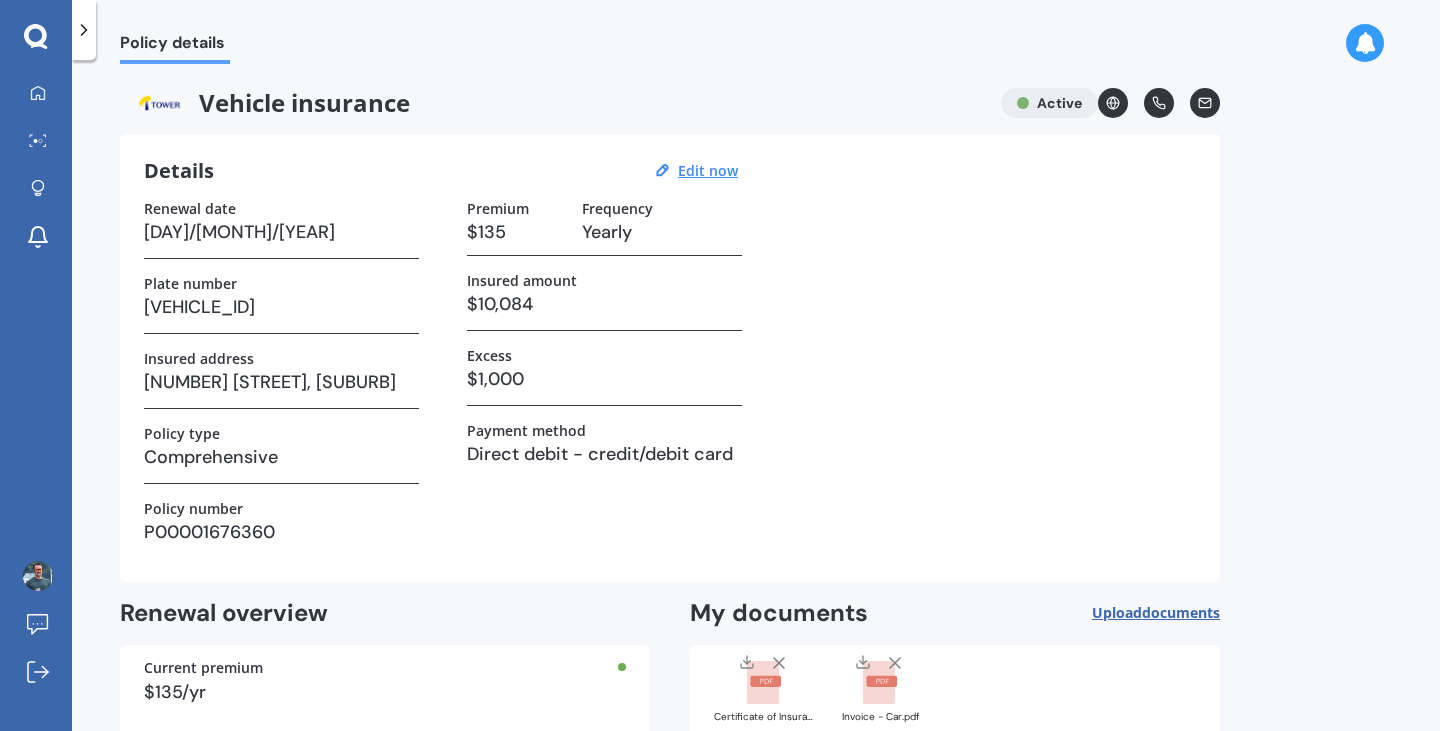 click at bounding box center [765, 681] 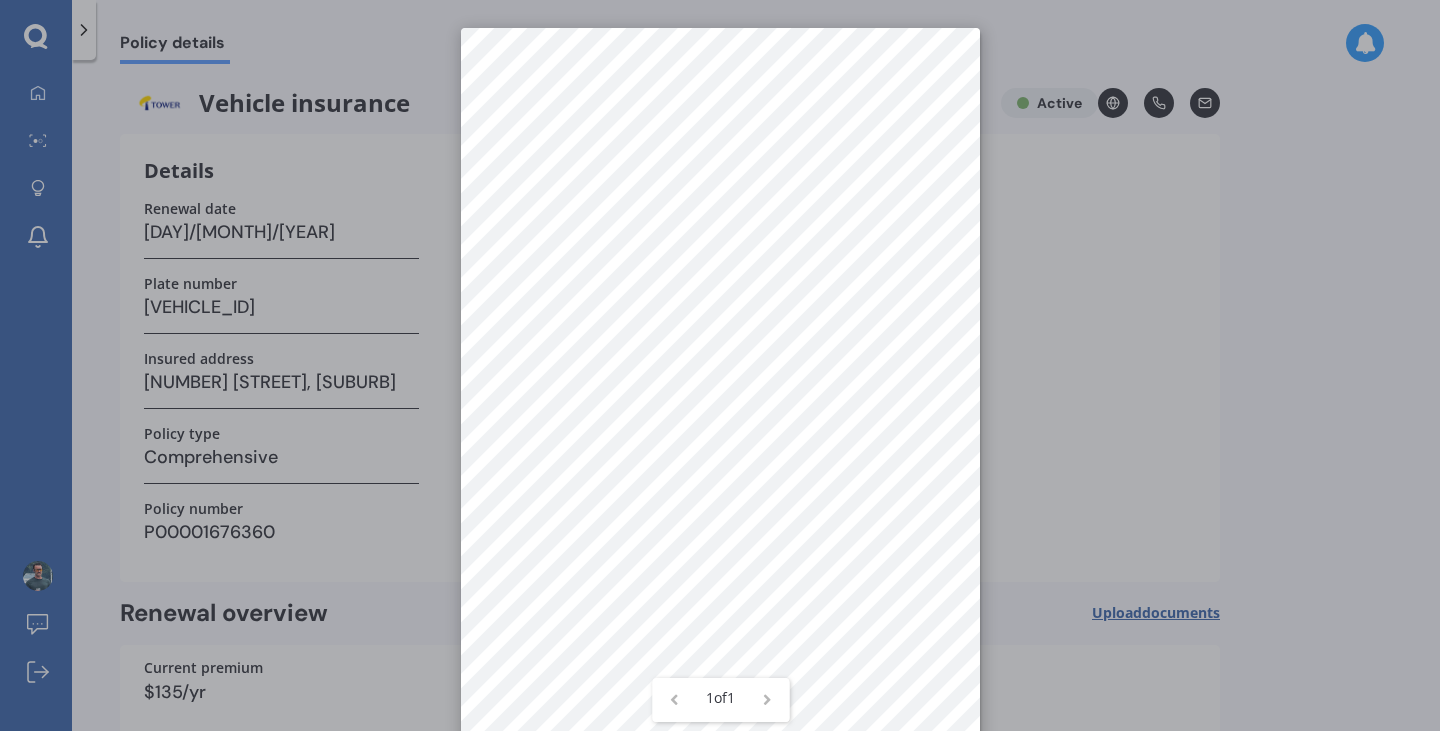 click on "1  of  1" at bounding box center (720, 365) 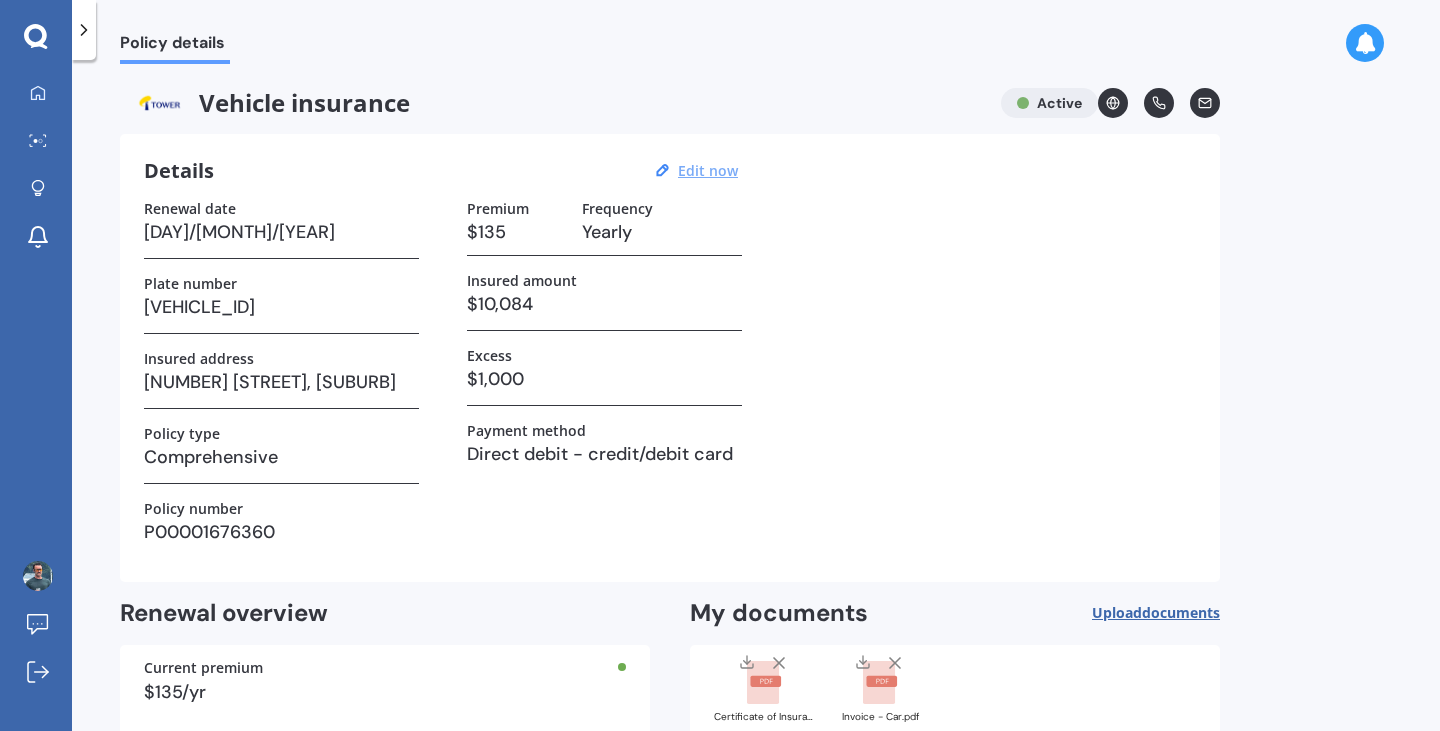 click on "Edit now" at bounding box center [708, 170] 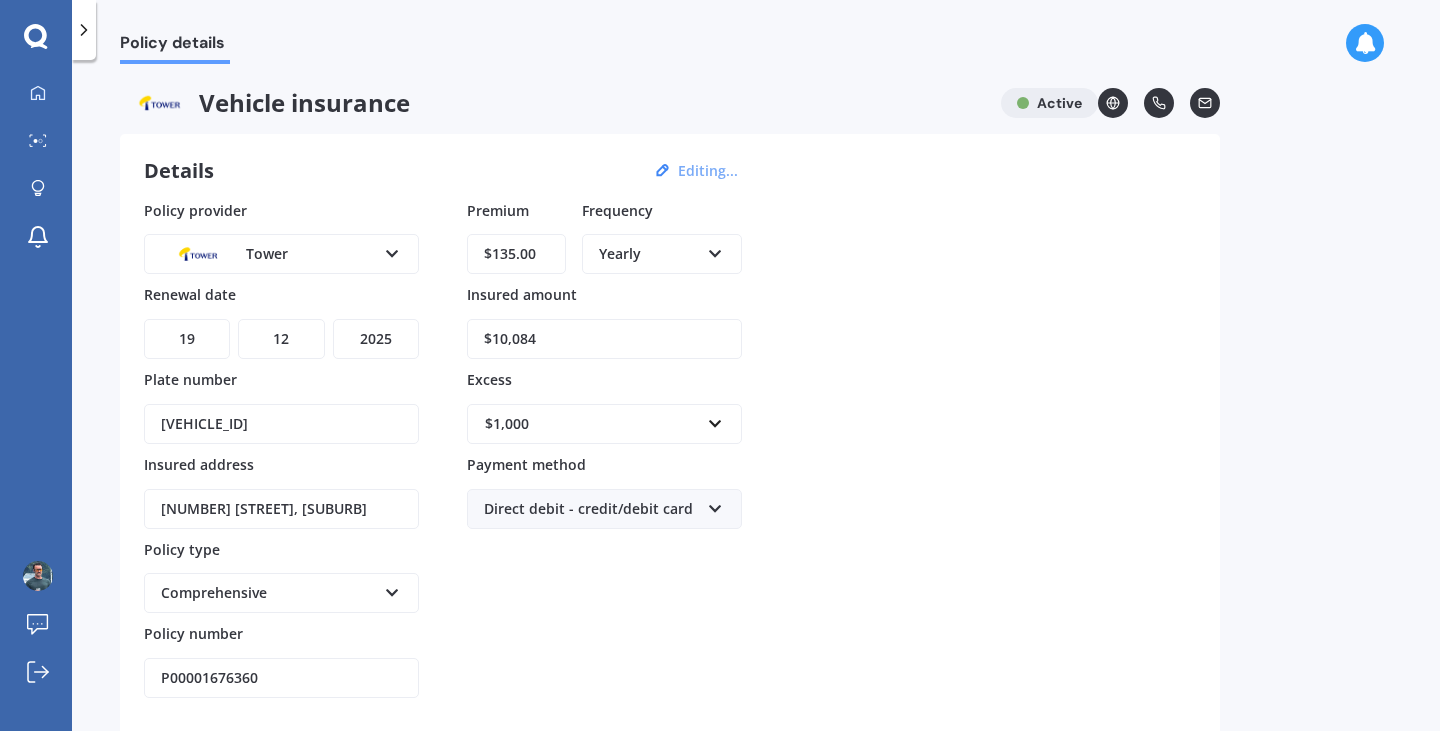 type 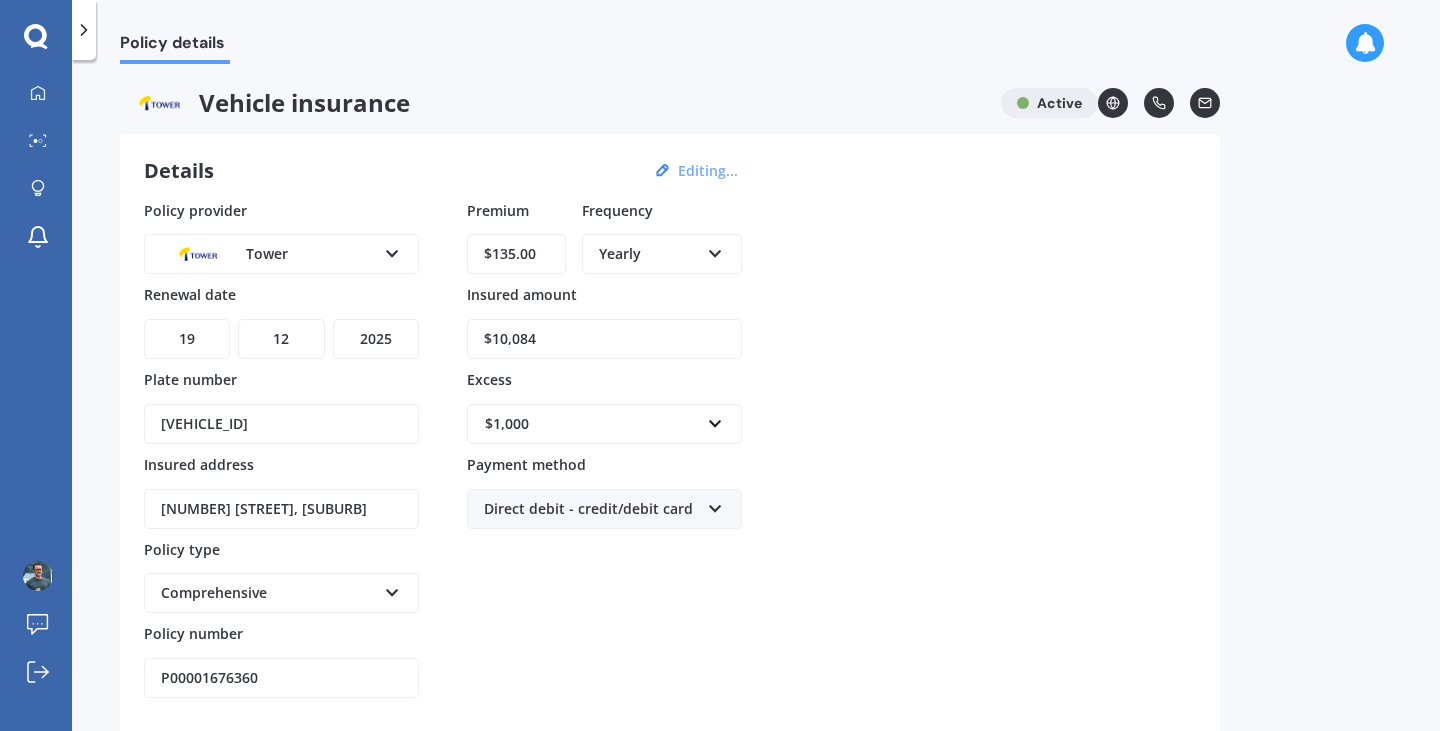 click on "$135.00" at bounding box center [516, 254] 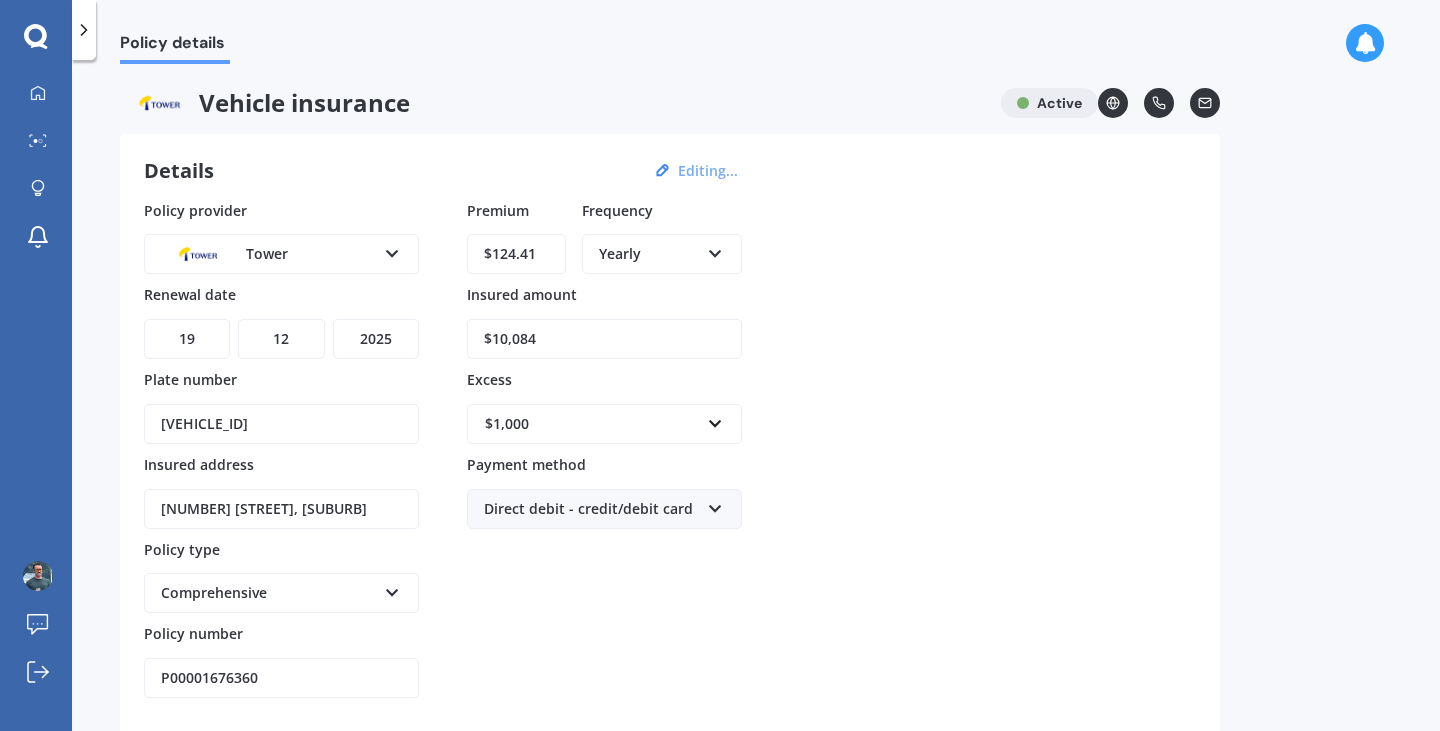 type on "$124.41" 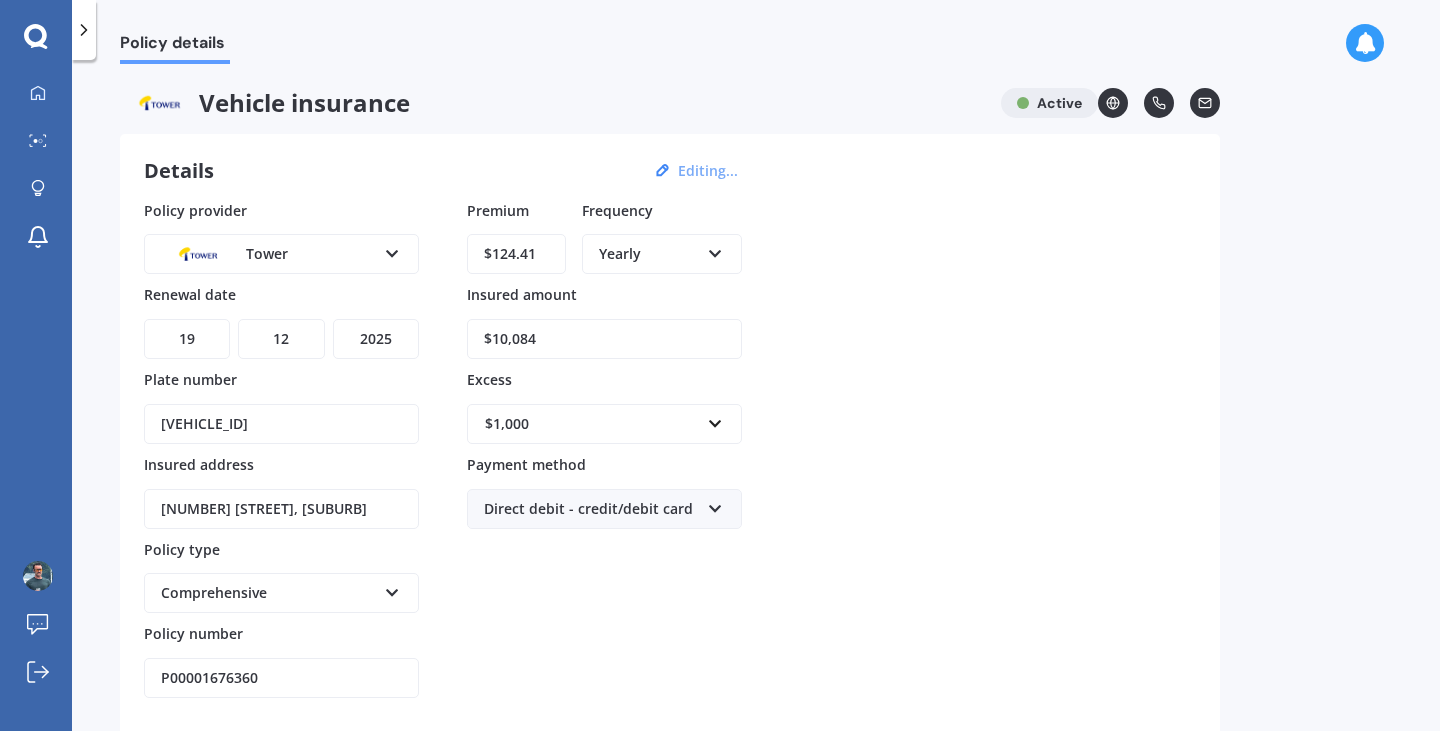 click on "Yearly" at bounding box center [649, 254] 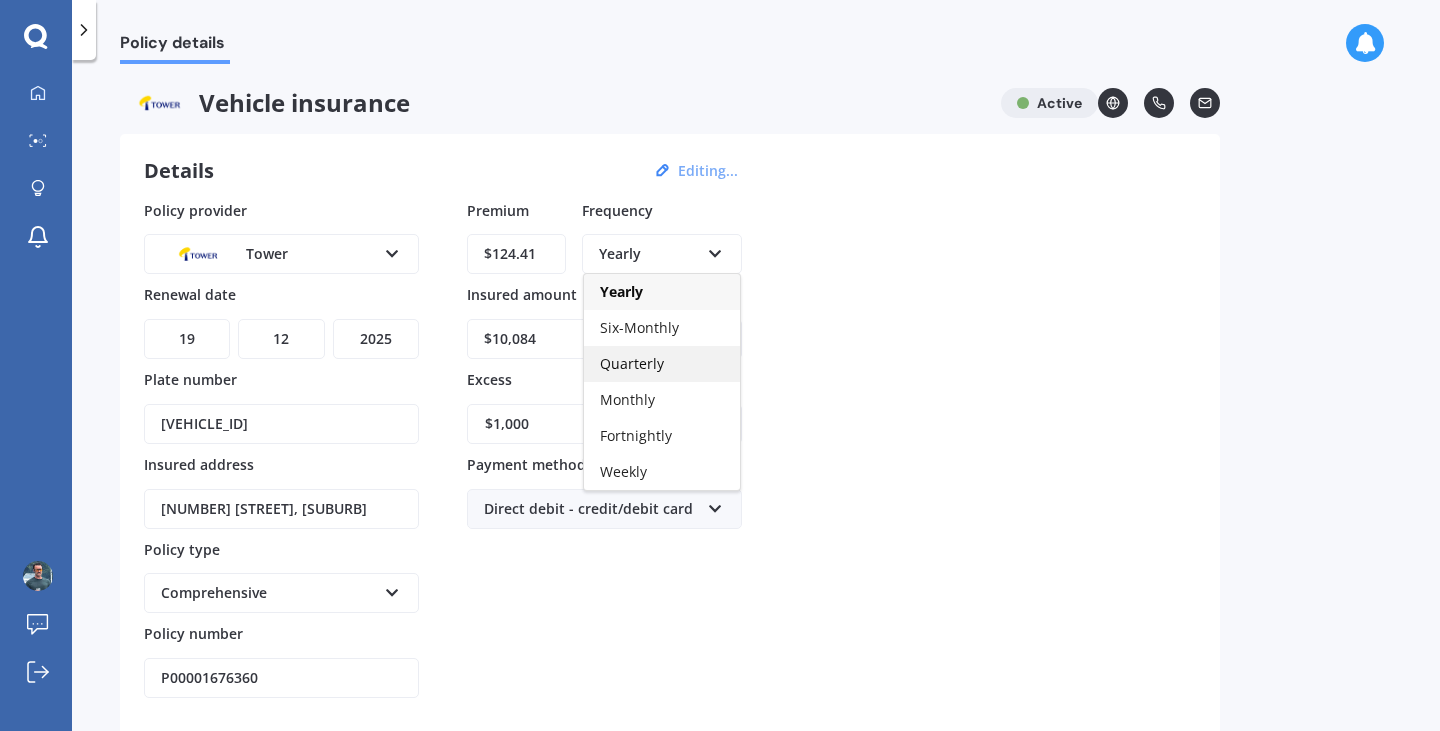 click on "Quarterly" at bounding box center (621, 291) 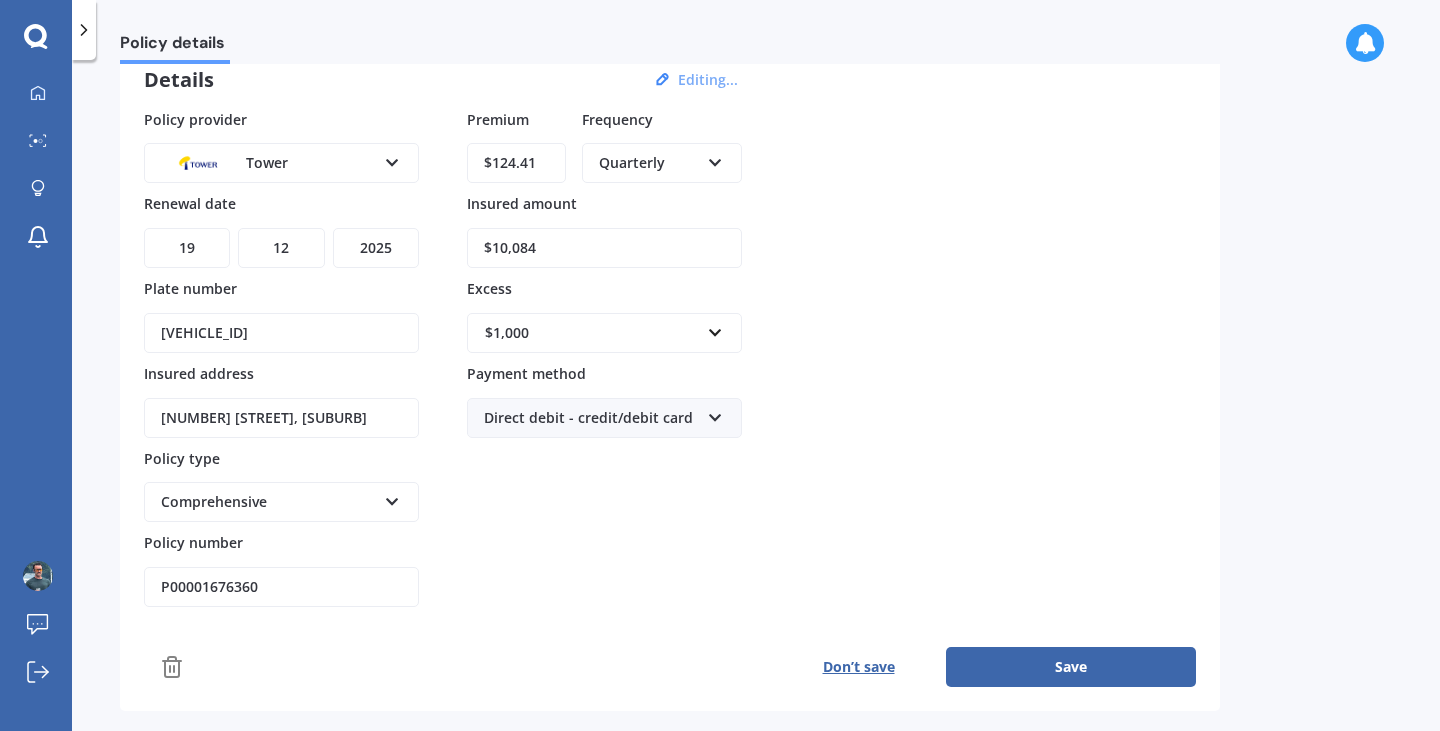 scroll, scrollTop: 102, scrollLeft: 0, axis: vertical 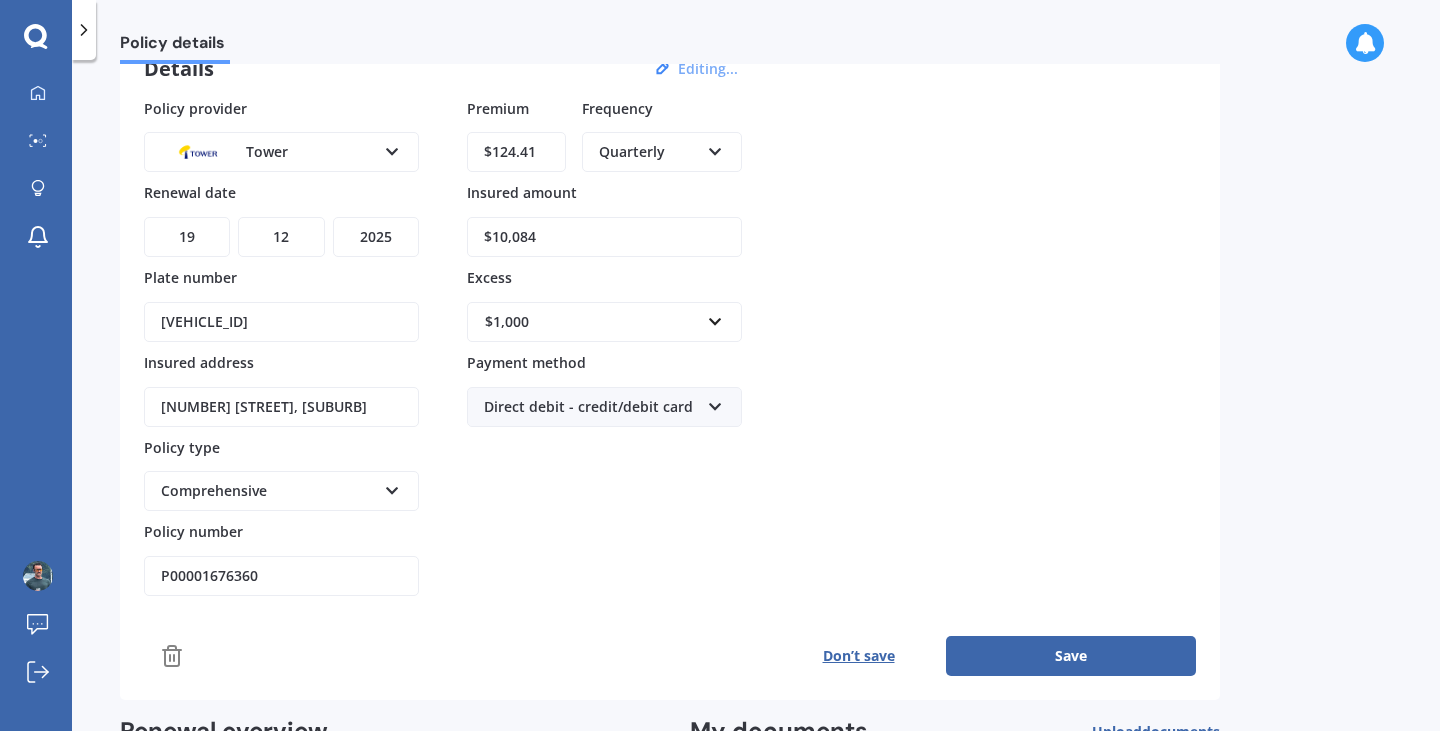 click on "Save" at bounding box center (1071, 656) 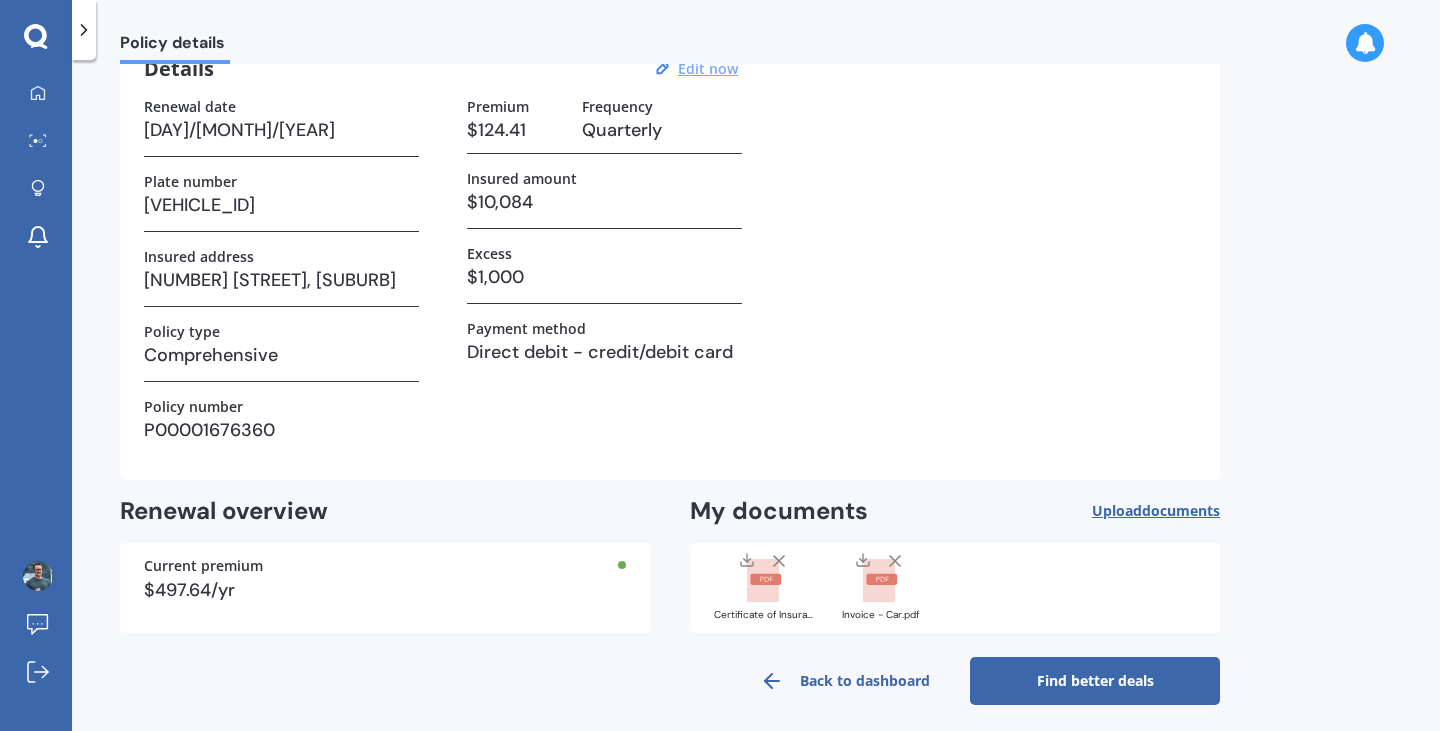 scroll, scrollTop: 0, scrollLeft: 0, axis: both 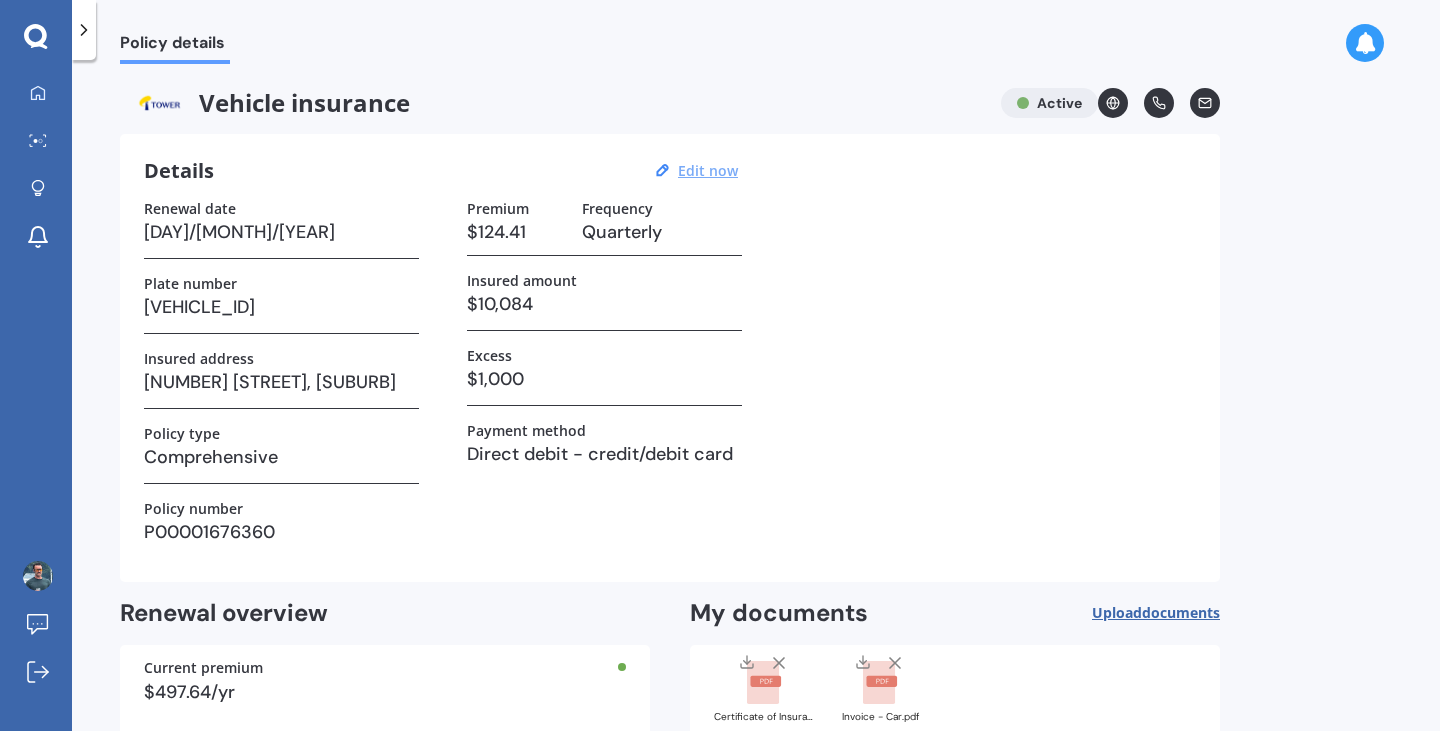 click at bounding box center [36, 37] 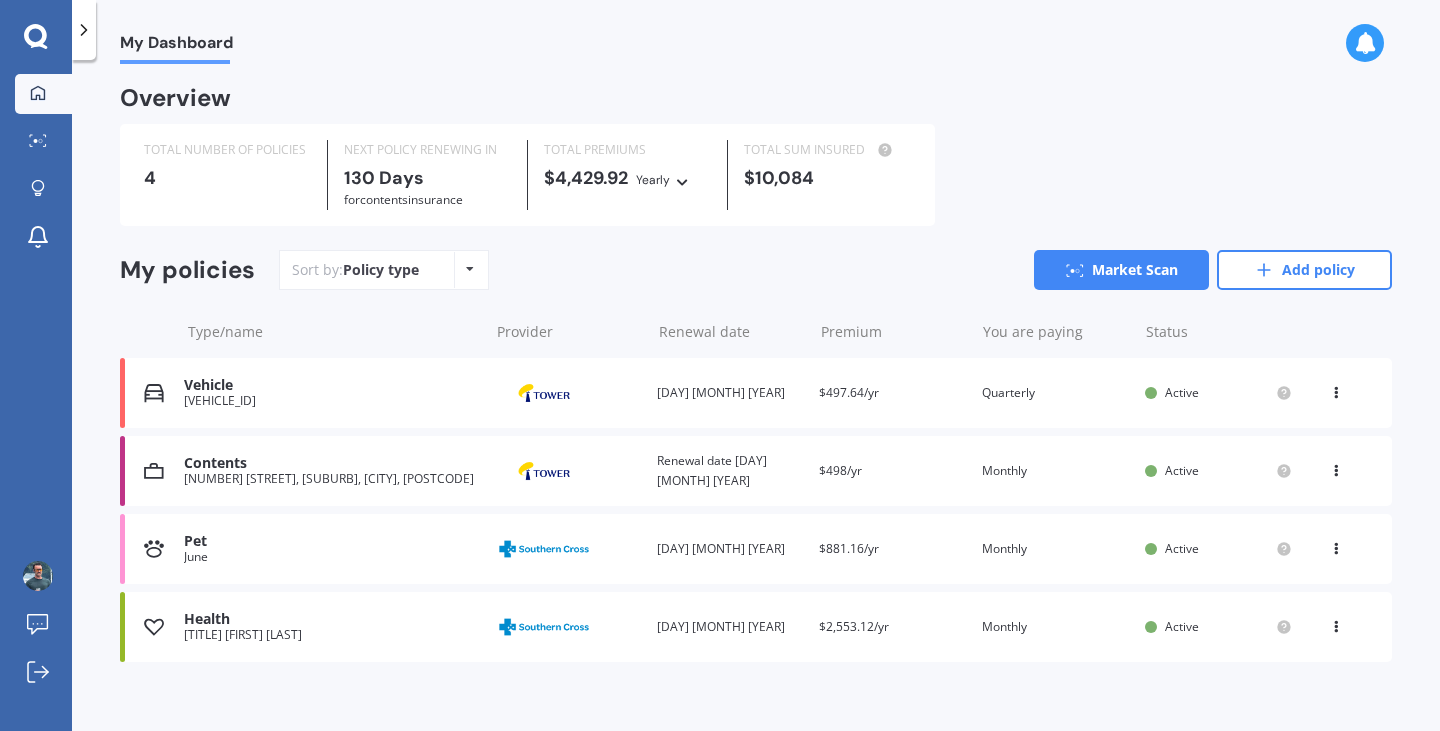 click on "Renewal date 16 Nov 2025" at bounding box center (730, 471) 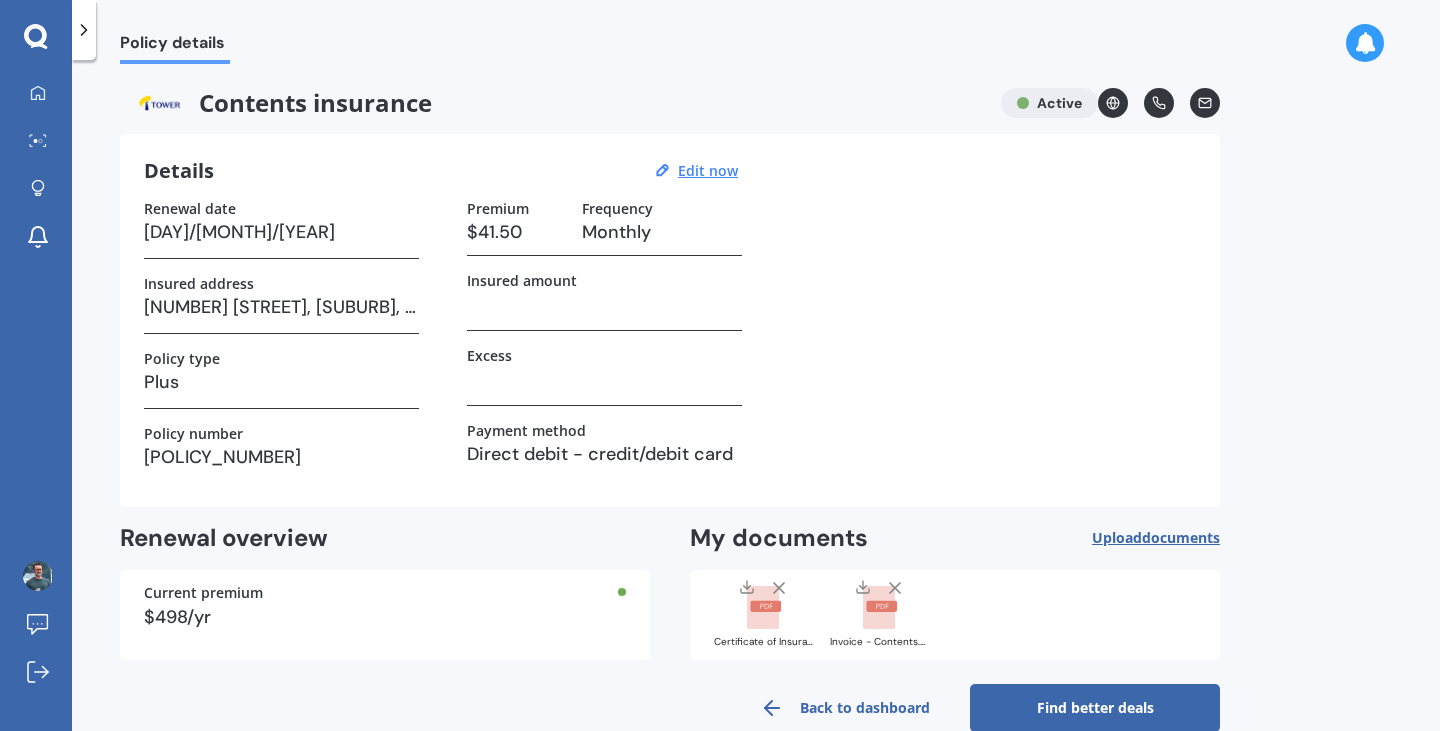 click at bounding box center [763, 608] 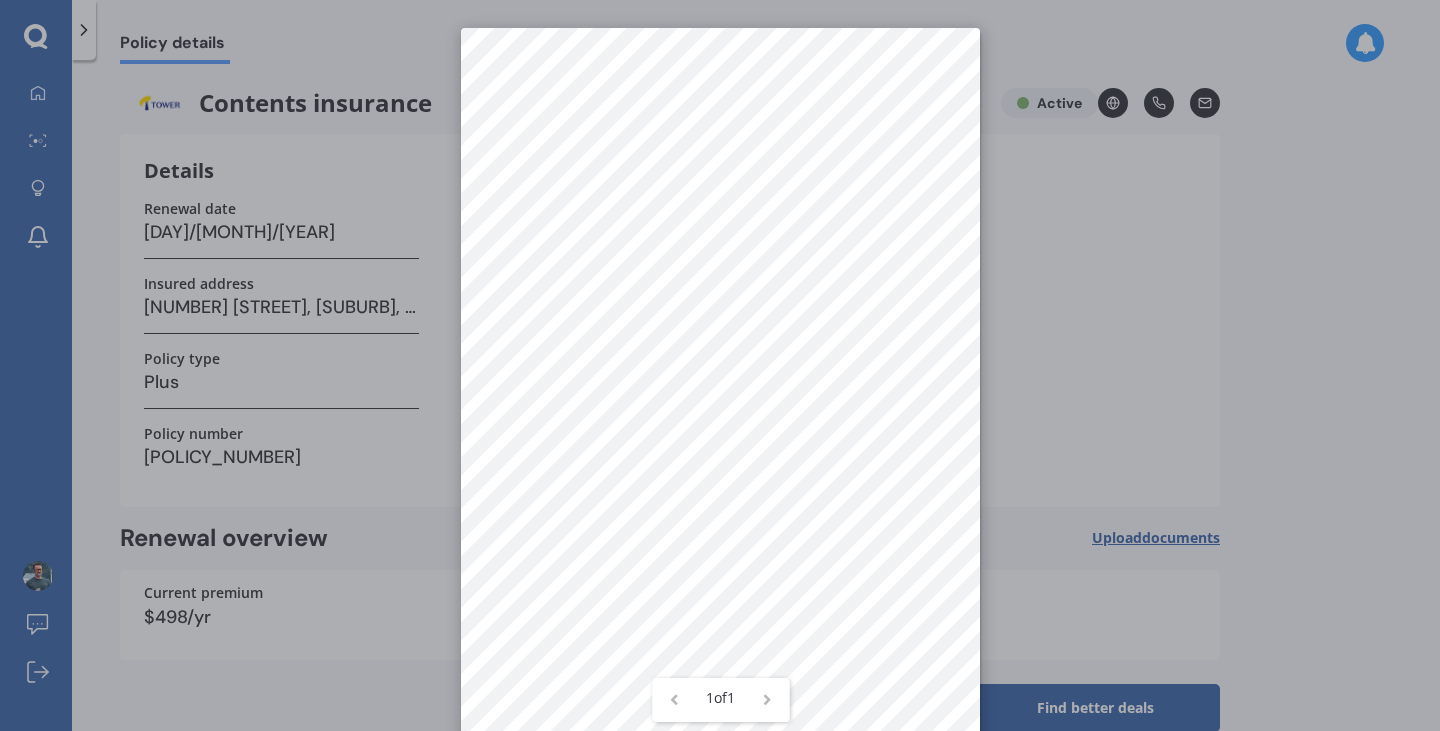 click on "1  of  1" at bounding box center [720, 365] 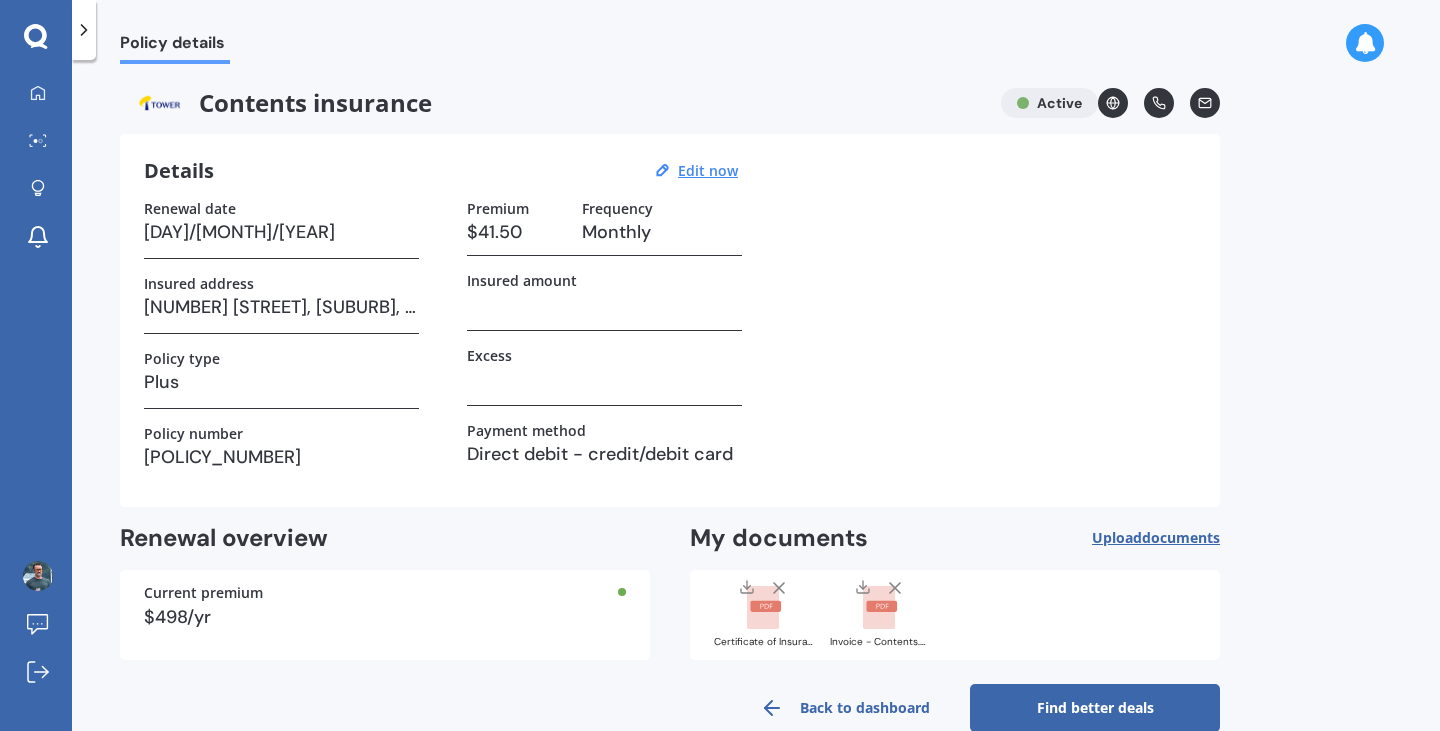 click at bounding box center [36, 37] 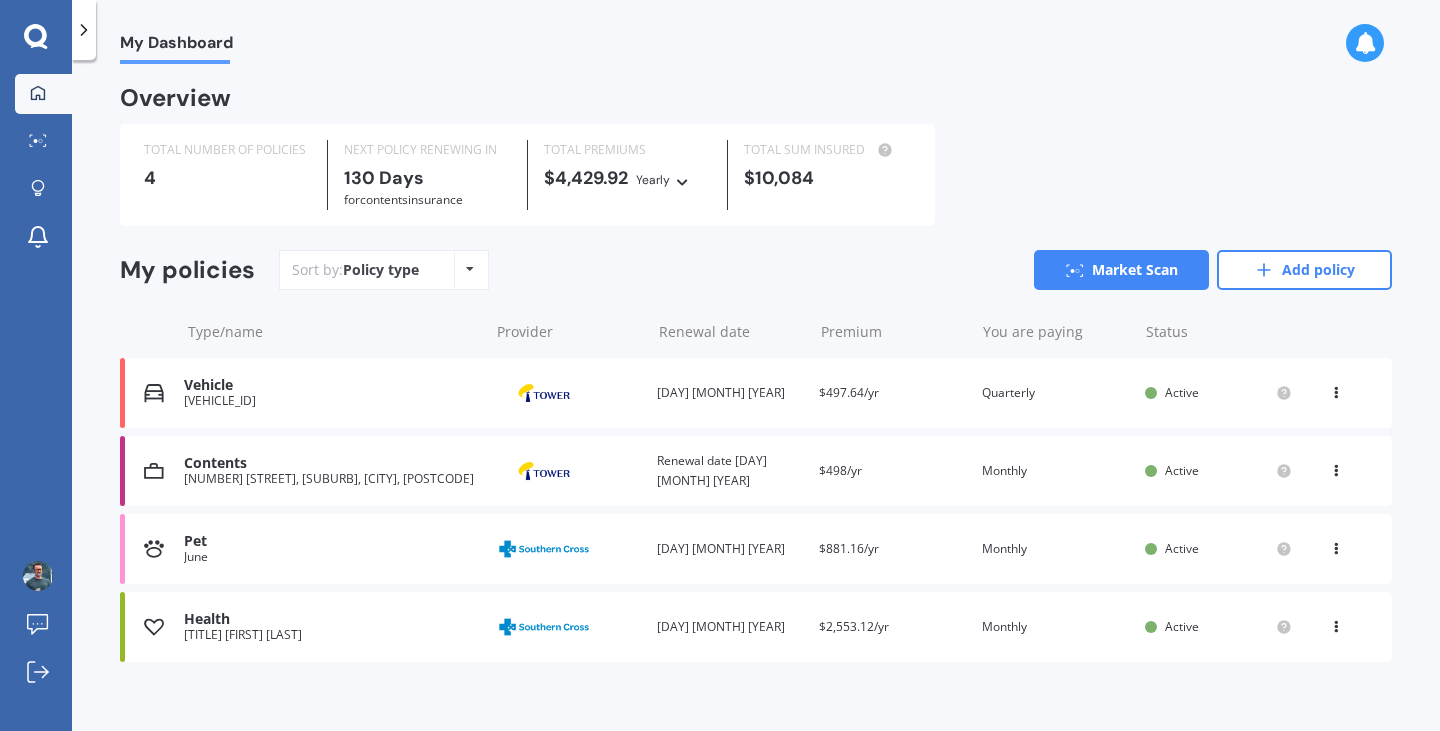 click on "Renewal date 19 Dec 2025" at bounding box center (730, 393) 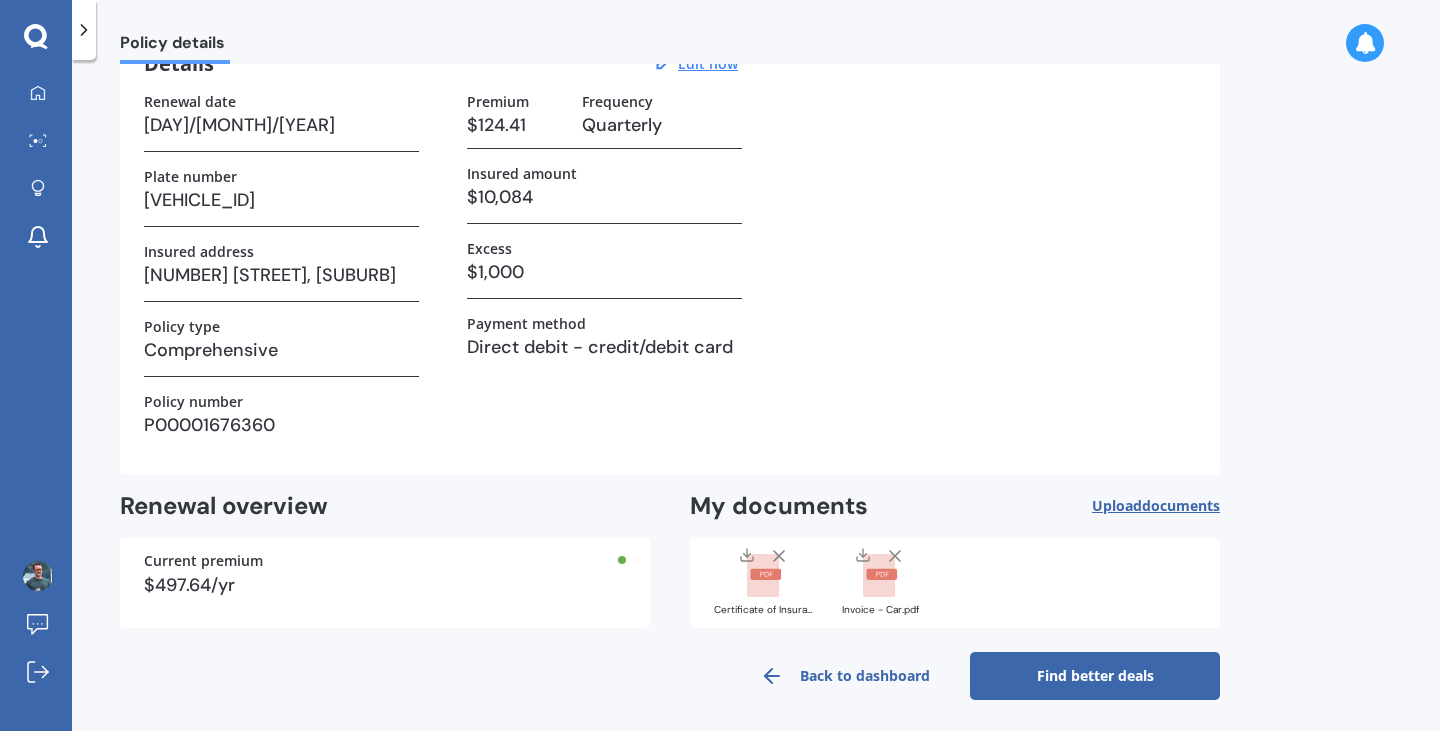 scroll, scrollTop: 111, scrollLeft: 0, axis: vertical 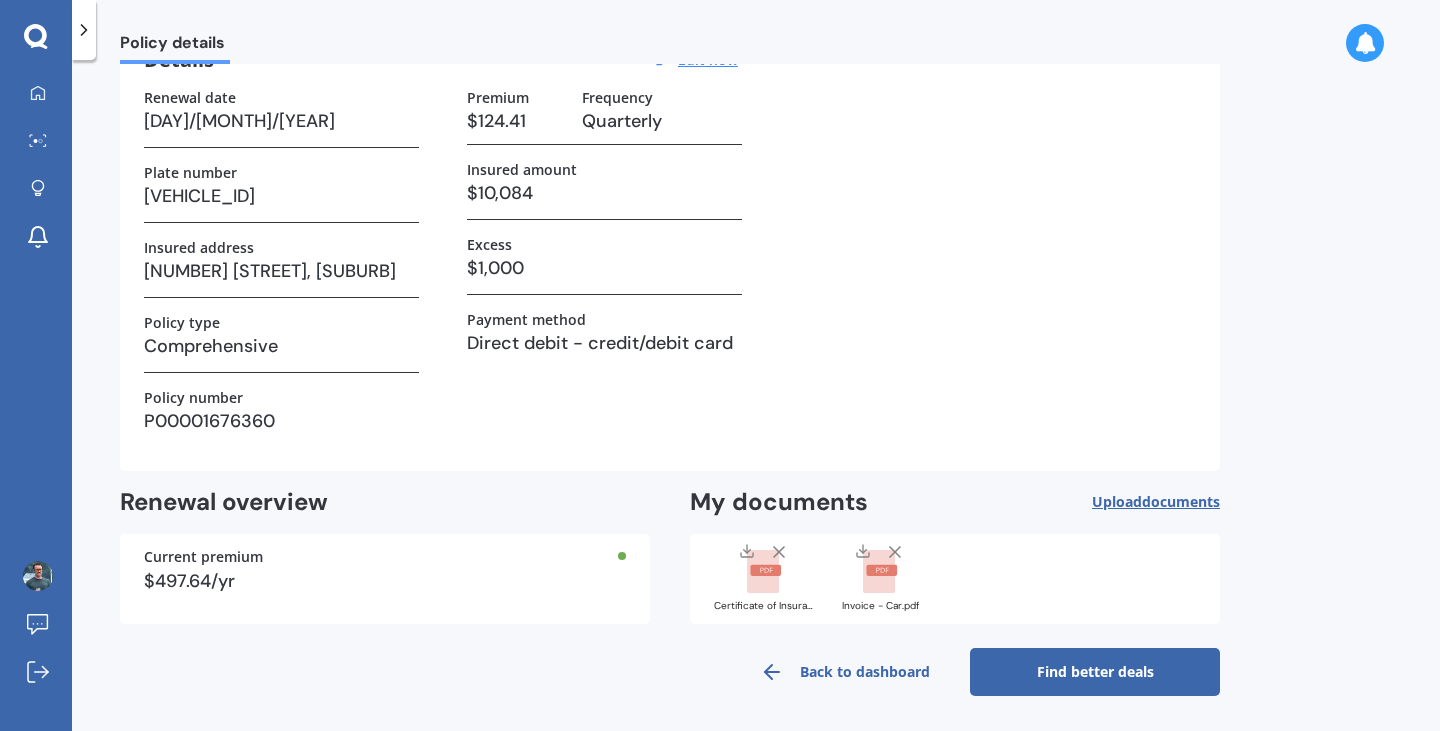 click at bounding box center (763, 572) 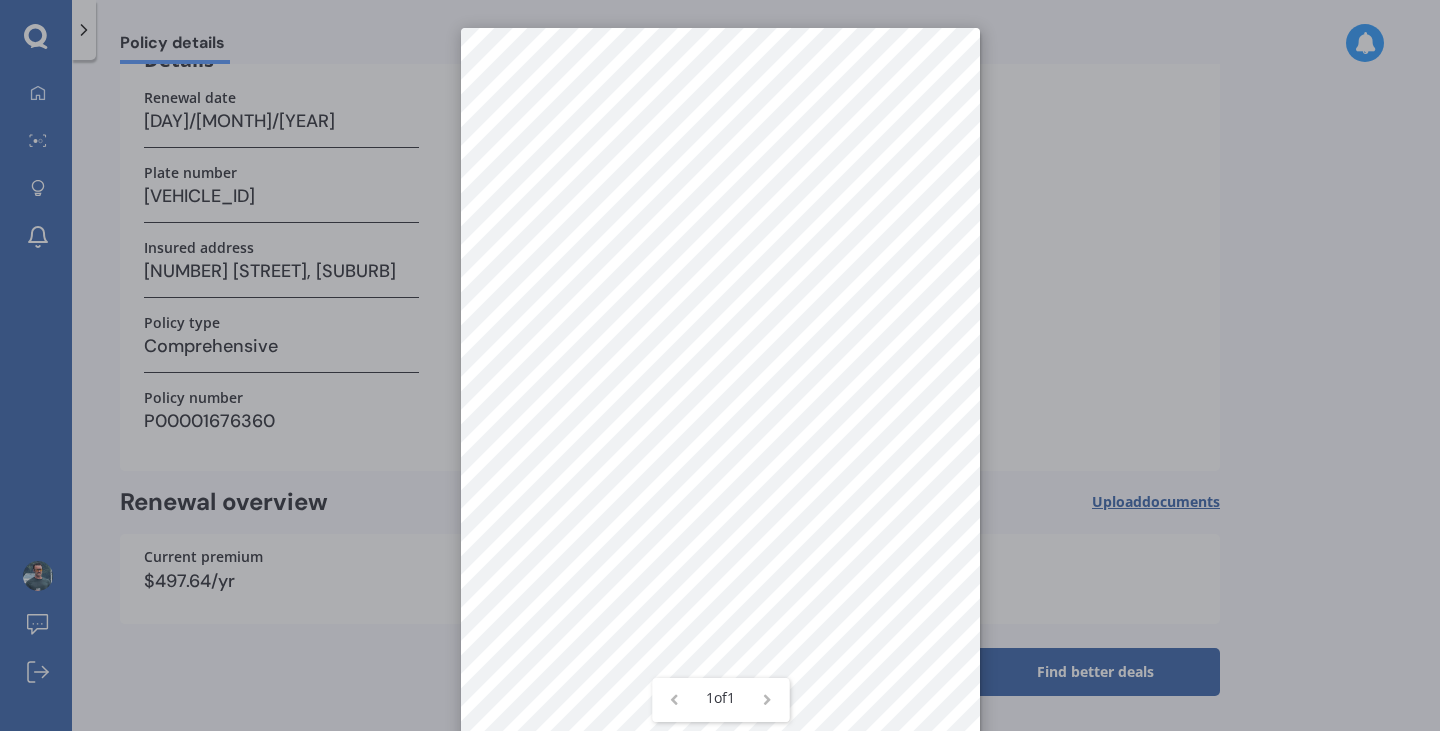click on "1  of  1" at bounding box center (720, 365) 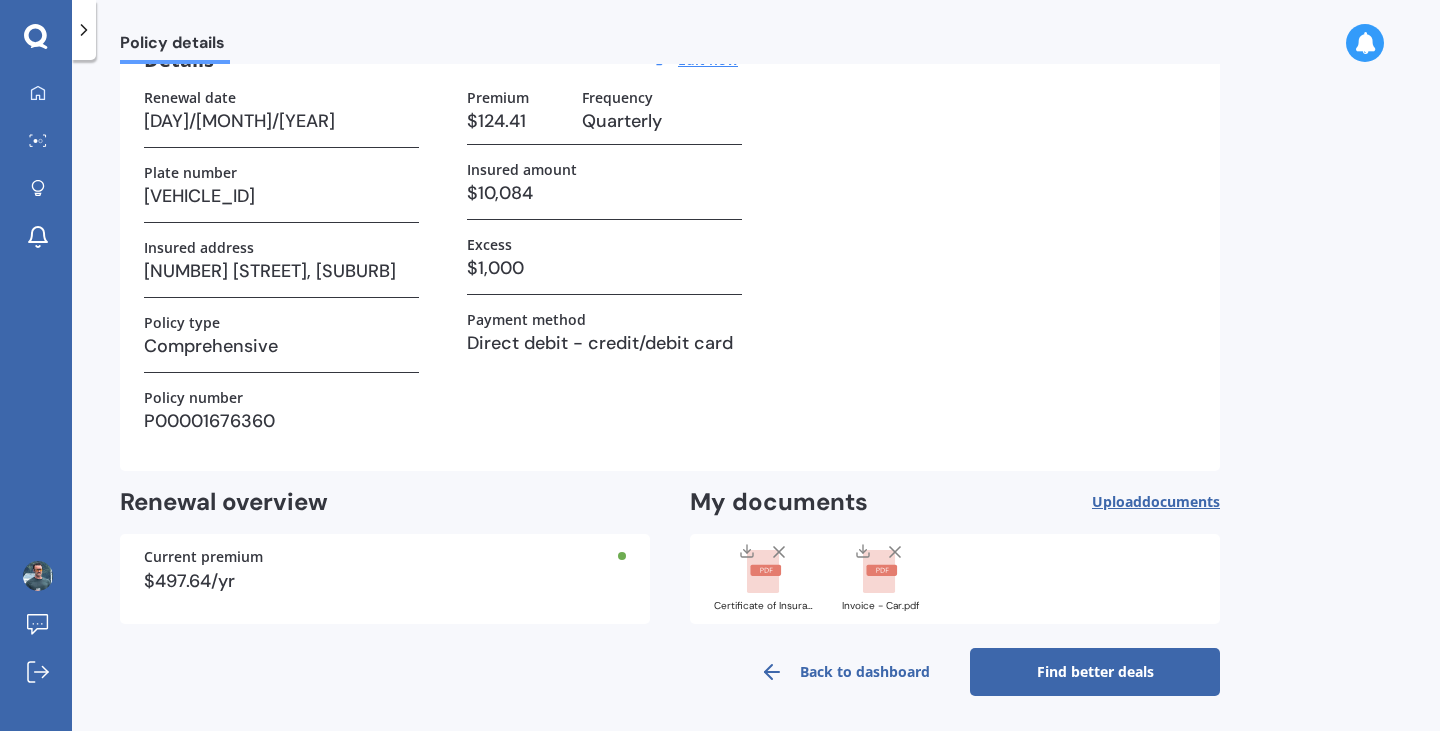 scroll, scrollTop: 18, scrollLeft: 0, axis: vertical 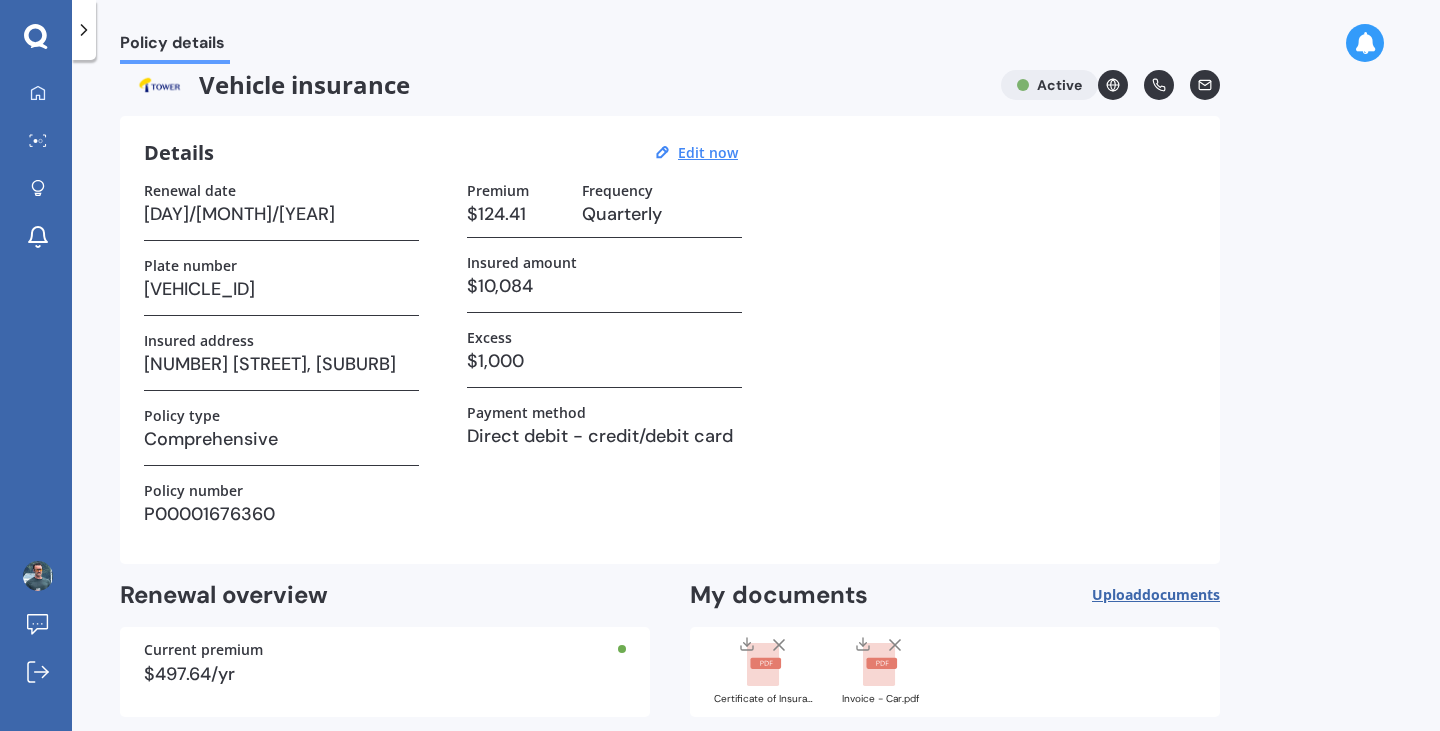 click at bounding box center [36, 37] 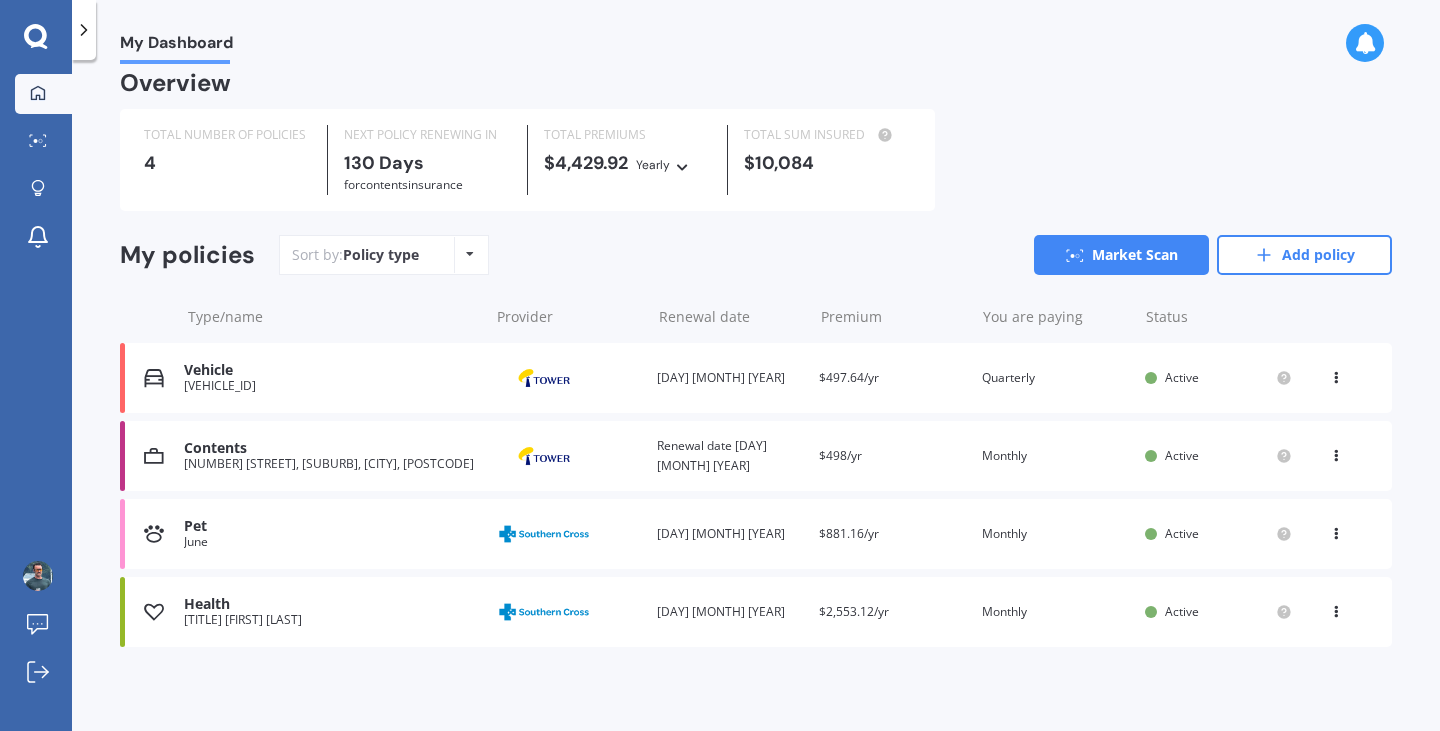scroll, scrollTop: 0, scrollLeft: 0, axis: both 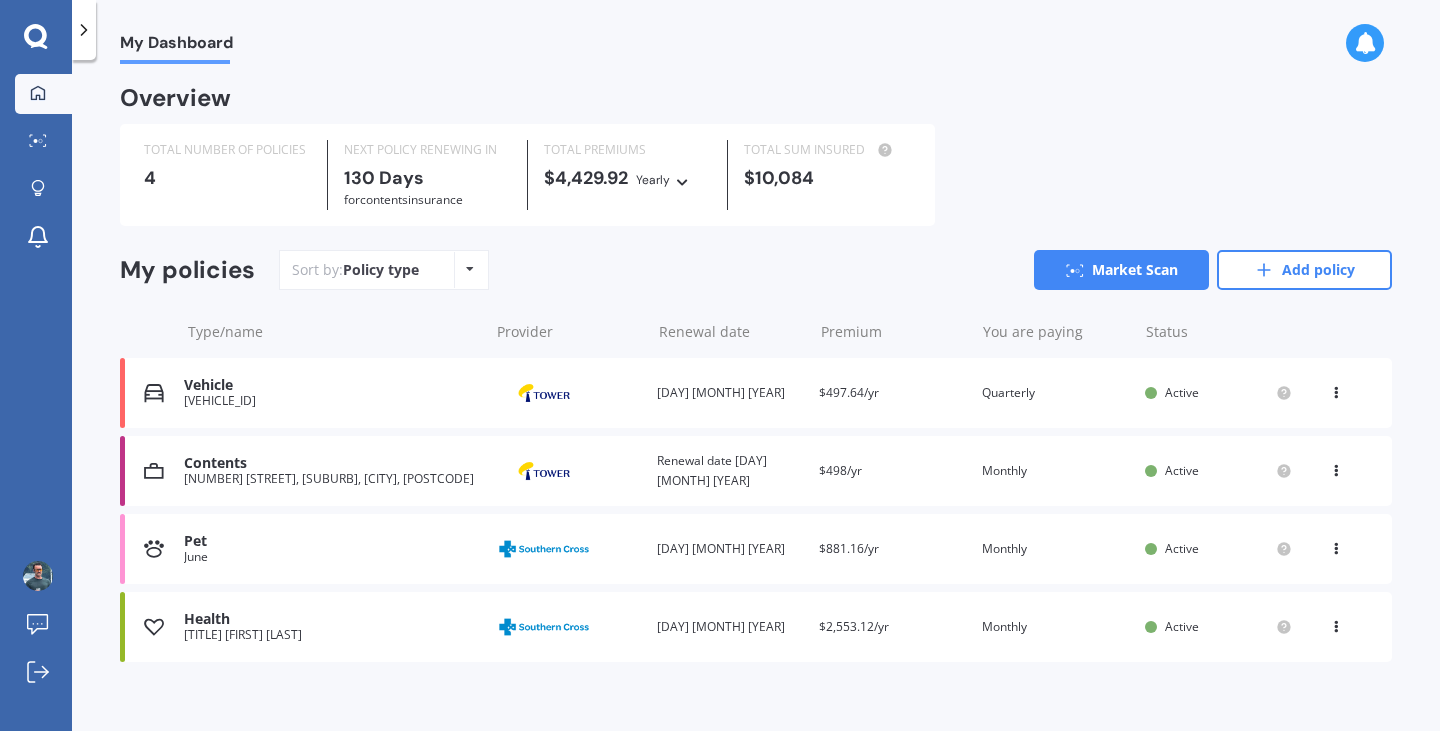 click on "Vehicle JNU799 Provider Renewal date 19 Dec 2025 Premium $497.64/yr You are paying Quarterly Status Active View option View policy Delete" at bounding box center [756, 393] 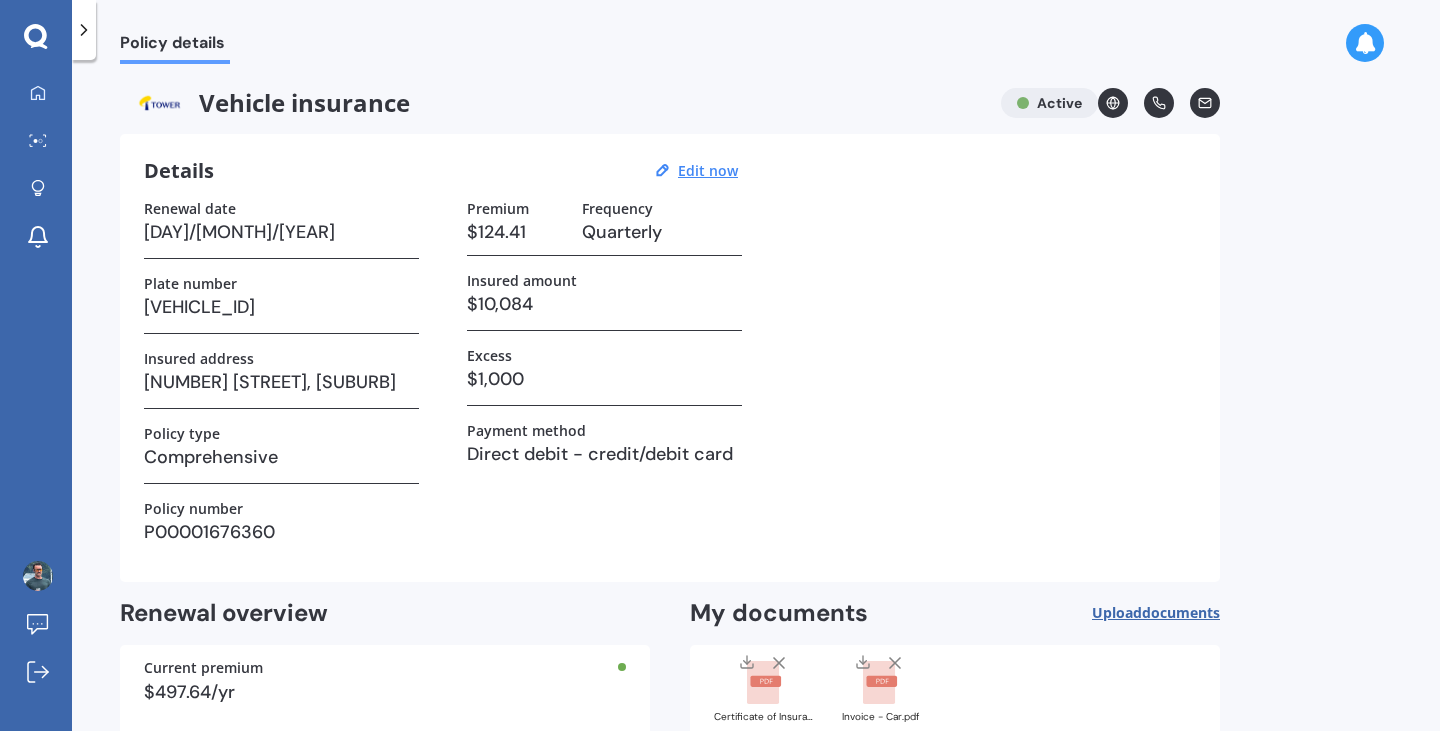 click at bounding box center [765, 681] 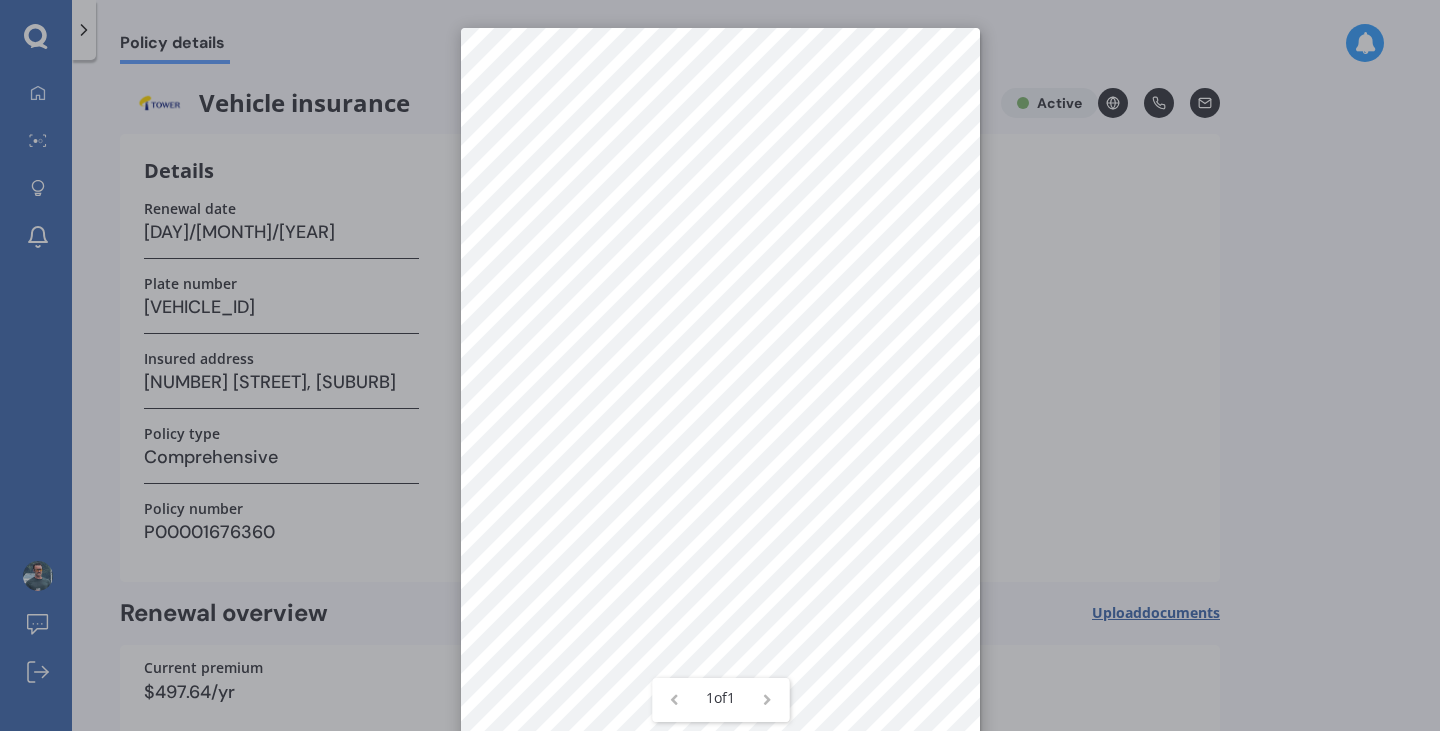 click on "1  of  1" at bounding box center [720, 365] 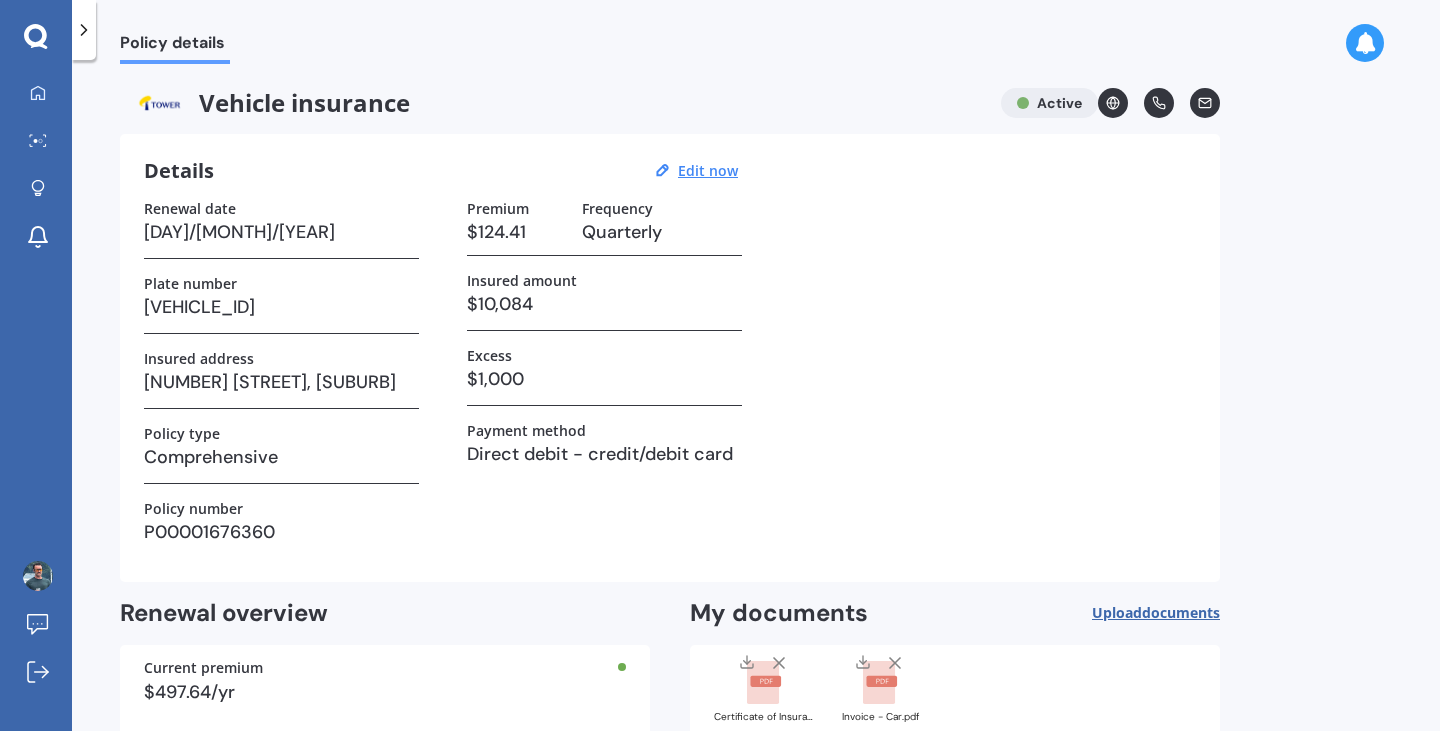 click on "Premium" at bounding box center [498, 208] 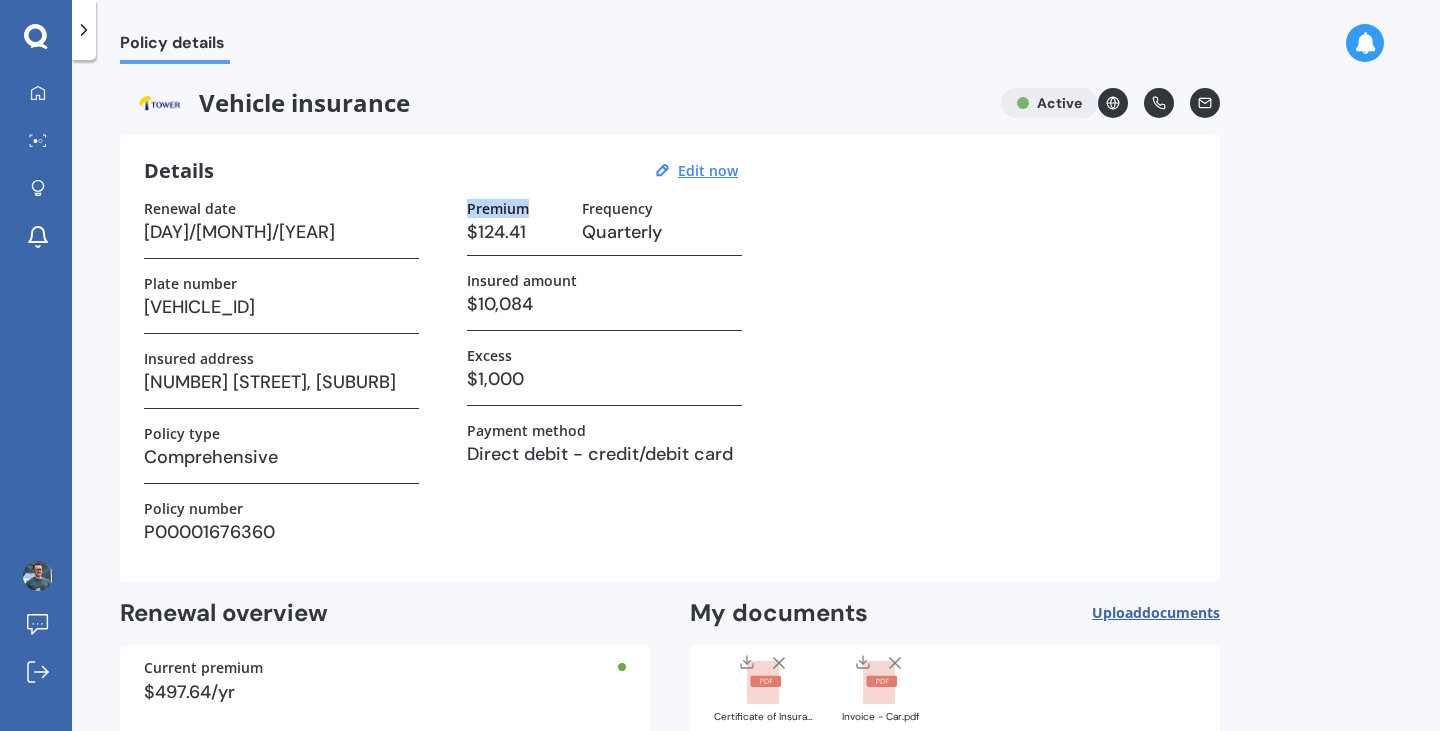 click on "Premium" at bounding box center (498, 208) 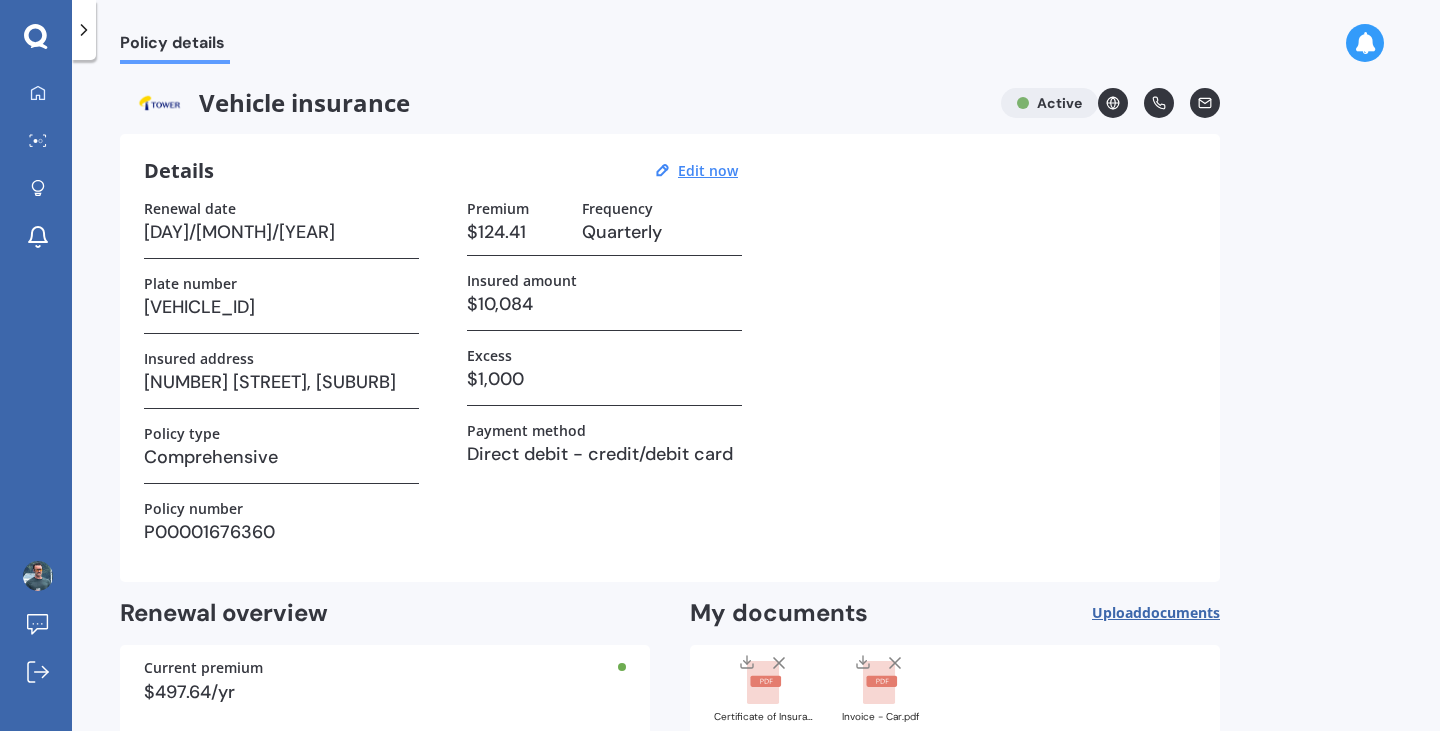 click on "$124.41" at bounding box center [516, 232] 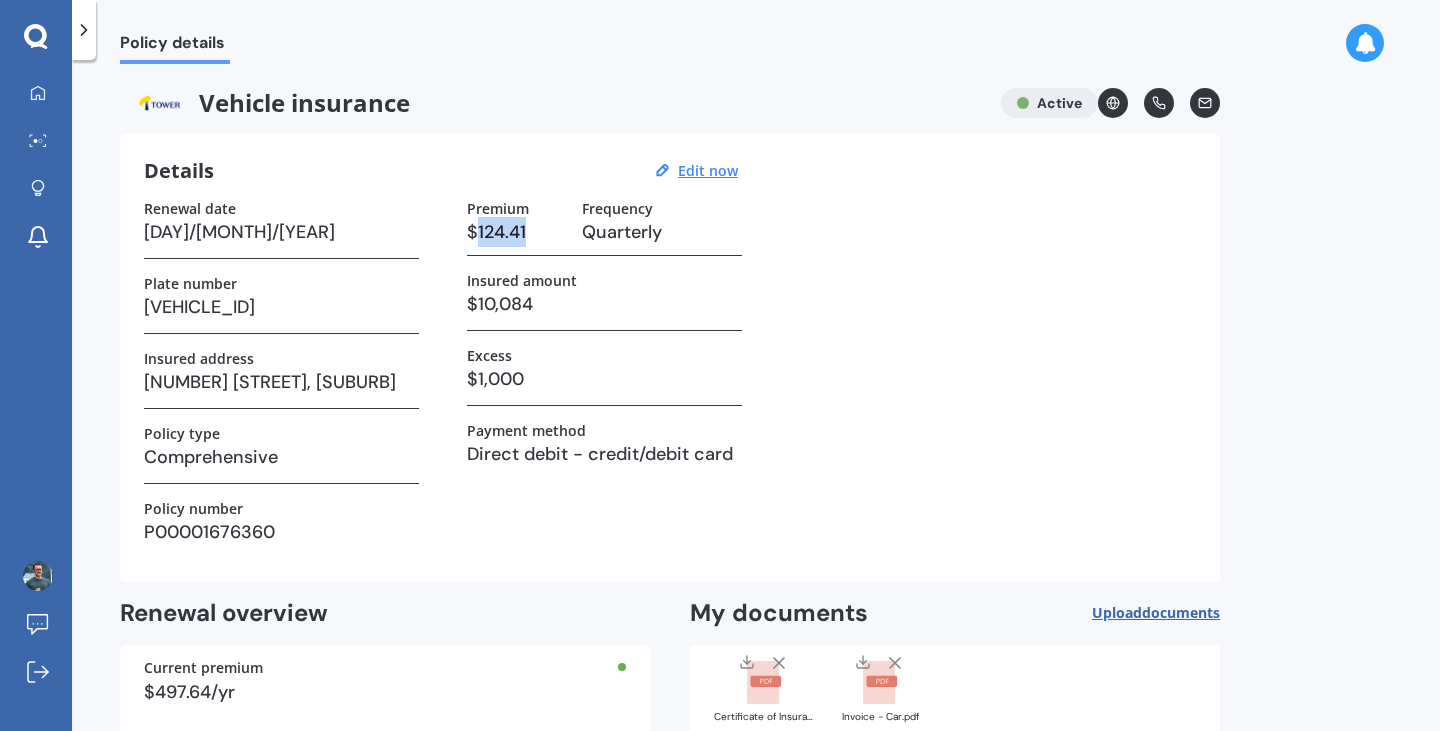 click on "$124.41" at bounding box center (516, 232) 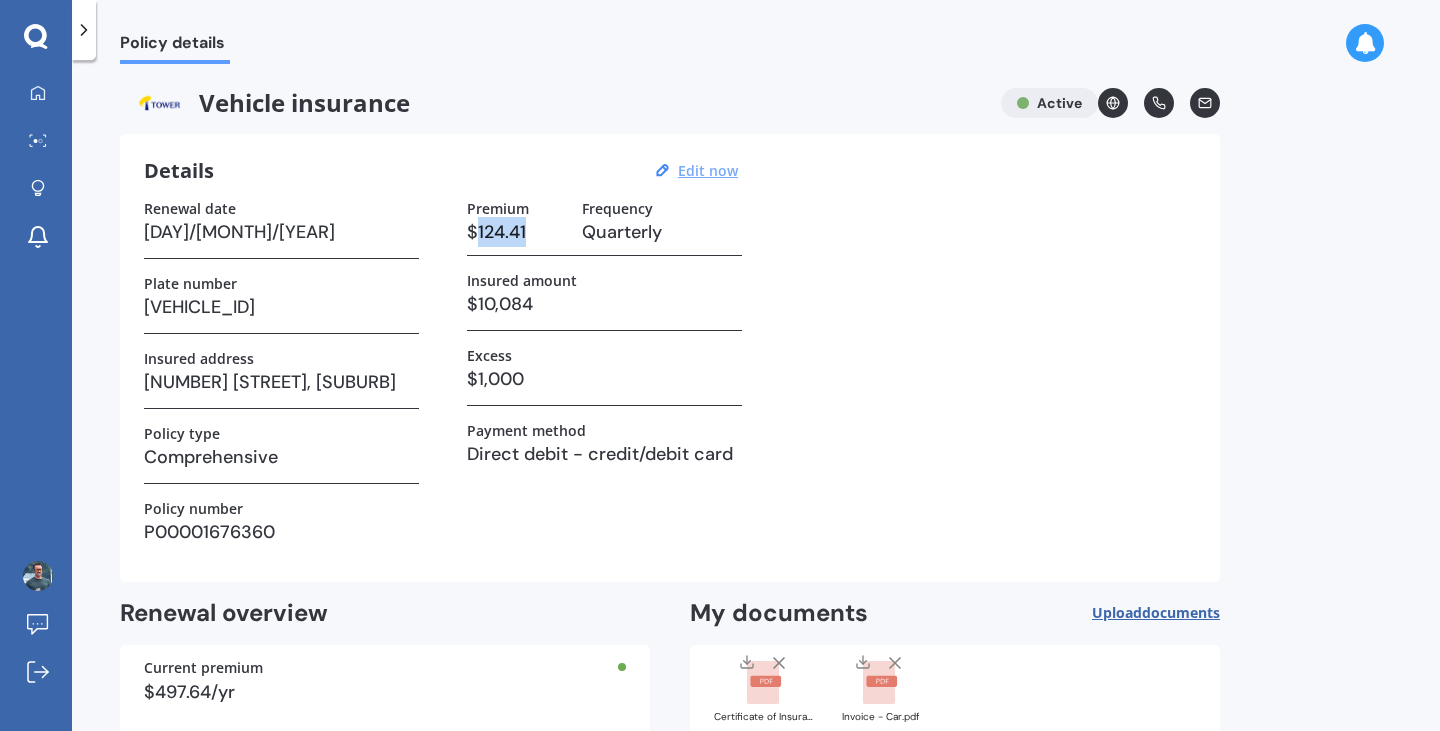 click on "Edit now" at bounding box center [708, 170] 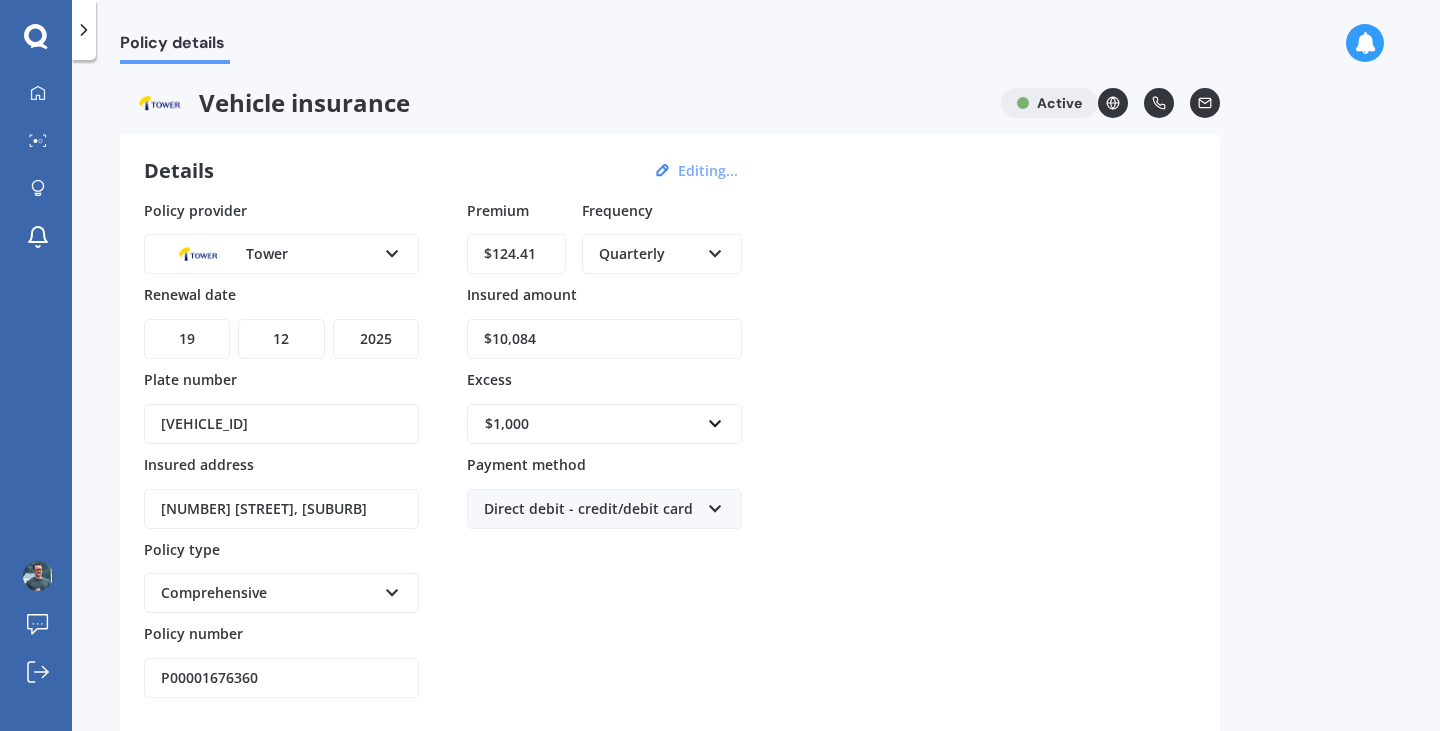 click on "$124.41" at bounding box center [516, 254] 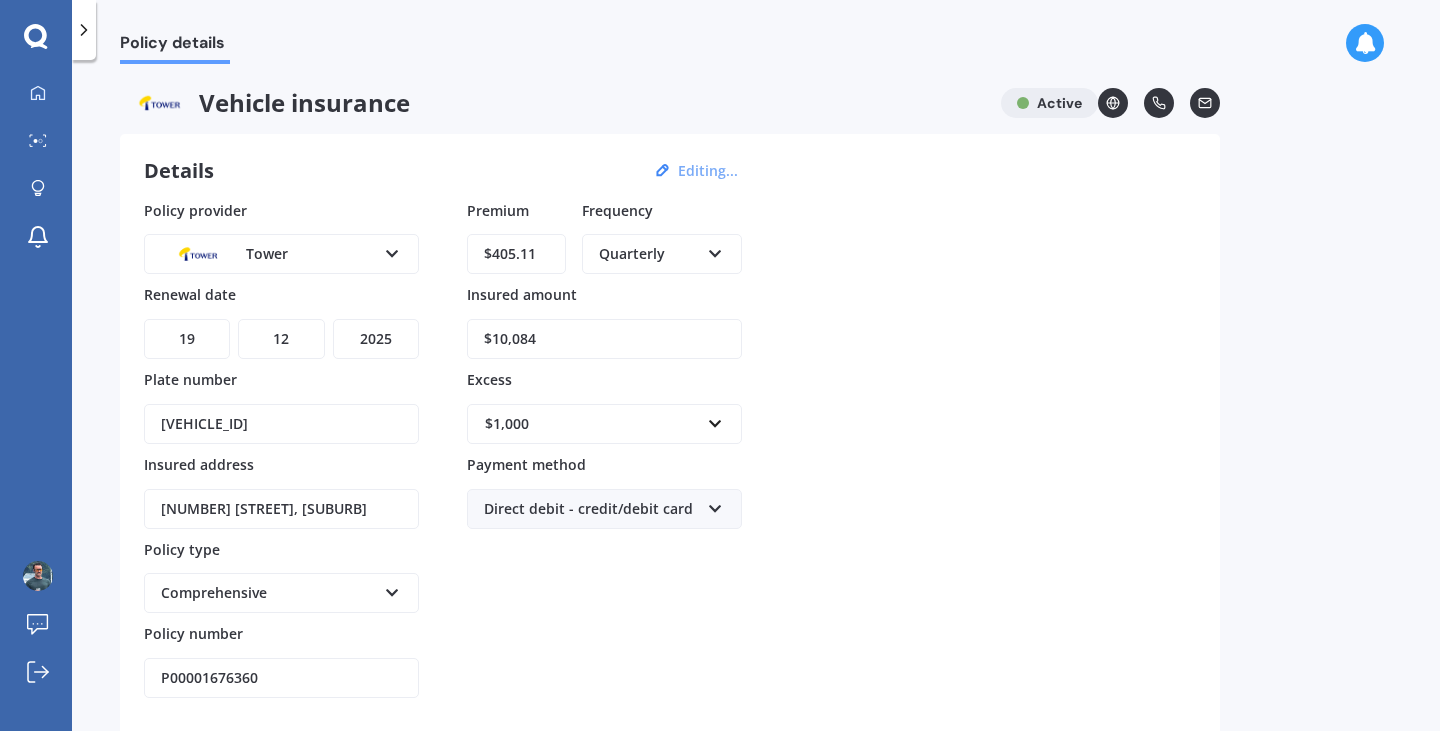click on "Save" at bounding box center [1071, 758] 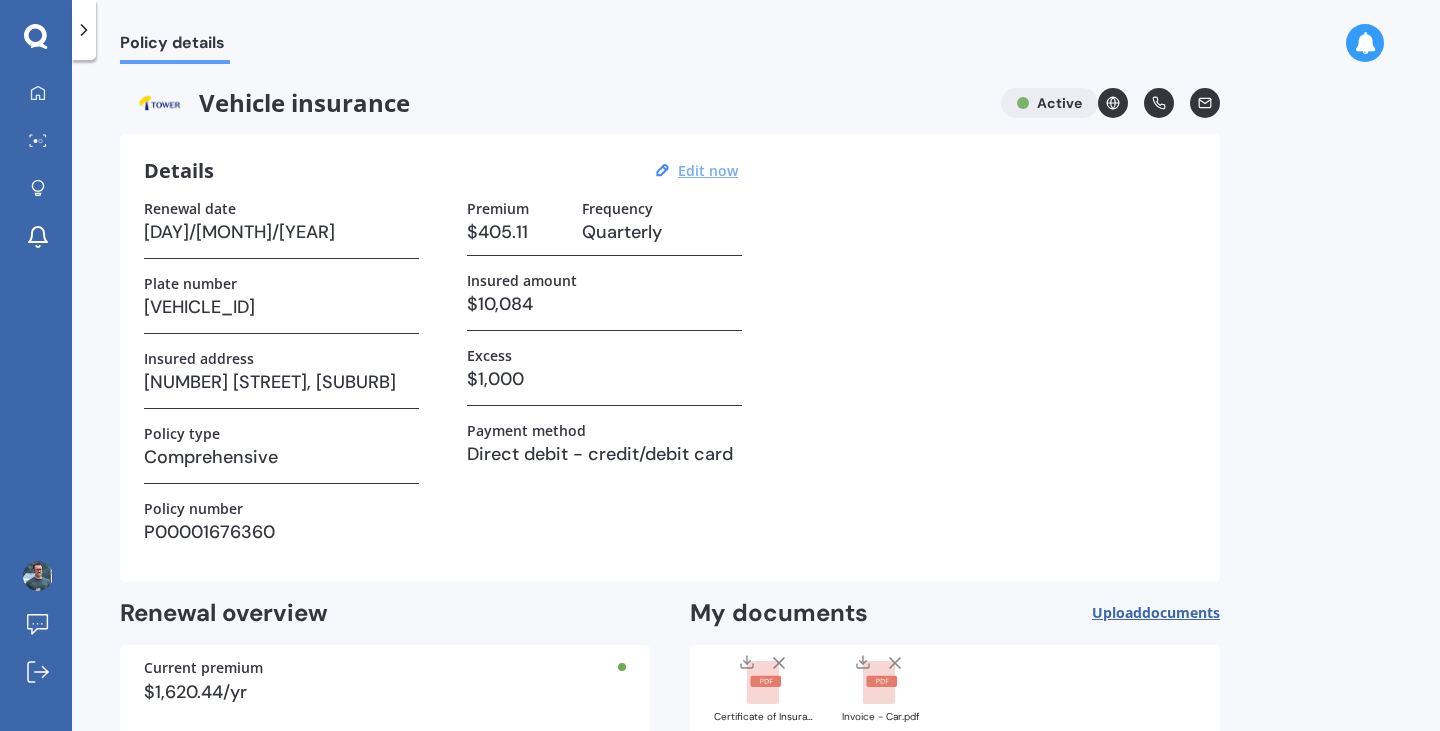 click on "My Dashboard Market Scan Explore insurance Notifications Jacques Lourens Submit feedback Log out" at bounding box center [36, 365] 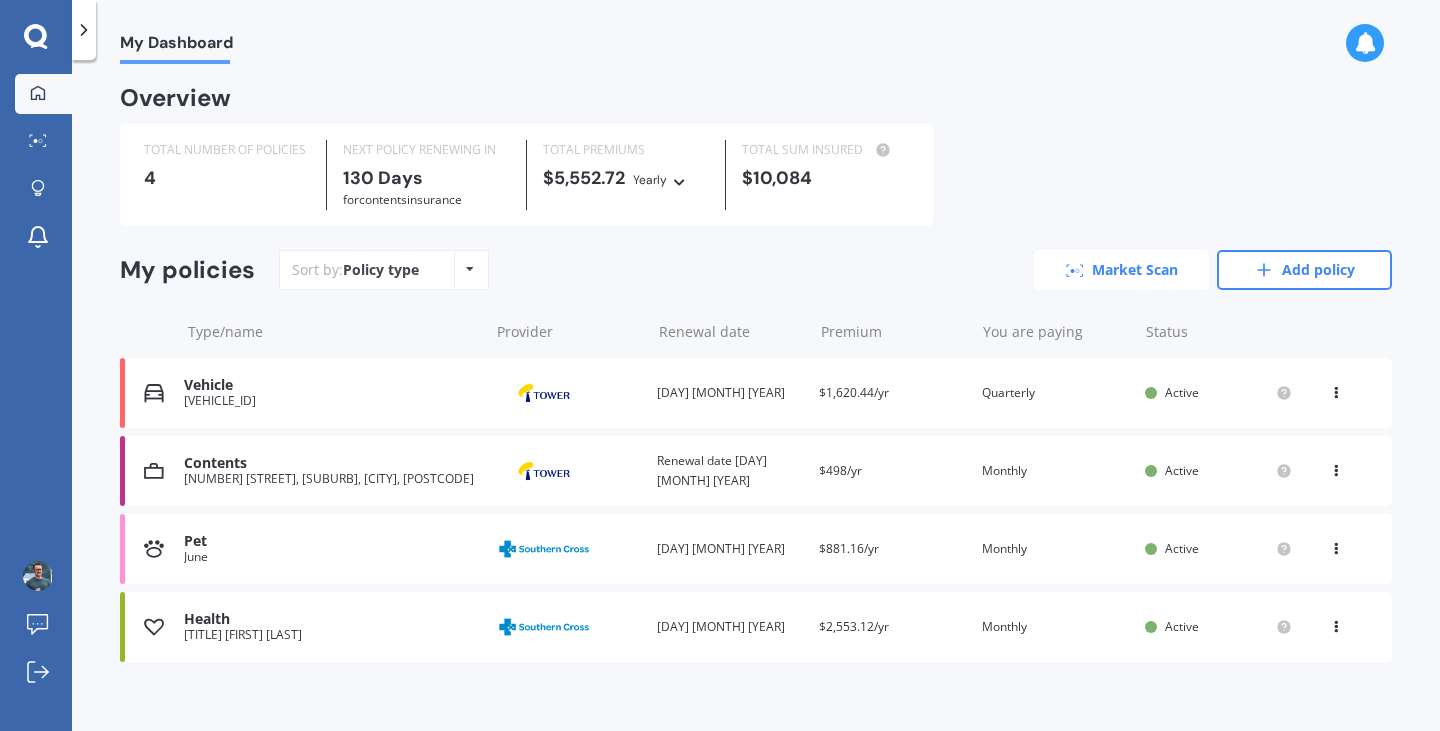 click on "Market Scan" at bounding box center [1121, 270] 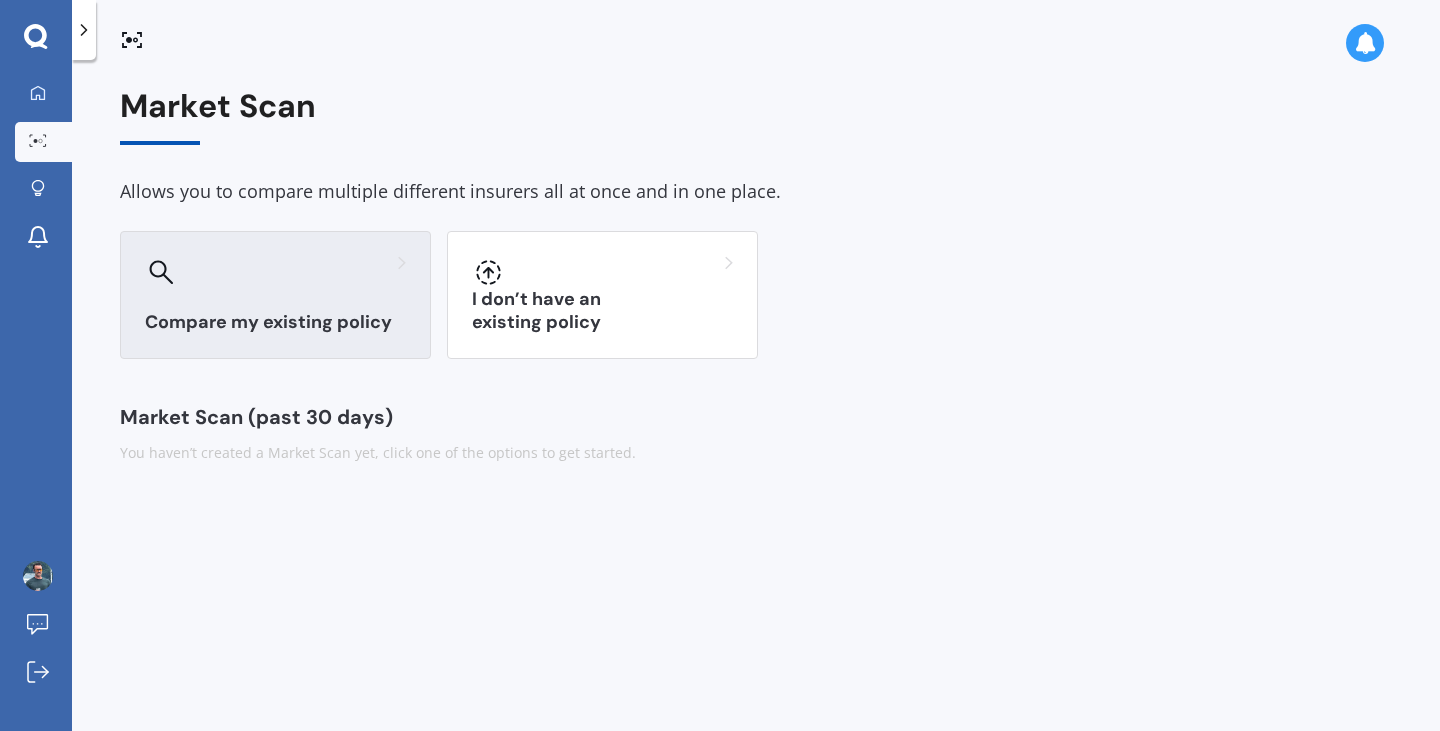 click on "Compare my existing policy" at bounding box center [275, 295] 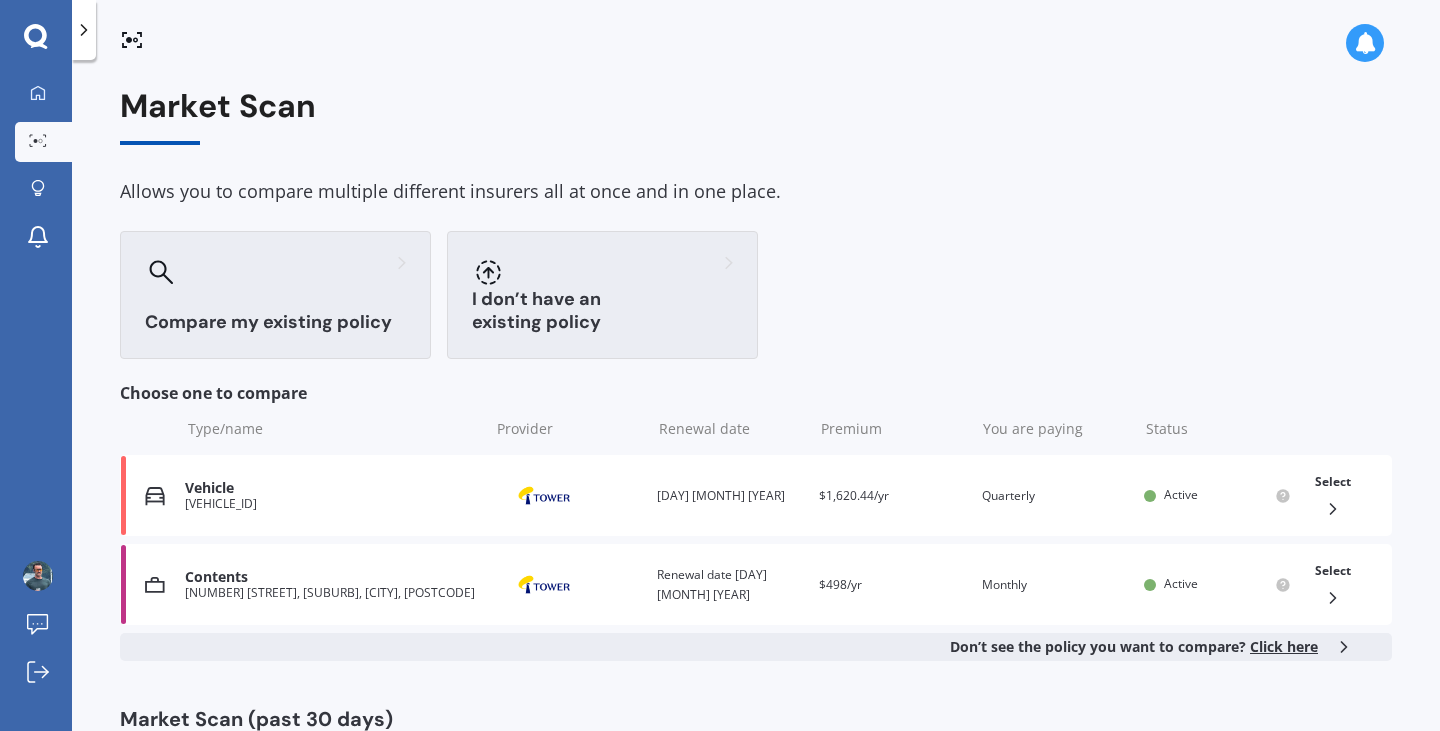scroll, scrollTop: 70, scrollLeft: 0, axis: vertical 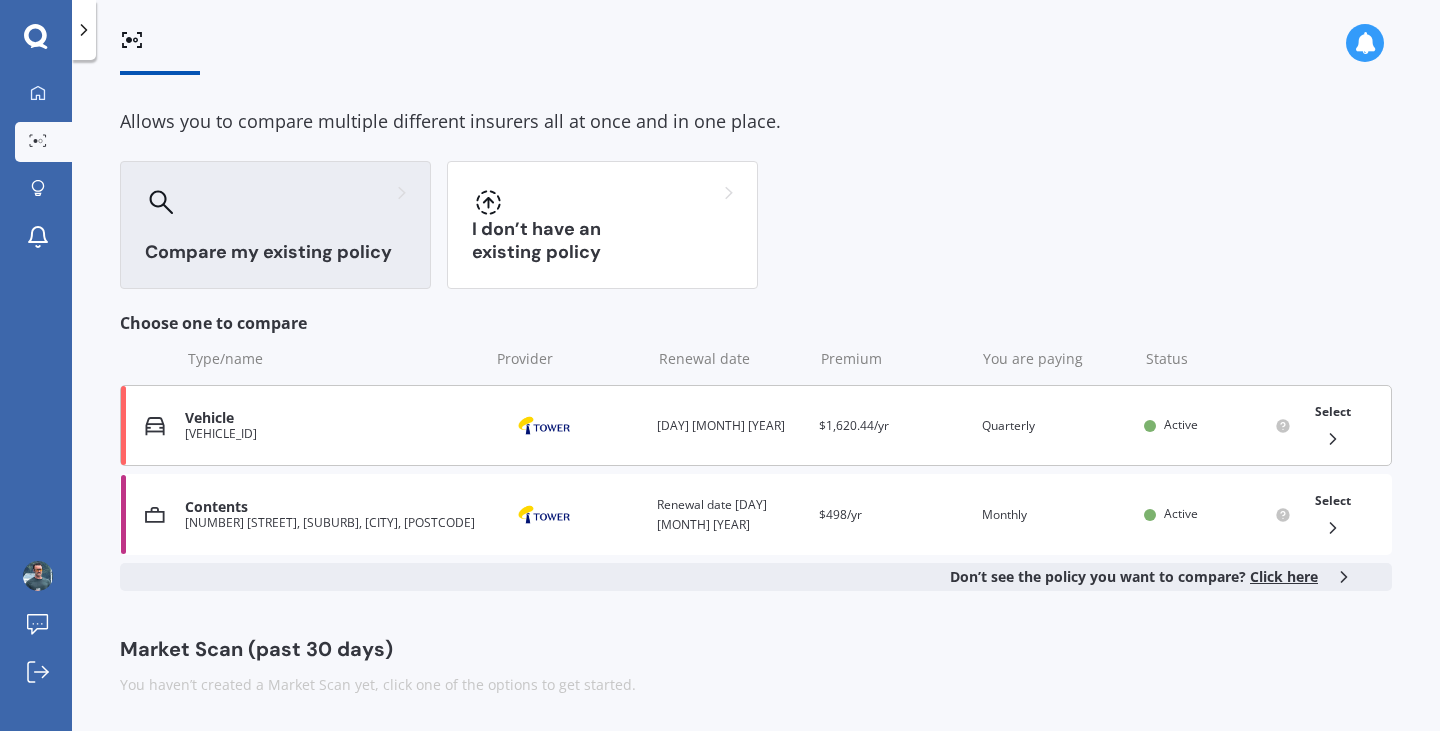click on "Vehicle" at bounding box center (331, 418) 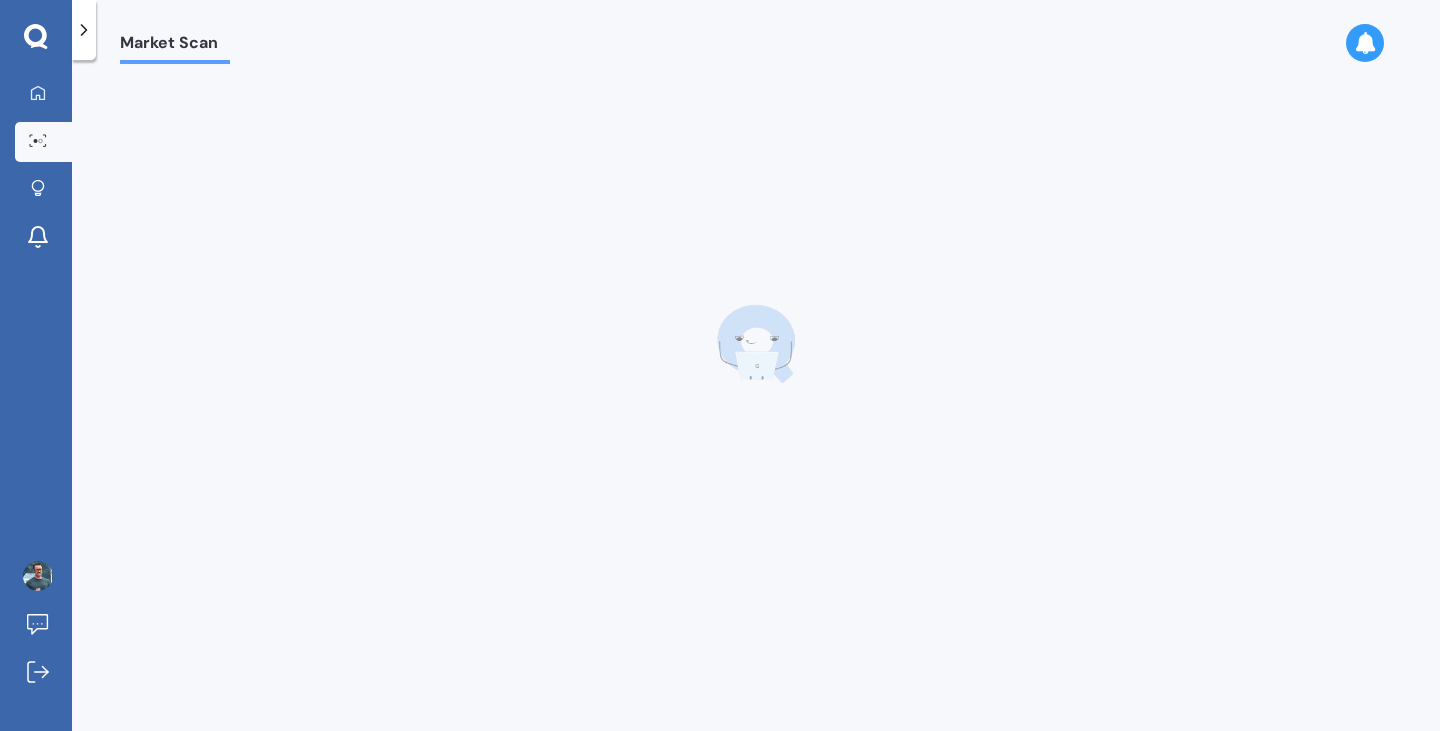 scroll, scrollTop: 0, scrollLeft: 0, axis: both 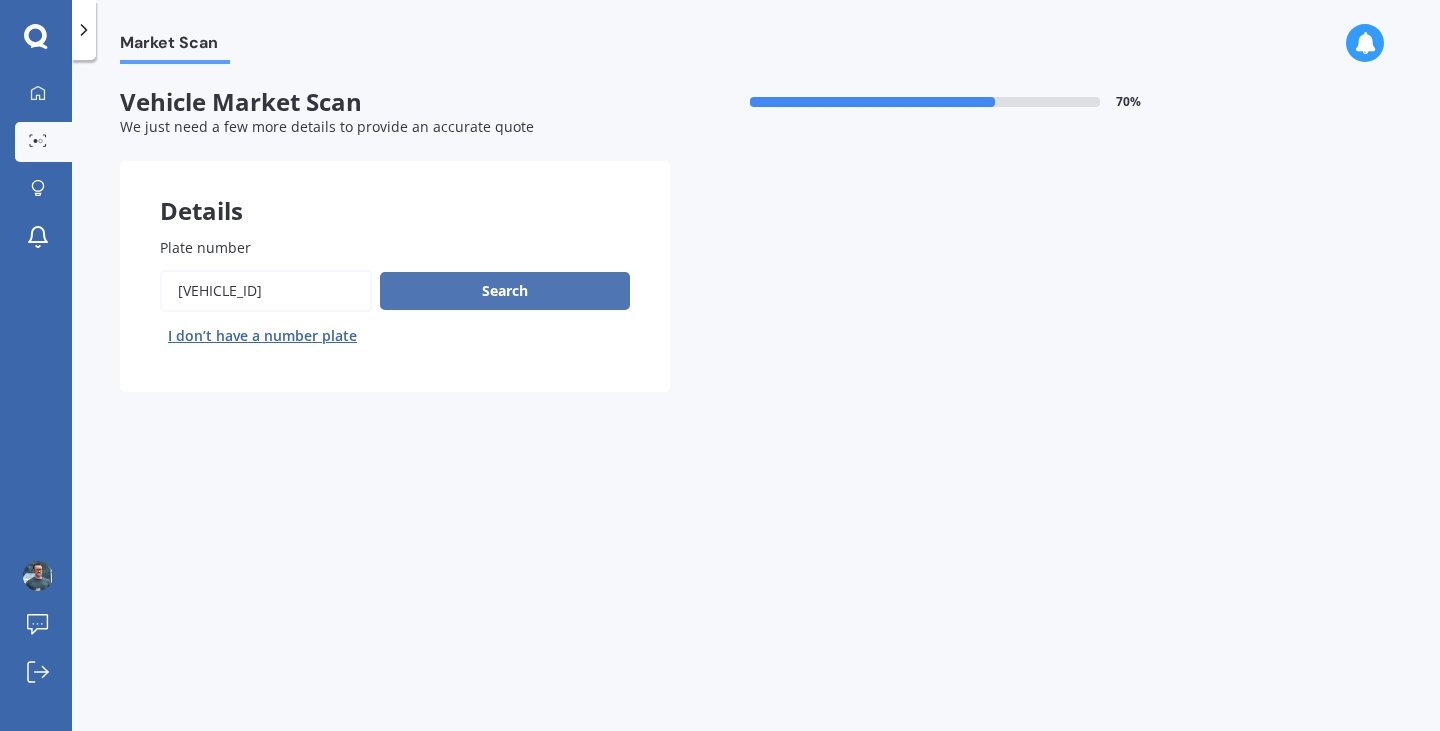 click on "Search" at bounding box center [505, 291] 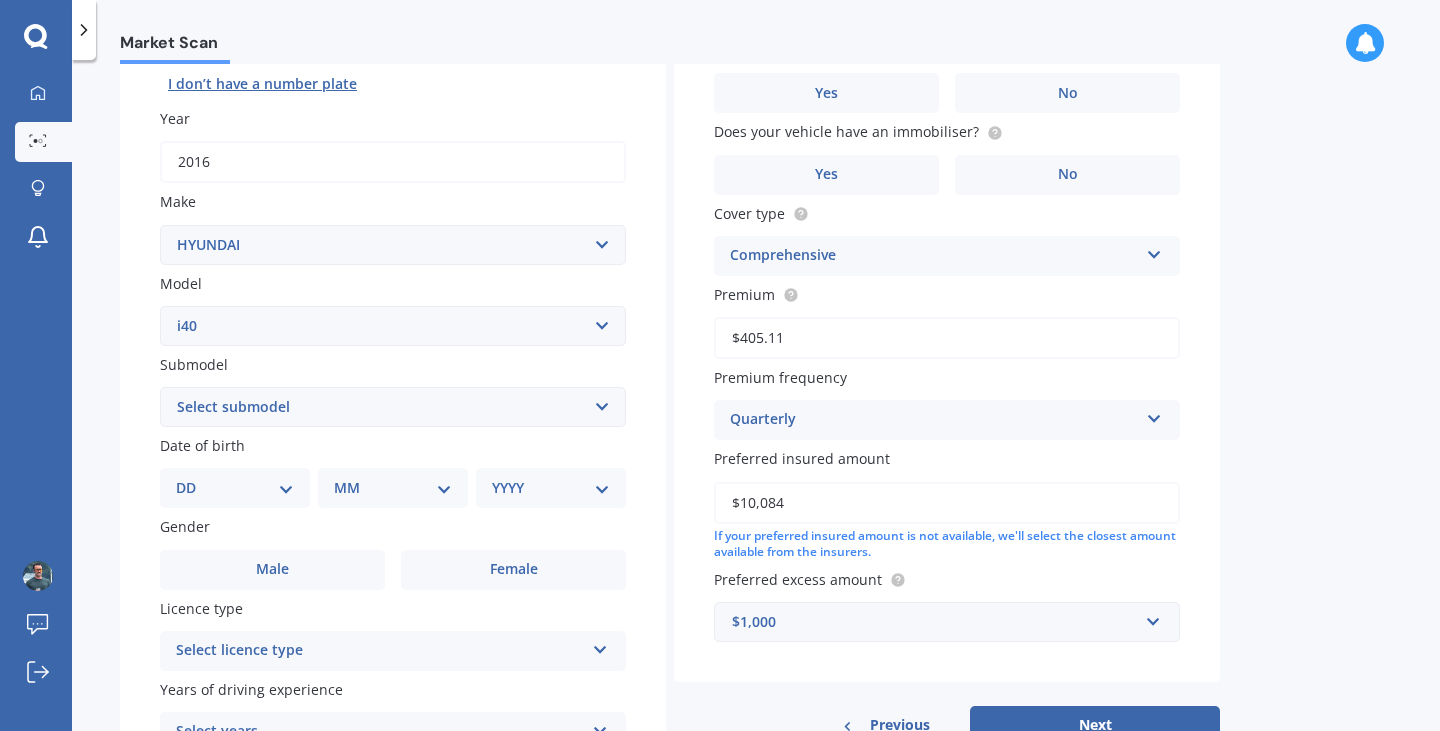scroll, scrollTop: 253, scrollLeft: 0, axis: vertical 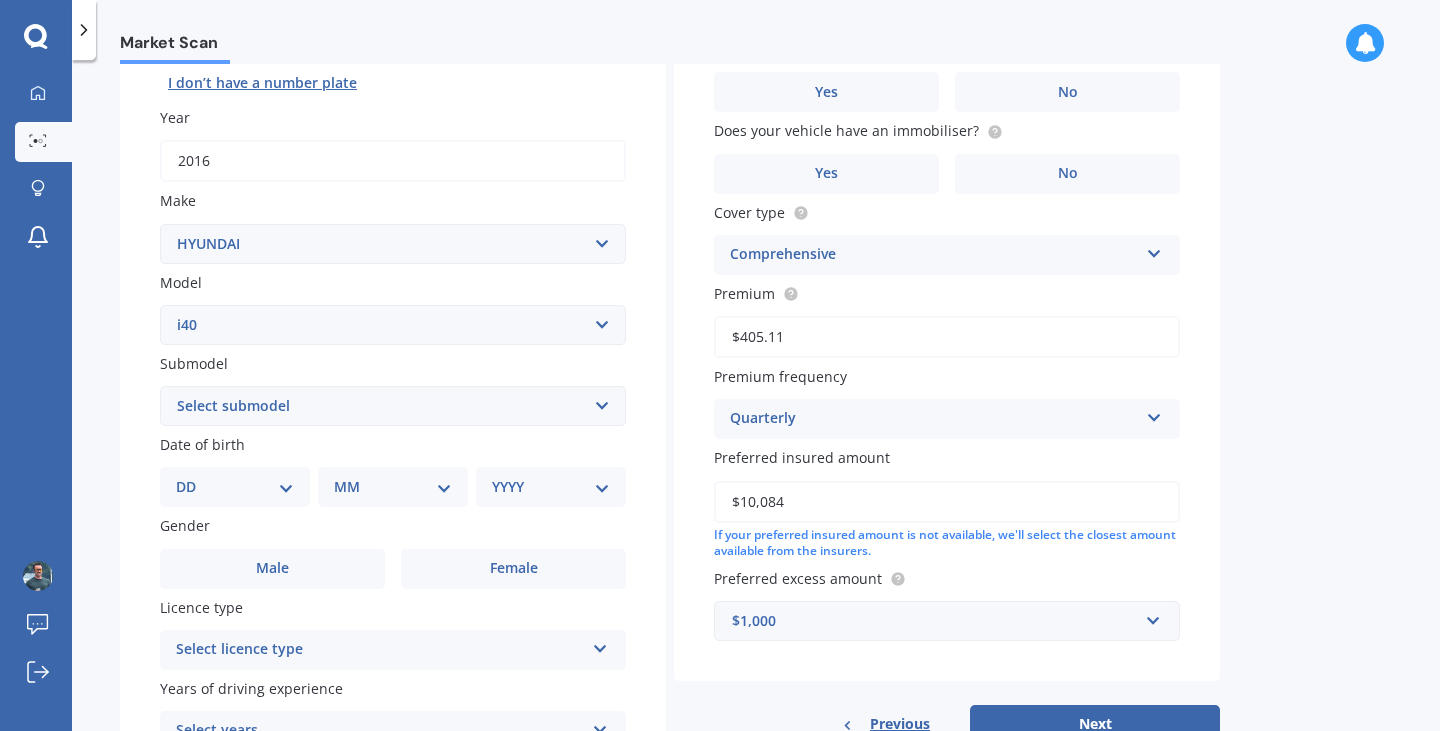 click on "DD 01 02 03 04 05 06 07 08 09 10 11 12 13 14 15 16 17 18 19 20 21 22 23 24 25 26 27 28 29 30 31" at bounding box center [235, 487] 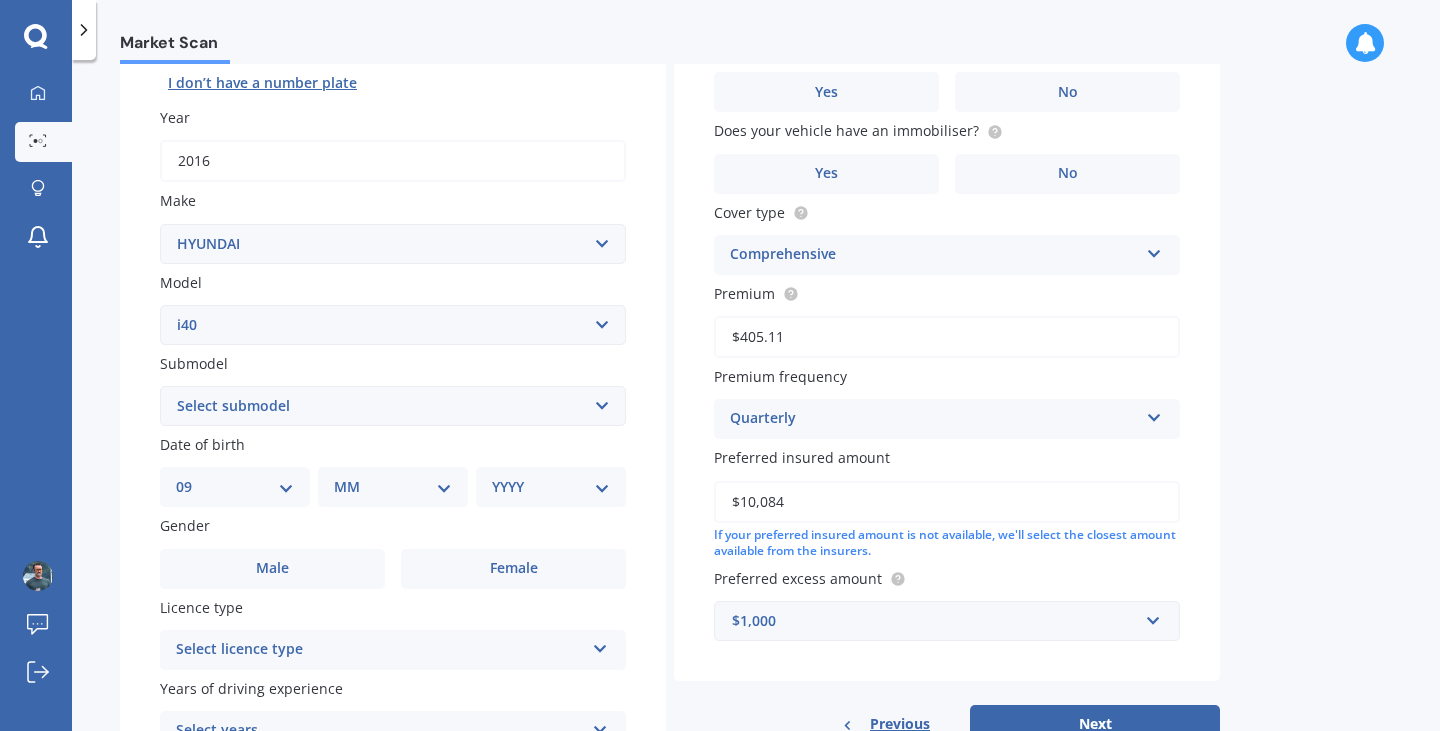 click on "DD 01 02 03 04 05 06 07 08 09 10 11 12 13 14 15 16 17 18 19 20 21 22 23 24 25 26 27 28 29 30 31" at bounding box center (235, 487) 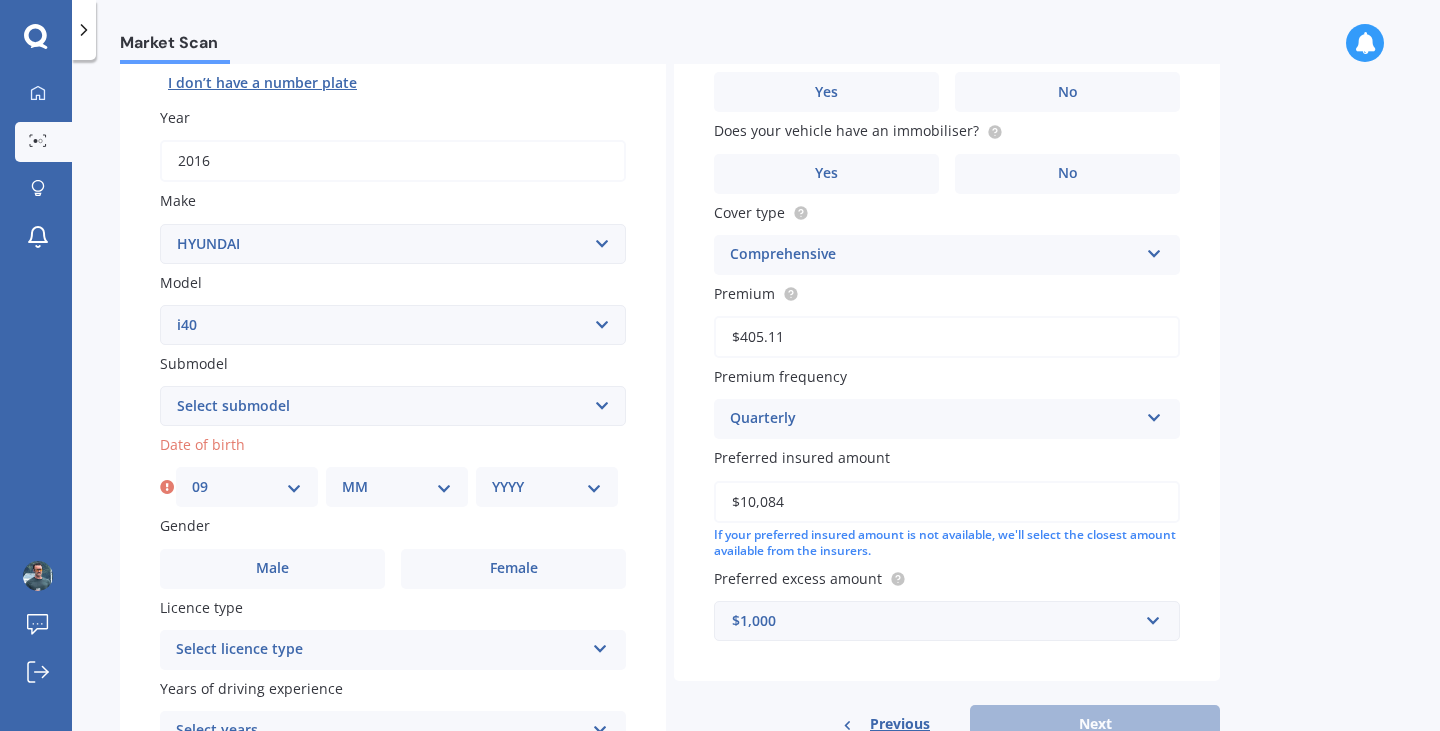 click on "MM 01 02 03 04 05 06 07 08 09 10 11 12" at bounding box center (397, 487) 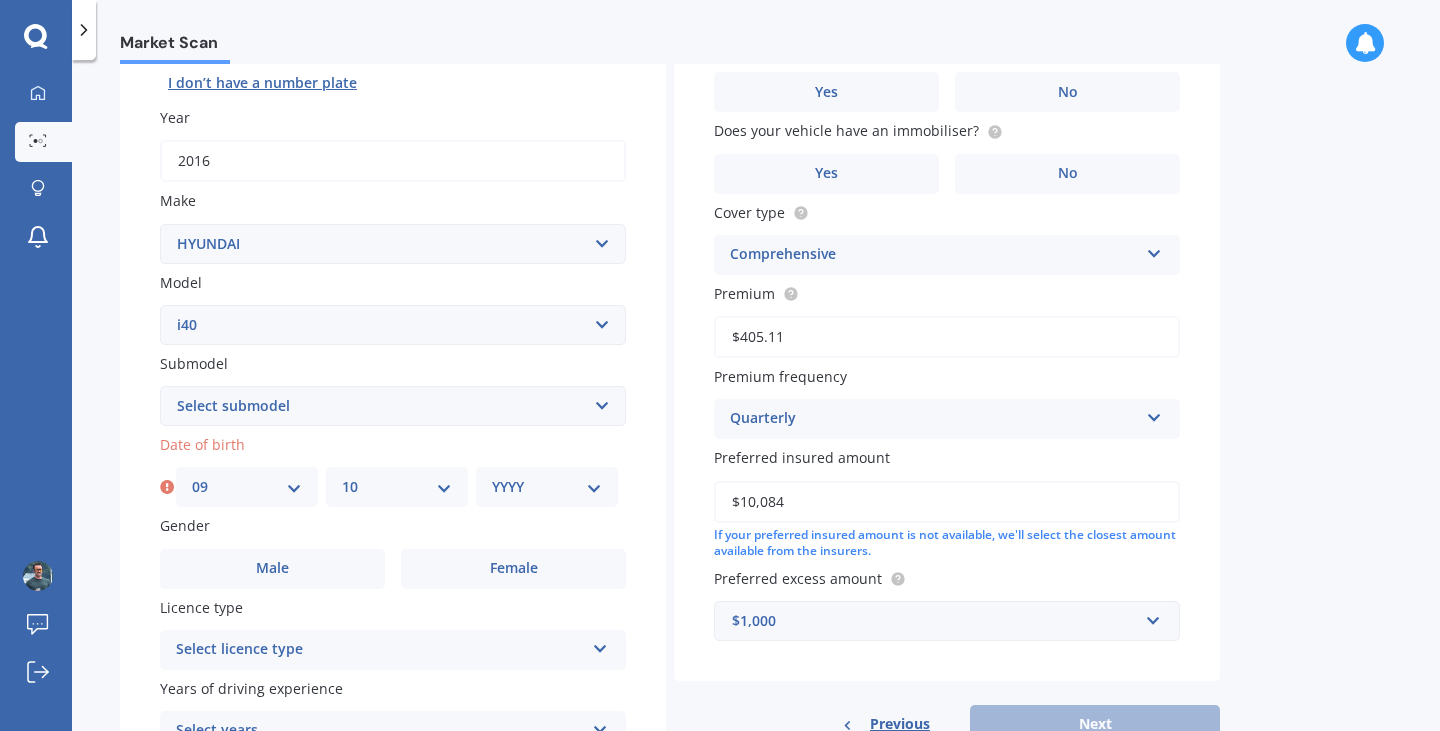 click on "MM 01 02 03 04 05 06 07 08 09 10 11 12" at bounding box center [397, 487] 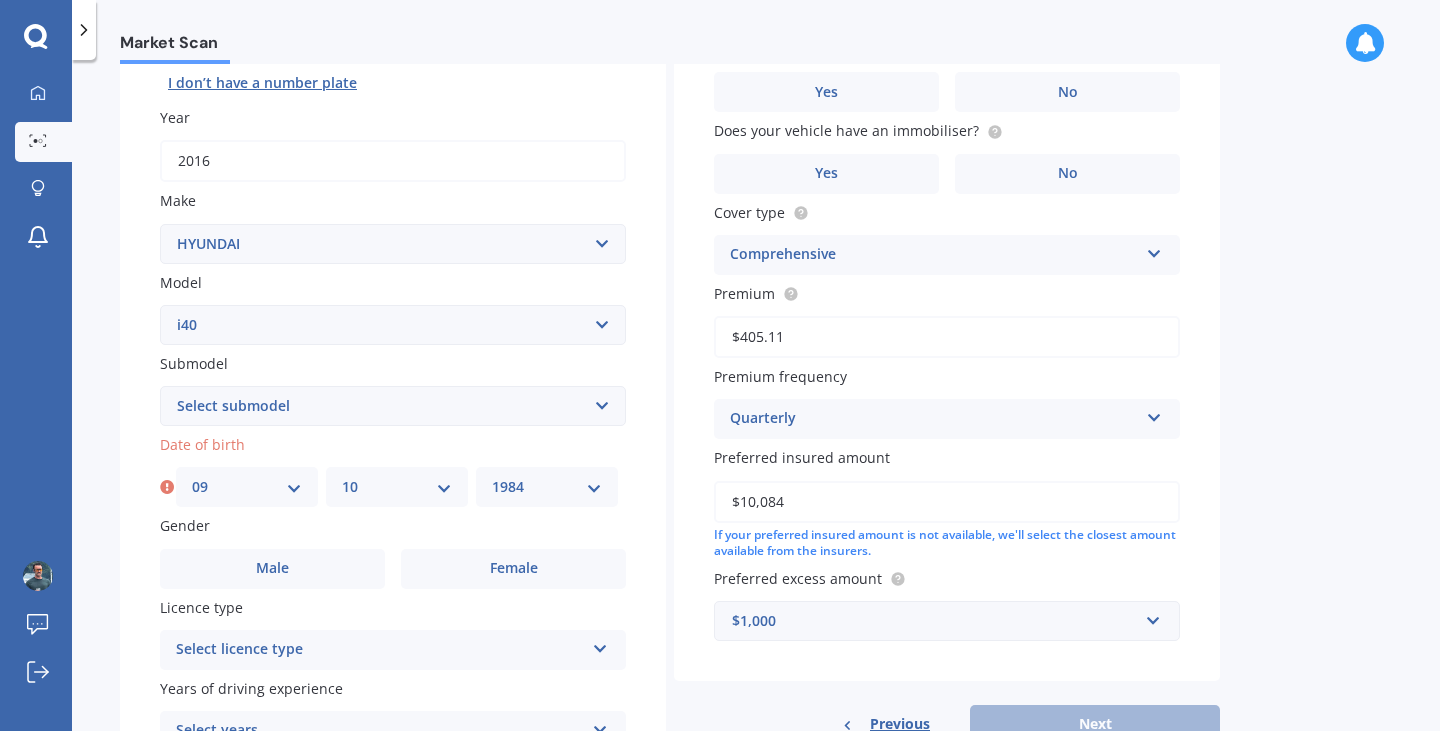 click on "YYYY 2025 2024 2023 2022 2021 2020 2019 2018 2017 2016 2015 2014 2013 2012 2011 2010 2009 2008 2007 2006 2005 2004 2003 2002 2001 2000 1999 1998 1997 1996 1995 1994 1993 1992 1991 1990 1989 1988 1987 1986 1985 1984 1983 1982 1981 1980 1979 1978 1977 1976 1975 1974 1973 1972 1971 1970 1969 1968 1967 1966 1965 1964 1963 1962 1961 1960 1959 1958 1957 1956 1955 1954 1953 1952 1951 1950 1949 1948 1947 1946 1945 1944 1943 1942 1941 1940 1939 1938 1937 1936 1935 1934 1933 1932 1931 1930 1929 1928 1927 1926" at bounding box center [547, 487] 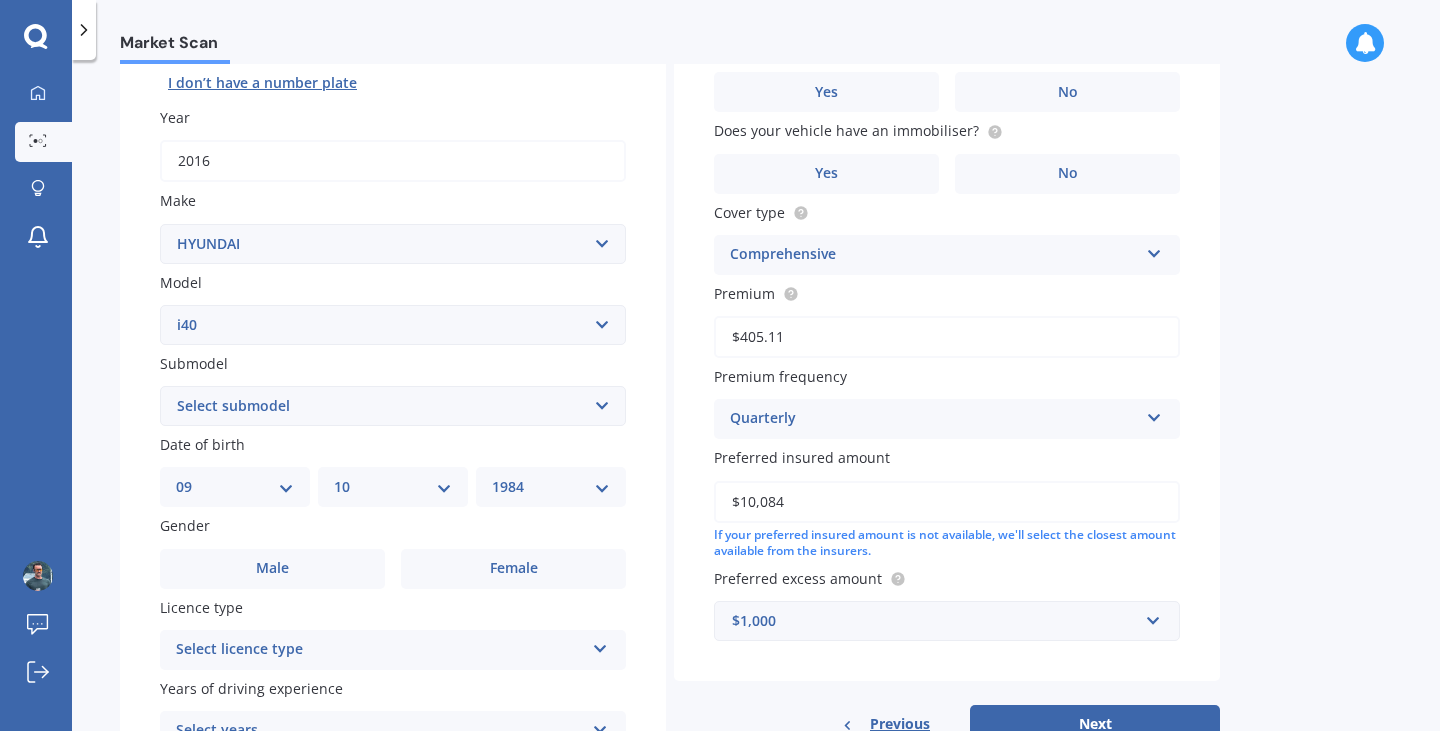 scroll, scrollTop: 361, scrollLeft: 0, axis: vertical 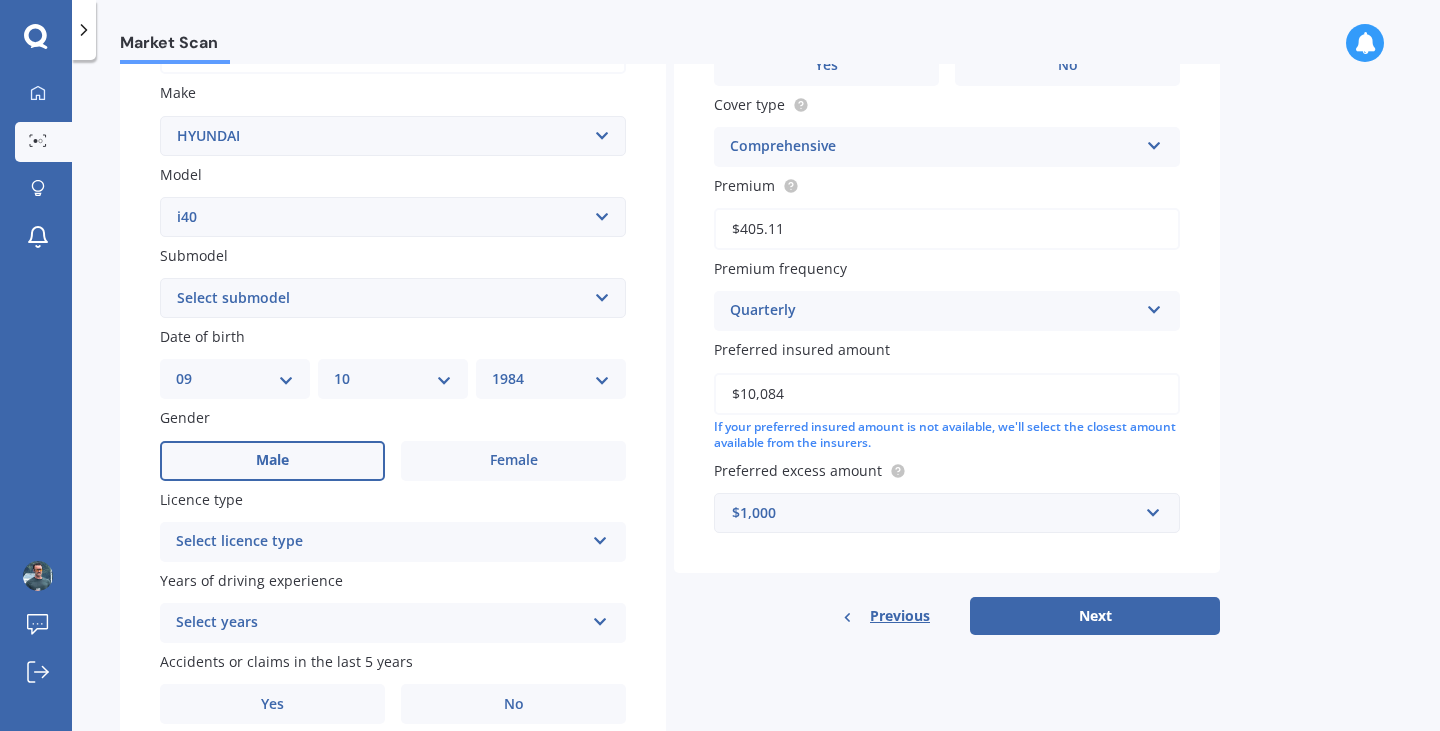 click on "Male" at bounding box center [272, 461] 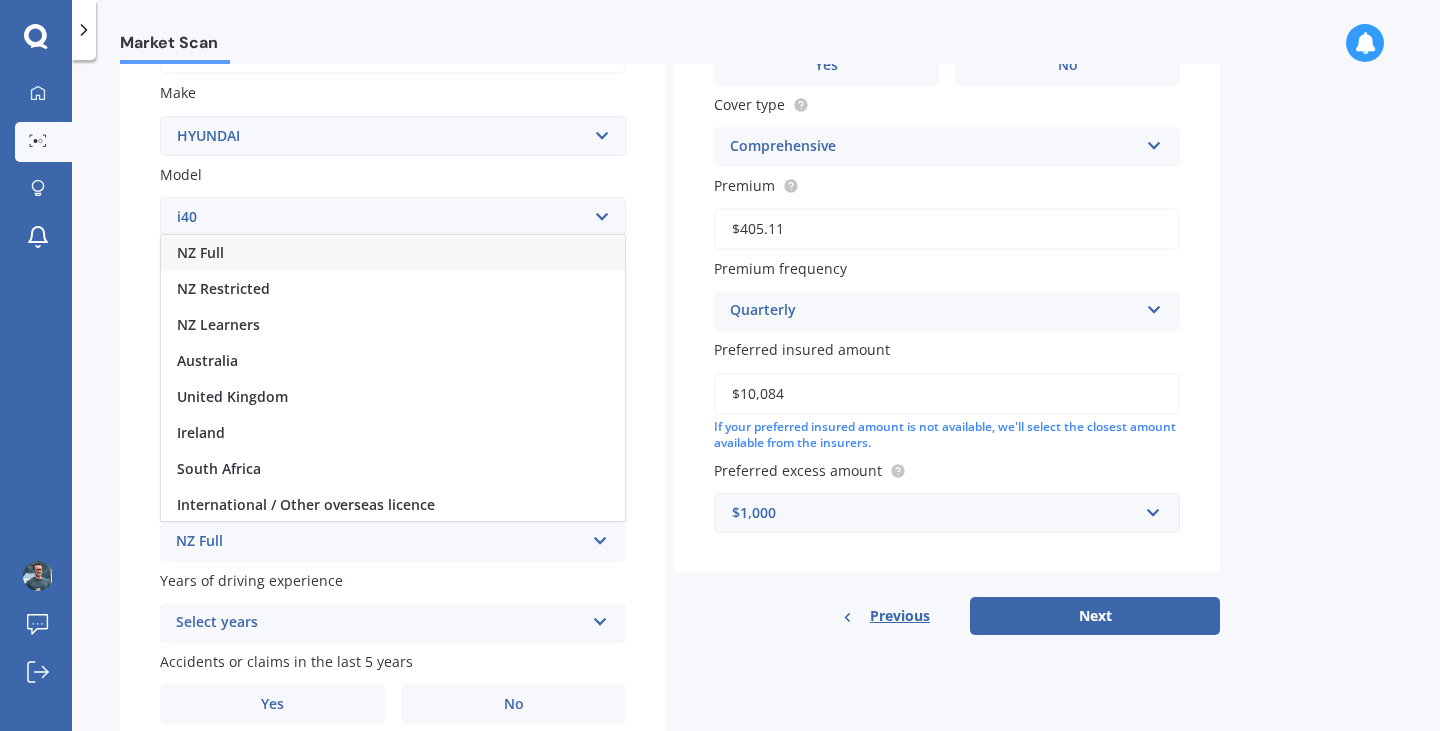 click on "NZ Full" at bounding box center [393, 253] 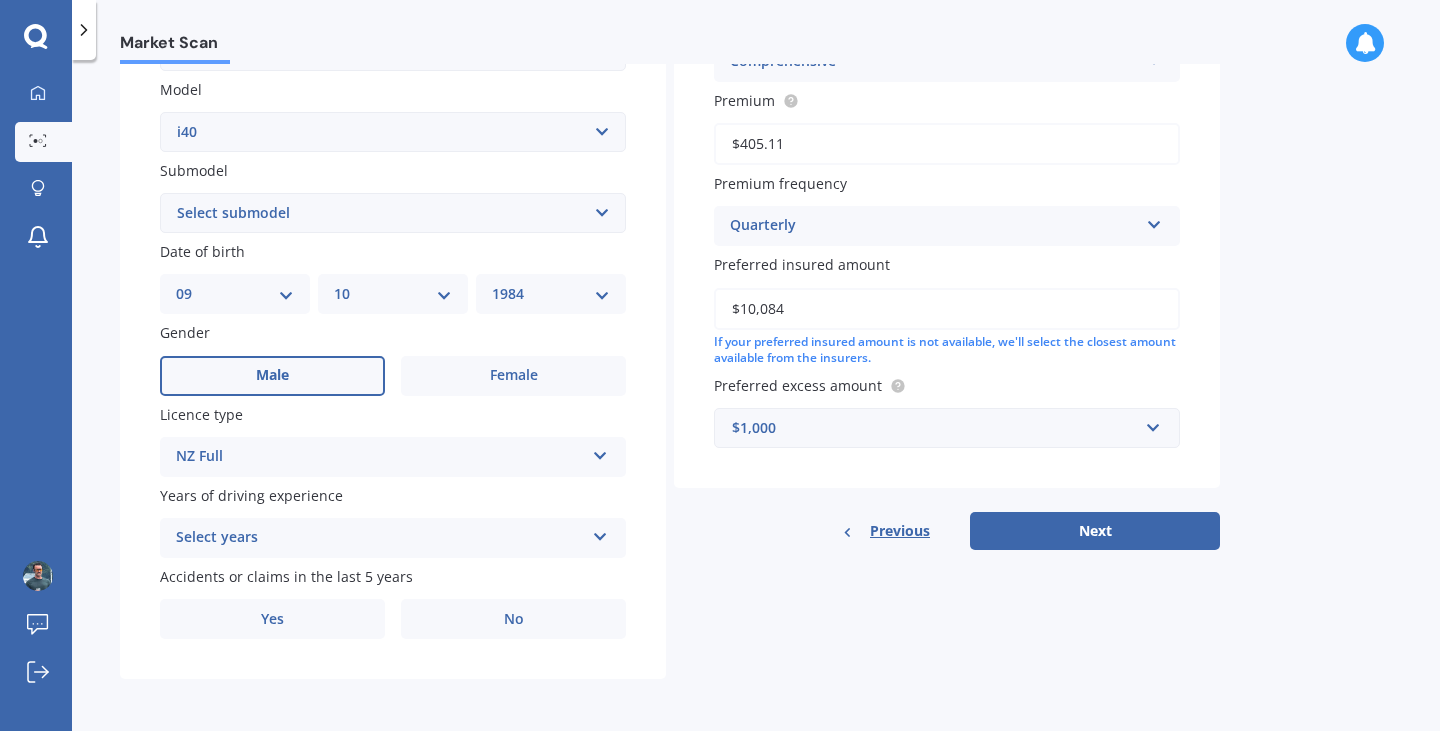 scroll, scrollTop: 451, scrollLeft: 0, axis: vertical 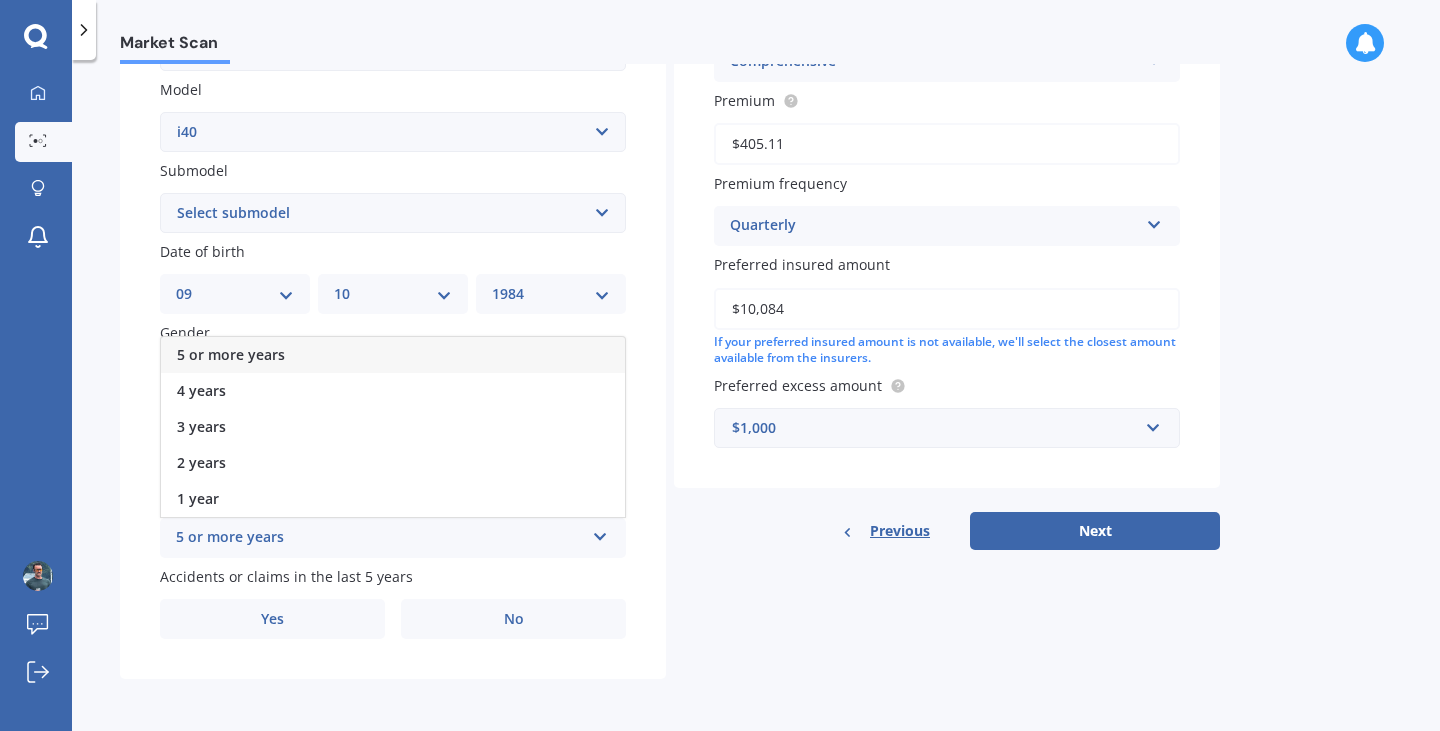click on "5 or more years" at bounding box center (393, 355) 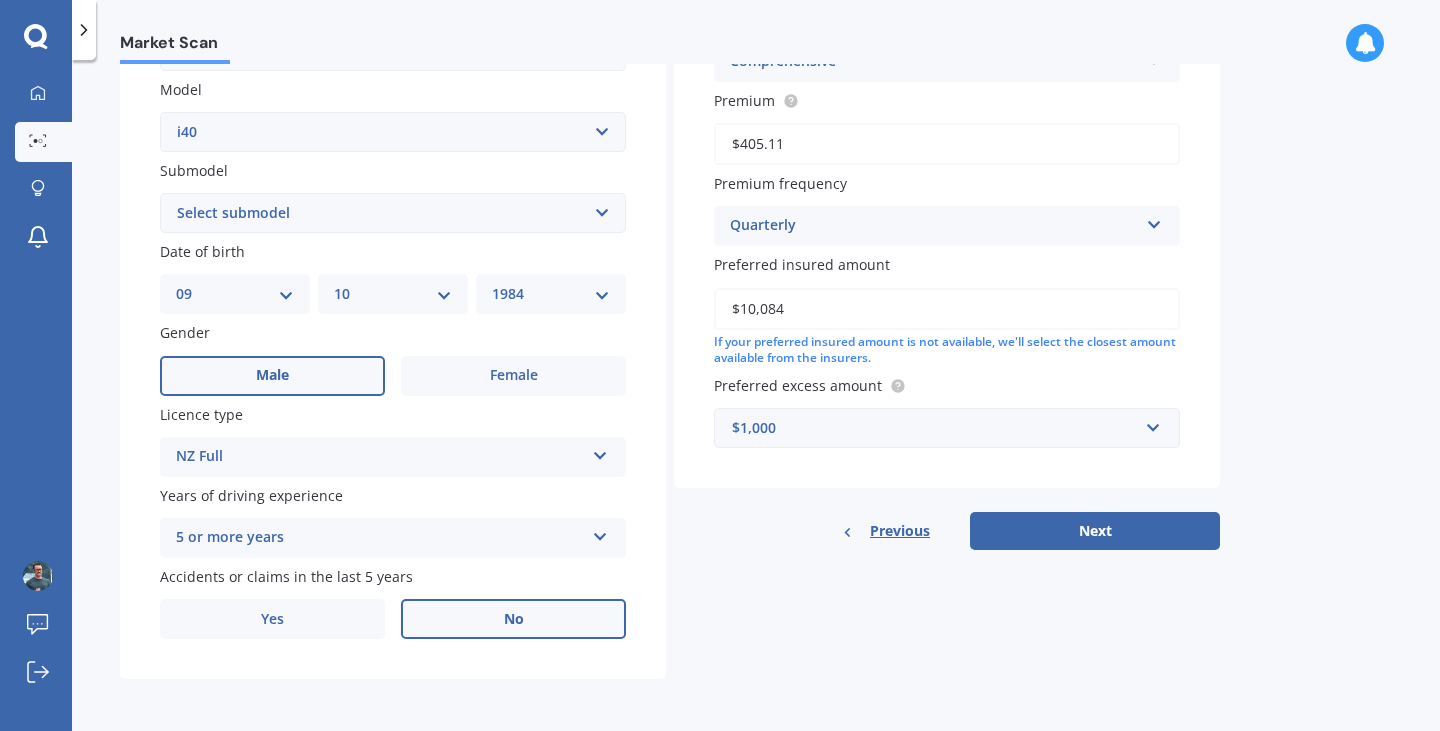 click on "No" at bounding box center (513, 376) 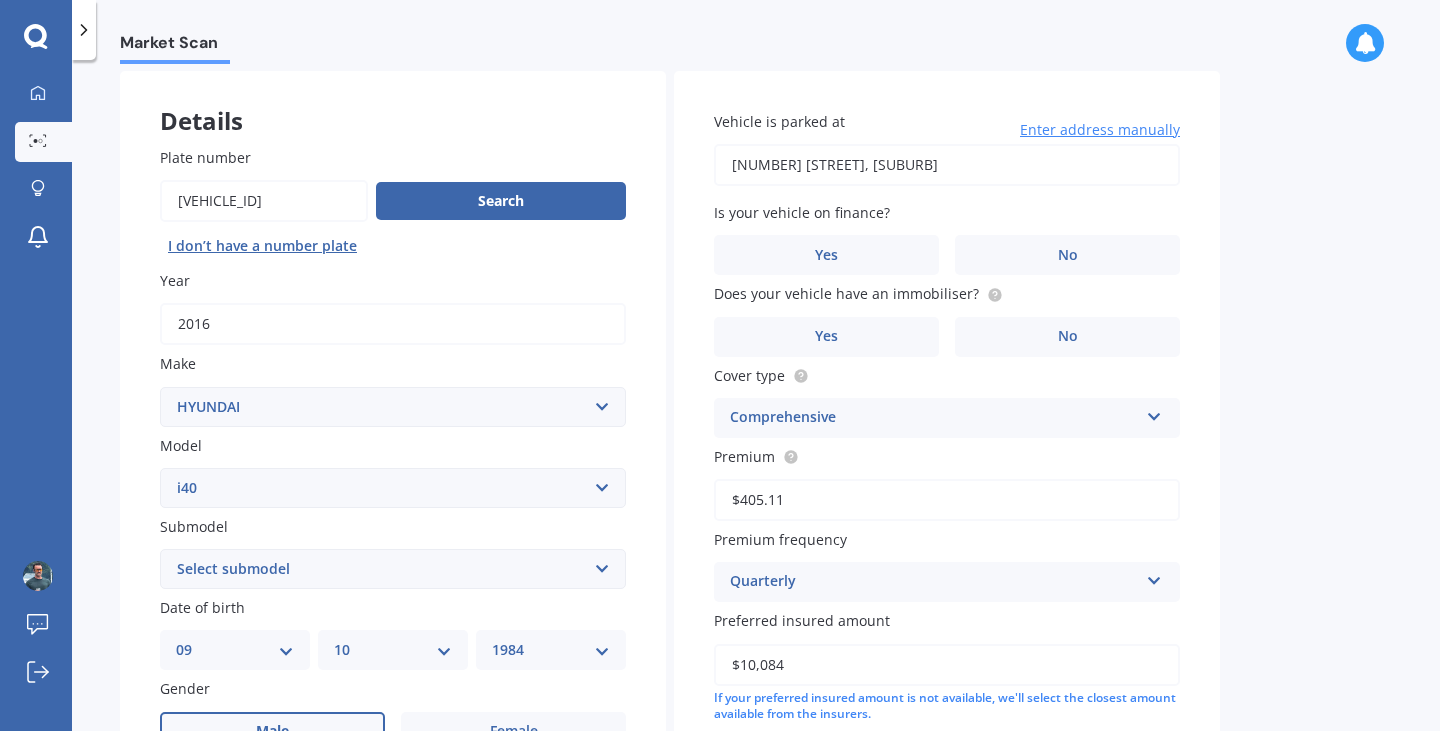 scroll, scrollTop: 0, scrollLeft: 0, axis: both 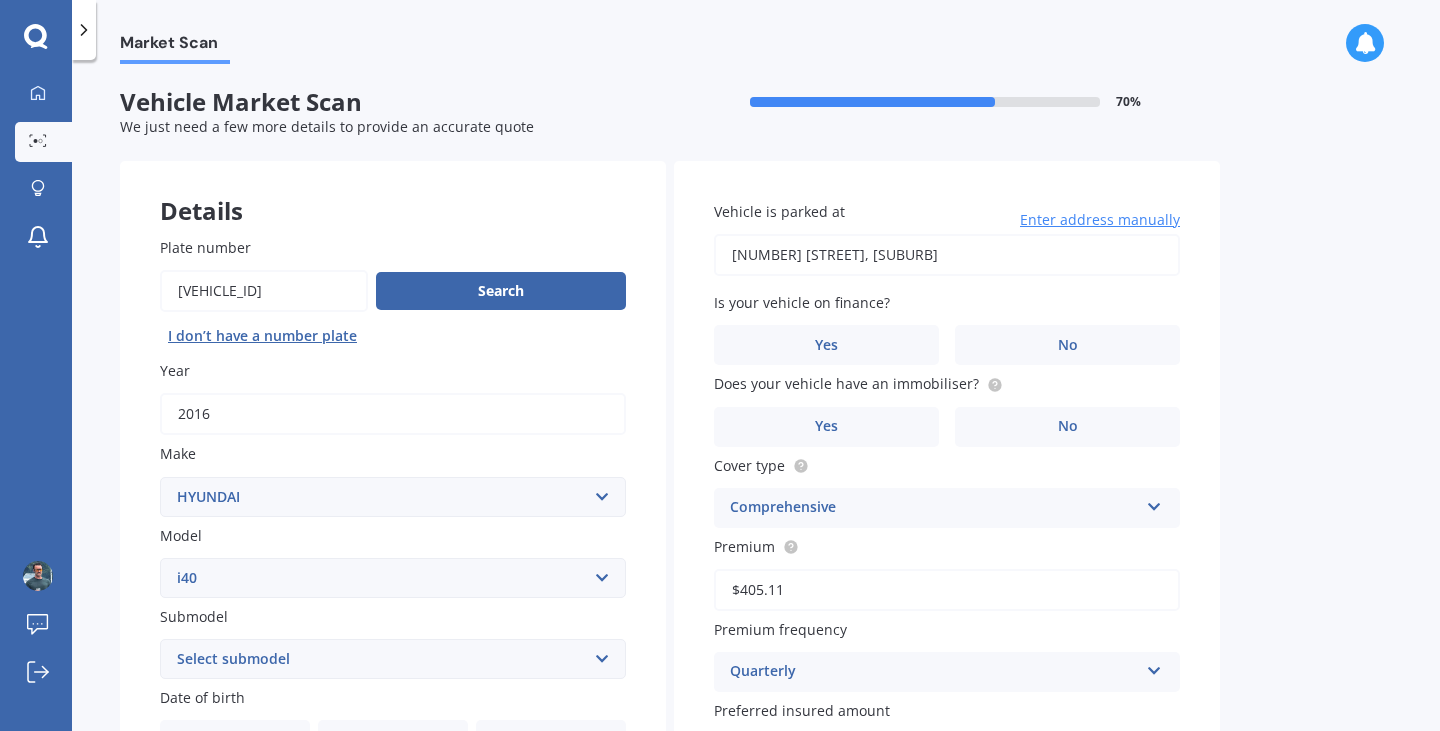 click on "22 53 Main Highway Ellerslie" at bounding box center (947, 255) 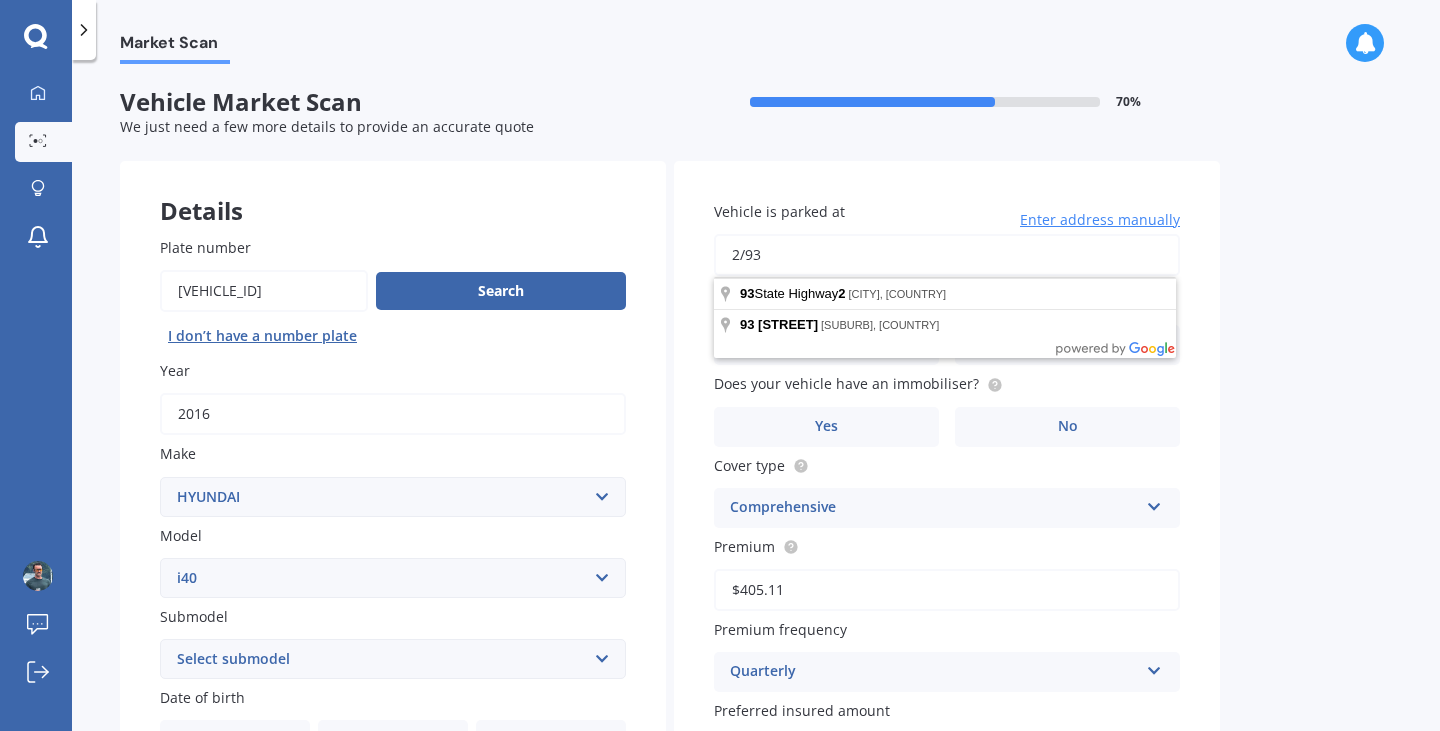 type on "2/93 Gribblehirst RoadAuckland Sandringham 1025" 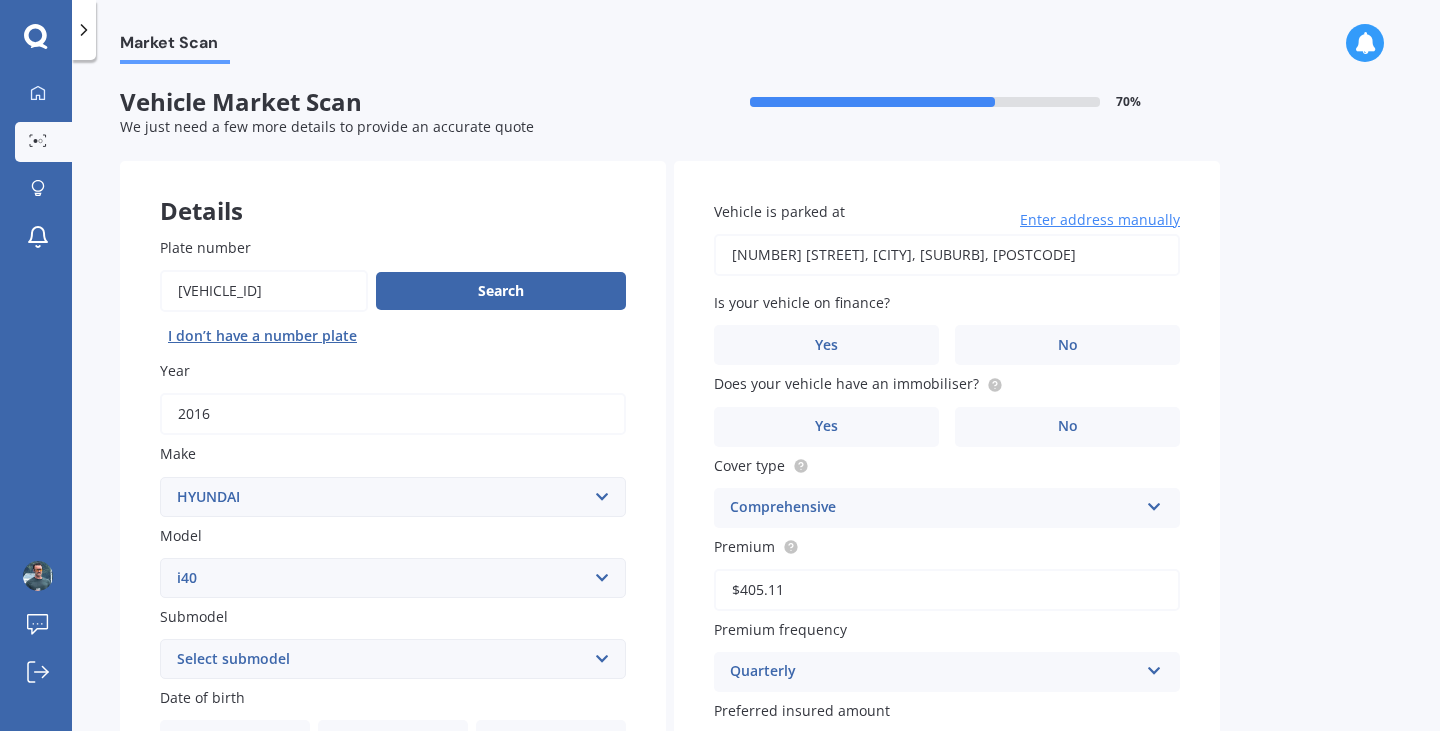 click on "Vehicle is parked at 2/93 Gribblehirst RoadAuckland Sandringham 1025 Enter address manually Is your vehicle on finance? Yes No Does your vehicle have an immobiliser? Yes No Cover type Comprehensive Third Party Third Party, Fire & Theft Comprehensive Premium $405.11 Premium frequency Quarterly Yearly Six-Monthly Quarterly Monthly Fortnightly Weekly Preferred insured amount $10,084 If your preferred insured amount is not available, we'll select the closest amount available from the insurers. Preferred excess amount $1,000 $100 $400 $500 $750 $1,000 $1,500 $2,000" at bounding box center (947, 548) 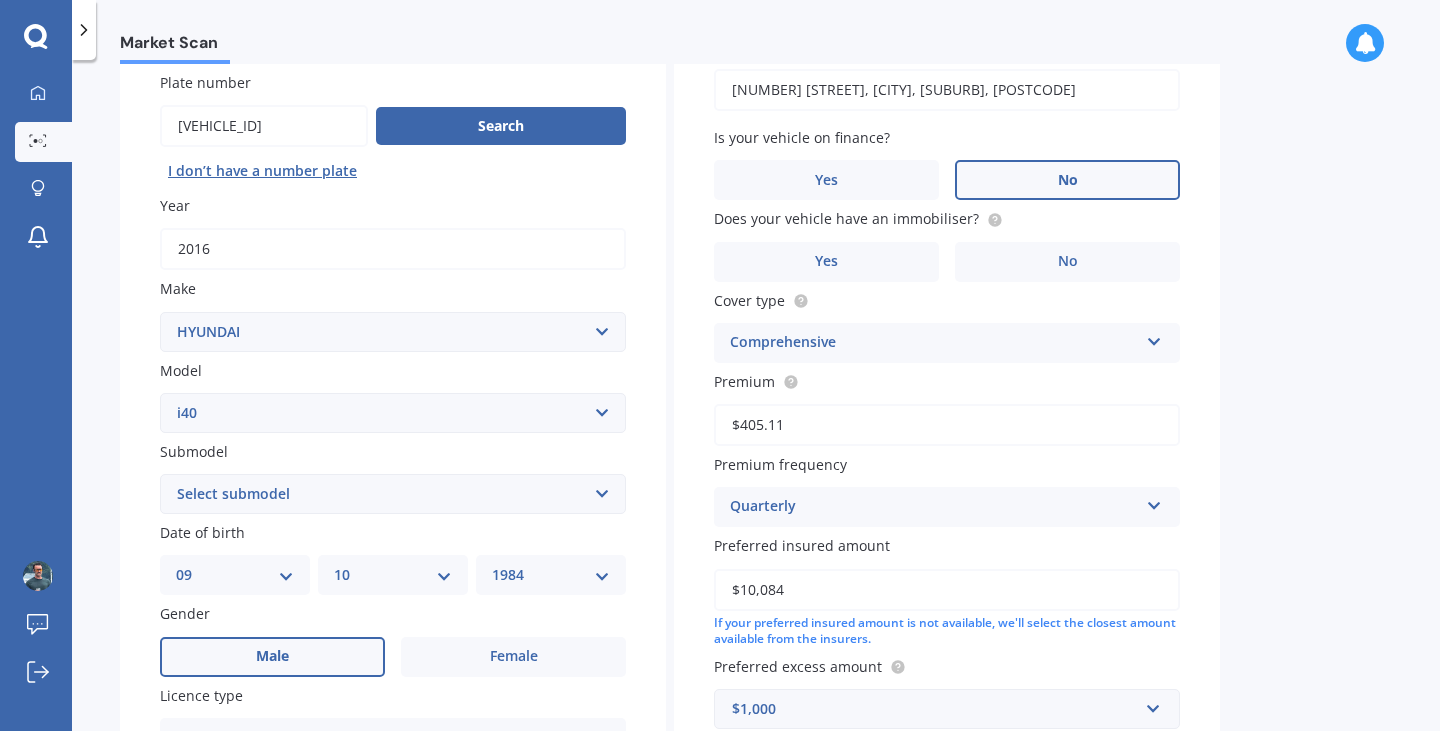 scroll, scrollTop: 166, scrollLeft: 0, axis: vertical 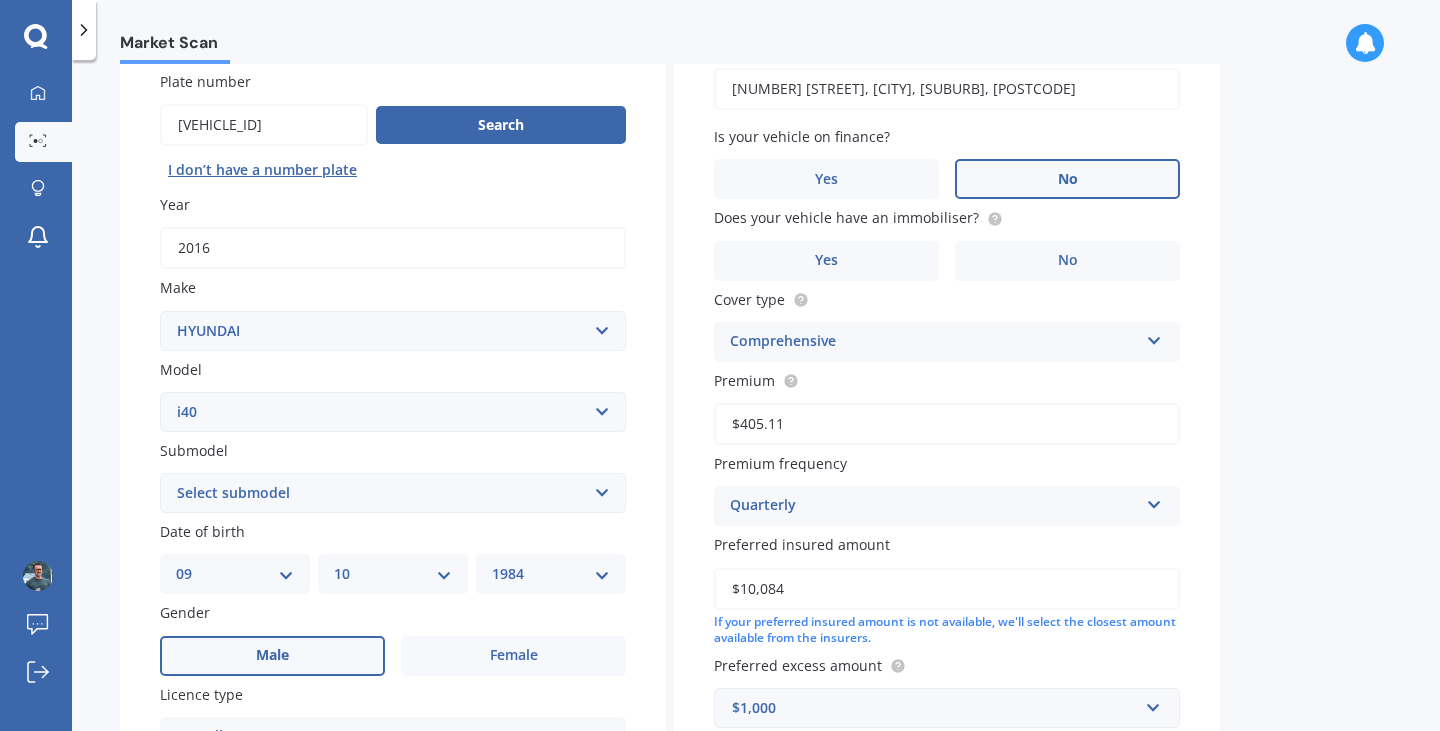 click on "No" at bounding box center (513, 656) 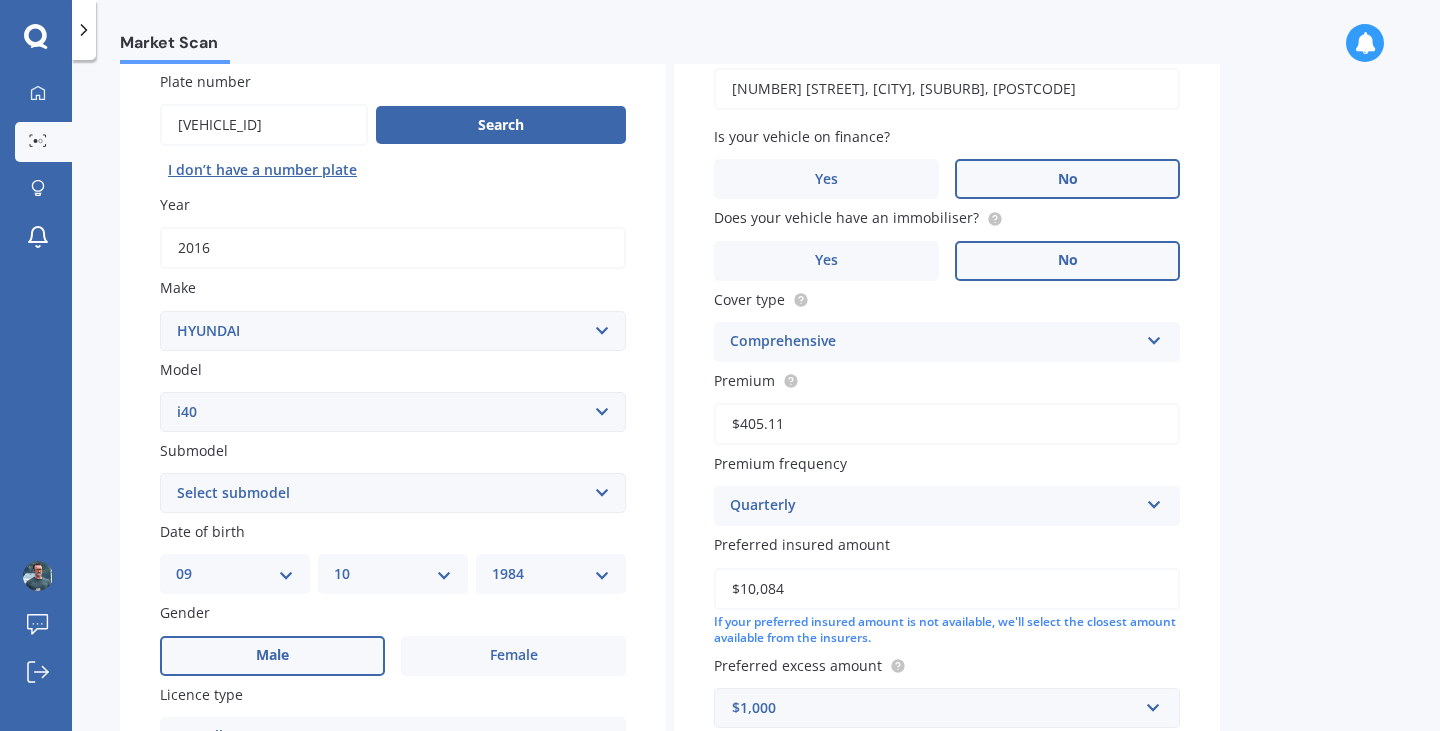 click on "No" at bounding box center (513, 656) 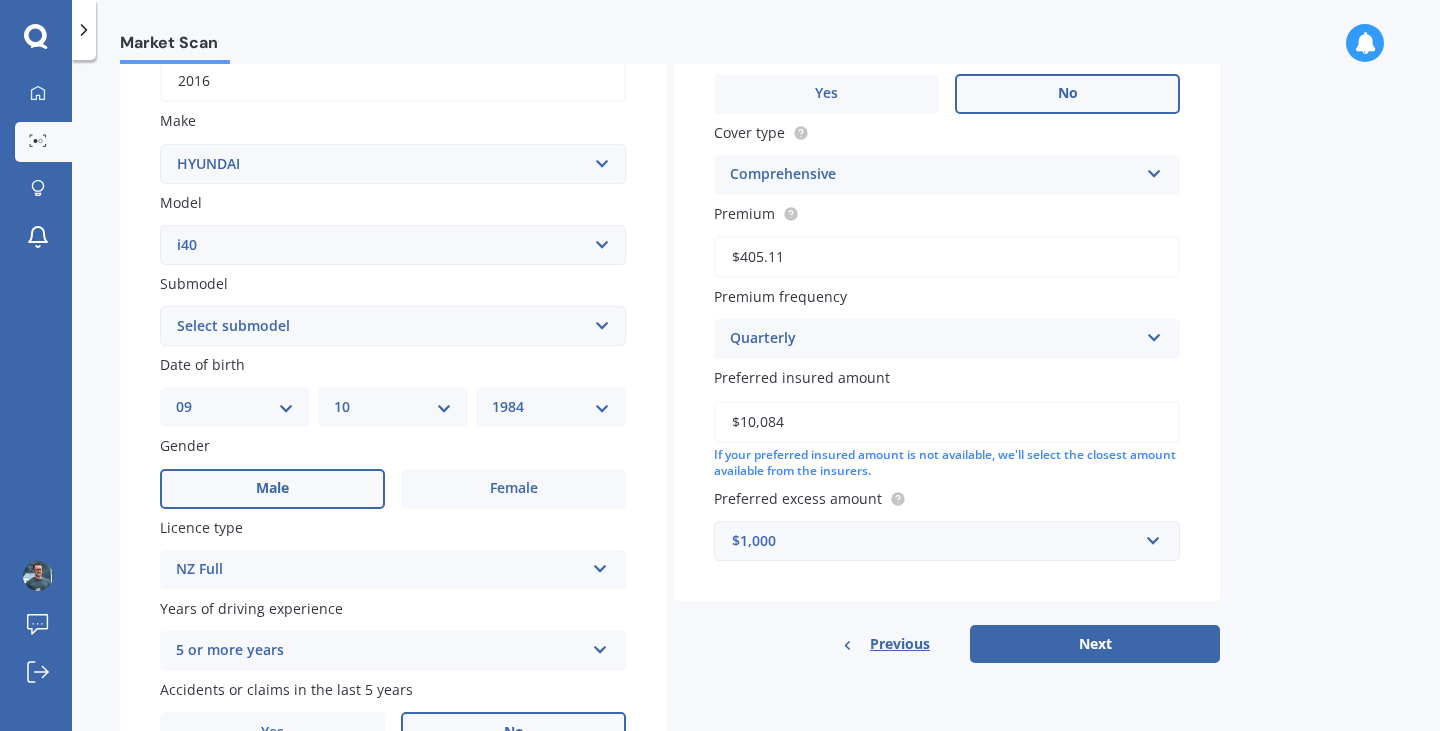 scroll, scrollTop: 335, scrollLeft: 0, axis: vertical 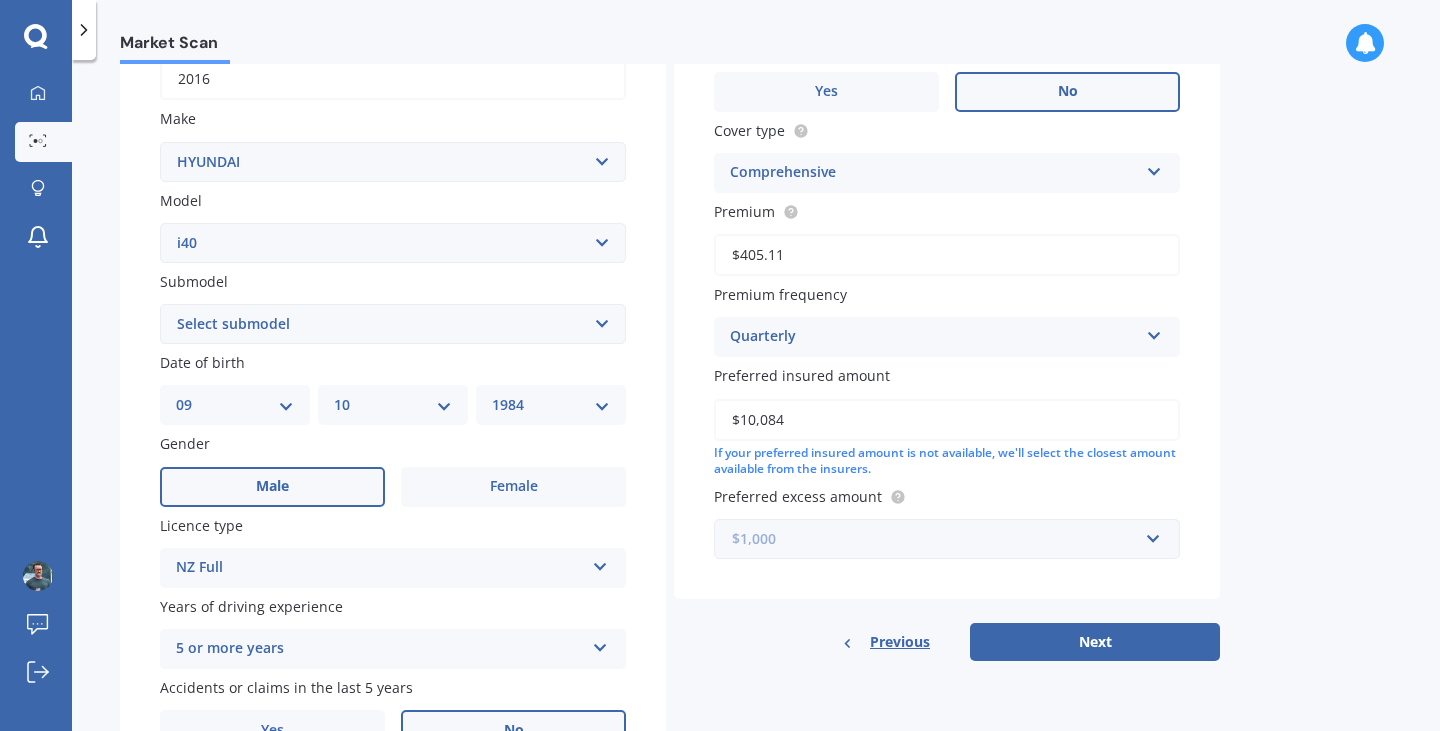 click at bounding box center (940, 539) 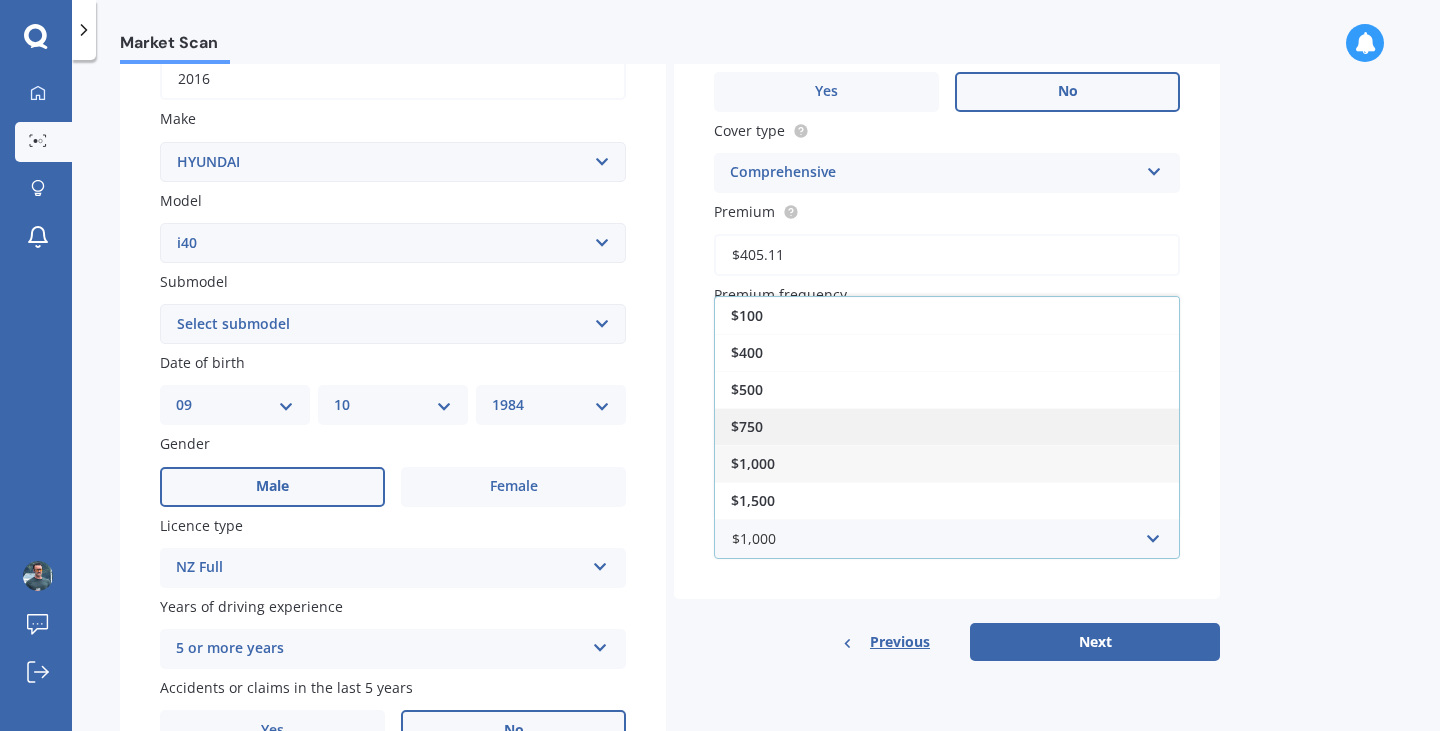 click on "$750" at bounding box center (947, 426) 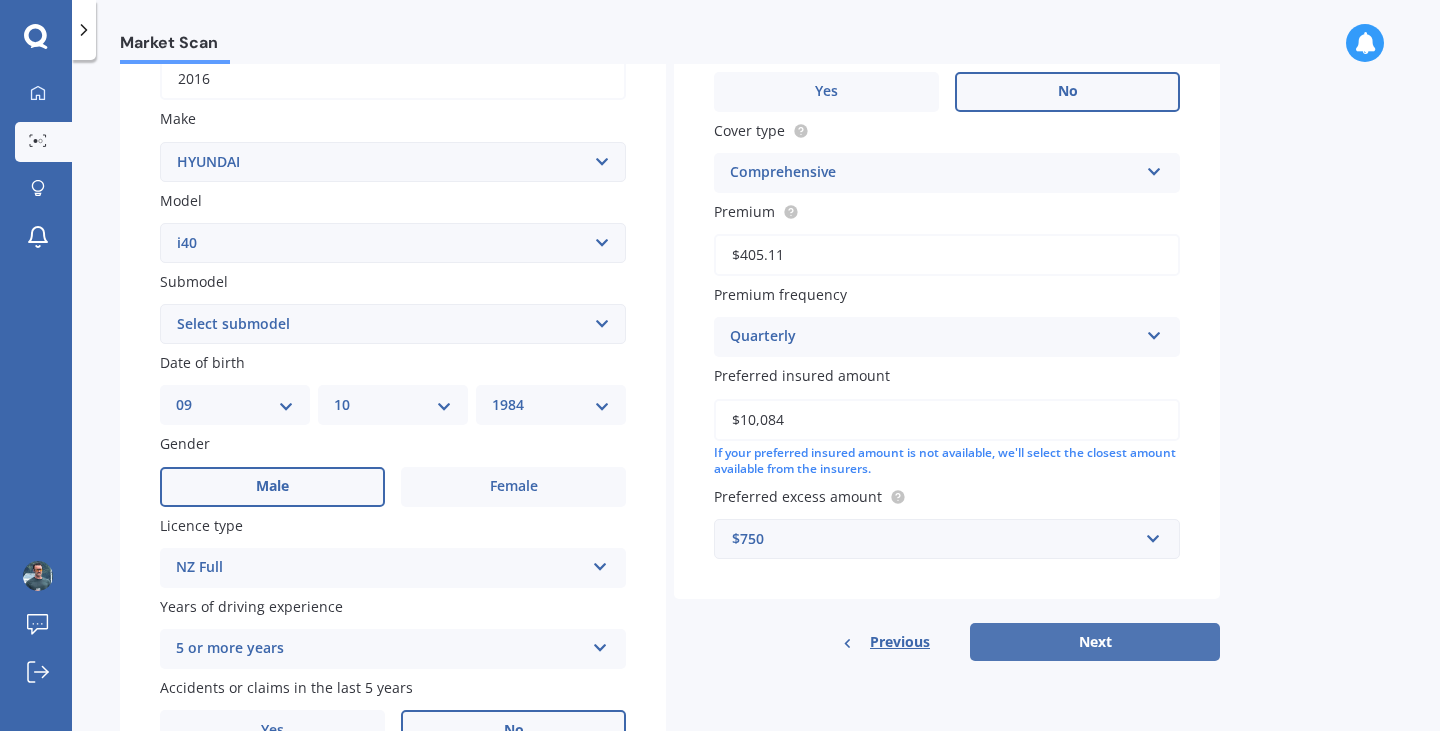 click on "Next" at bounding box center [1095, 642] 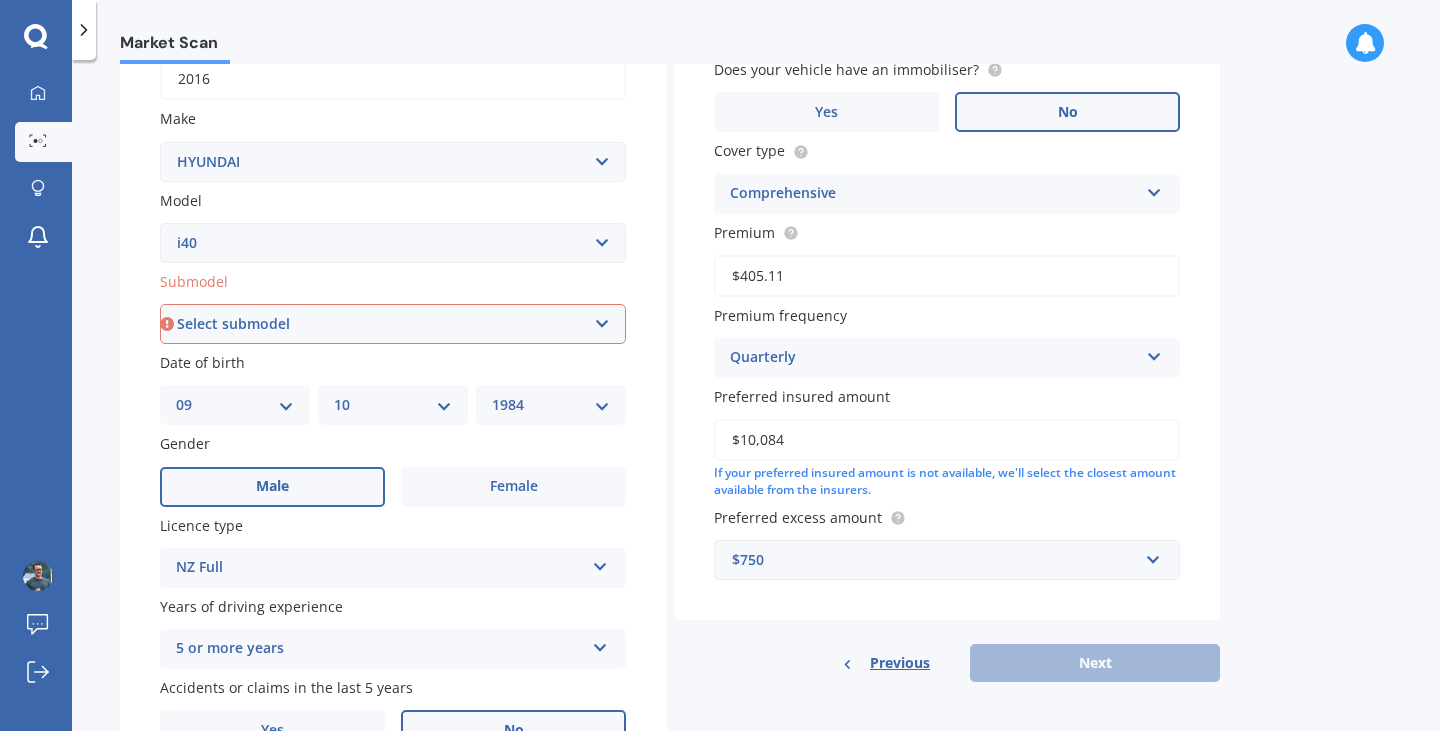 click on "Select submodel (All) 1.7 Diesel 2 CRDI 1.7D/7AM/SL/4DR" at bounding box center [393, 324] 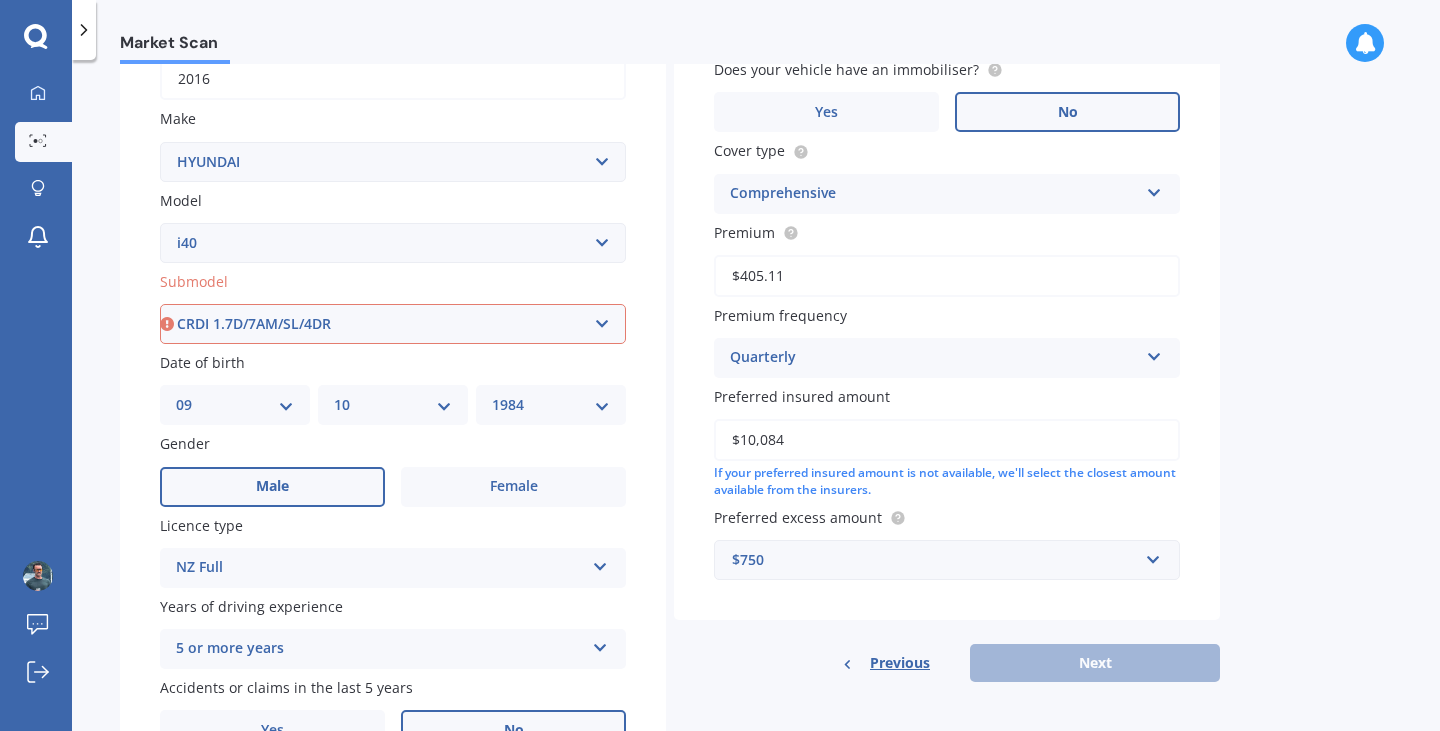 click on "Select submodel (All) 1.7 Diesel 2 CRDI 1.7D/7AM/SL/4DR" at bounding box center (393, 324) 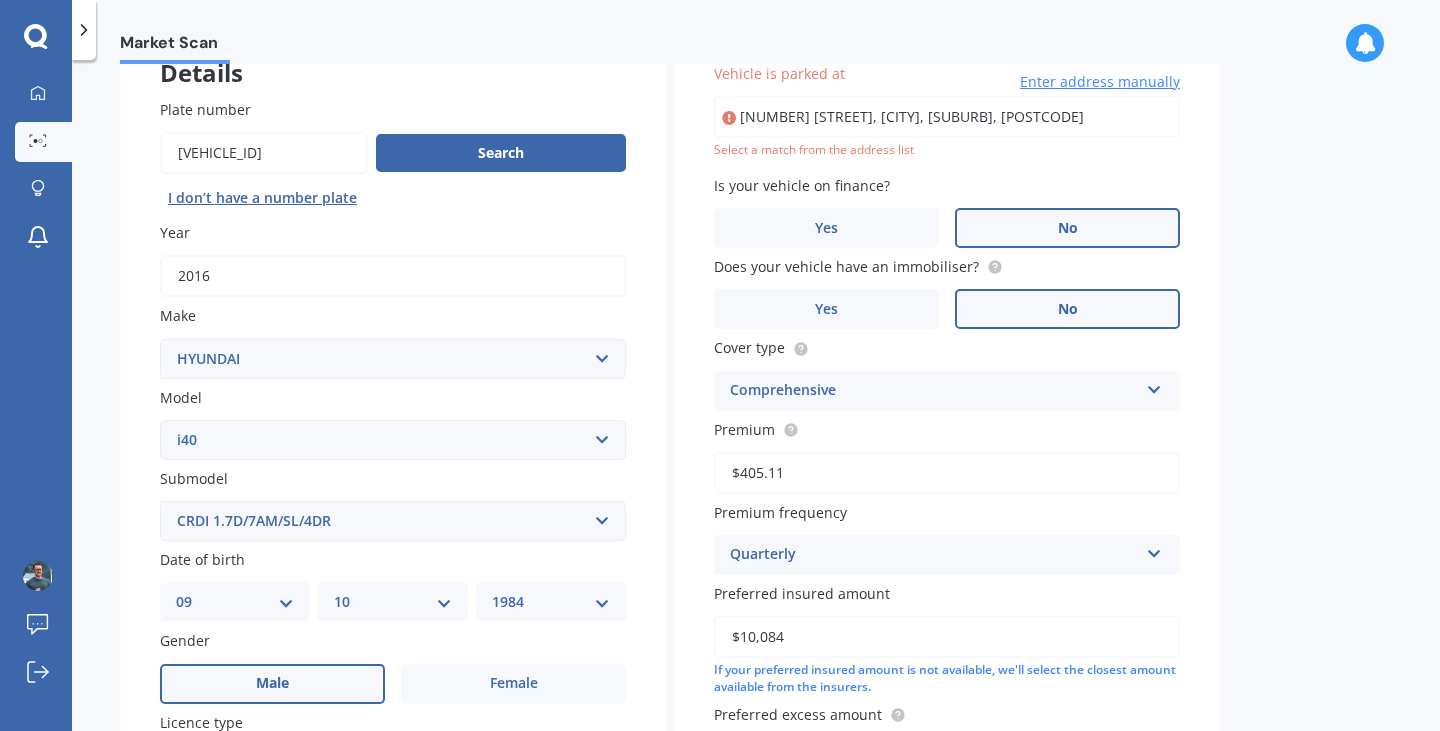 scroll, scrollTop: 137, scrollLeft: 0, axis: vertical 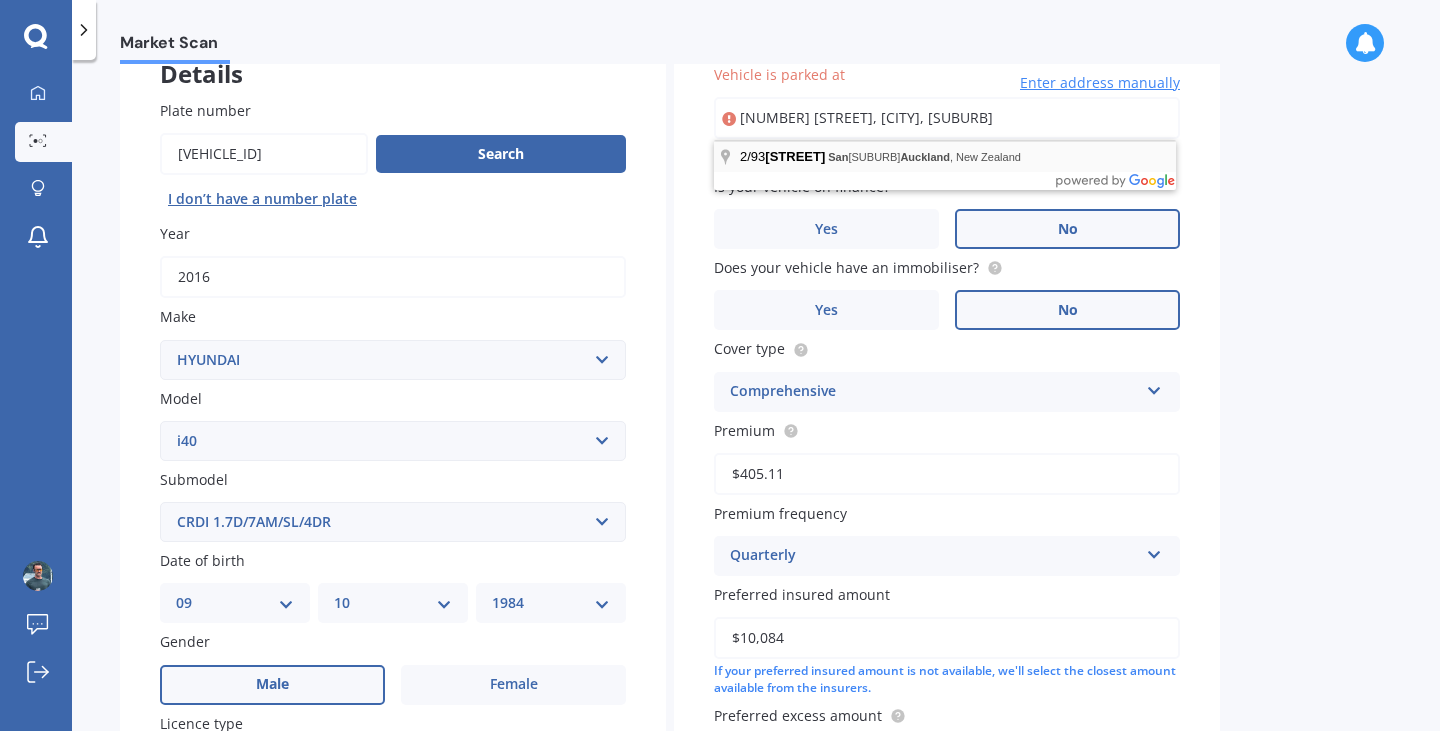 type on "2/93 Gribblehirst RoadAuckland San" 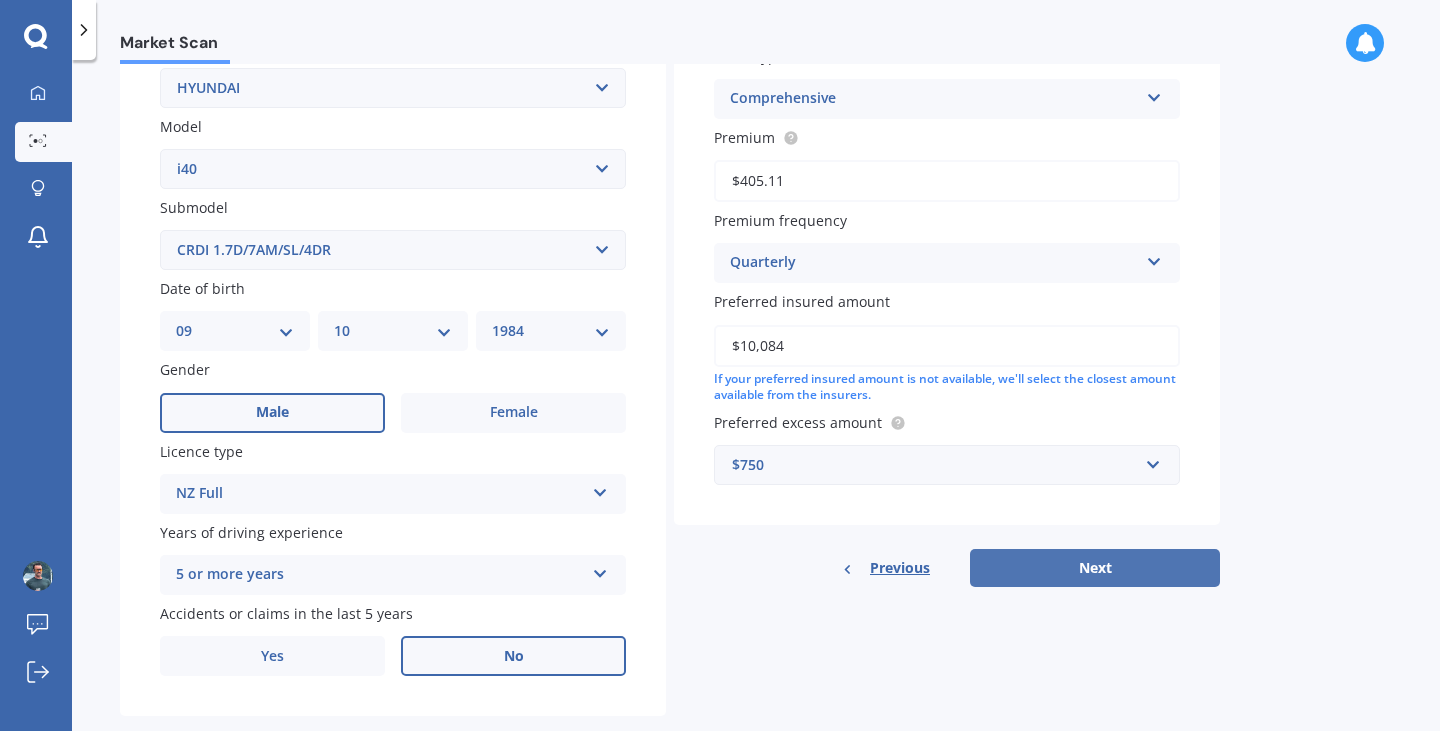 click on "Next" at bounding box center (1095, 568) 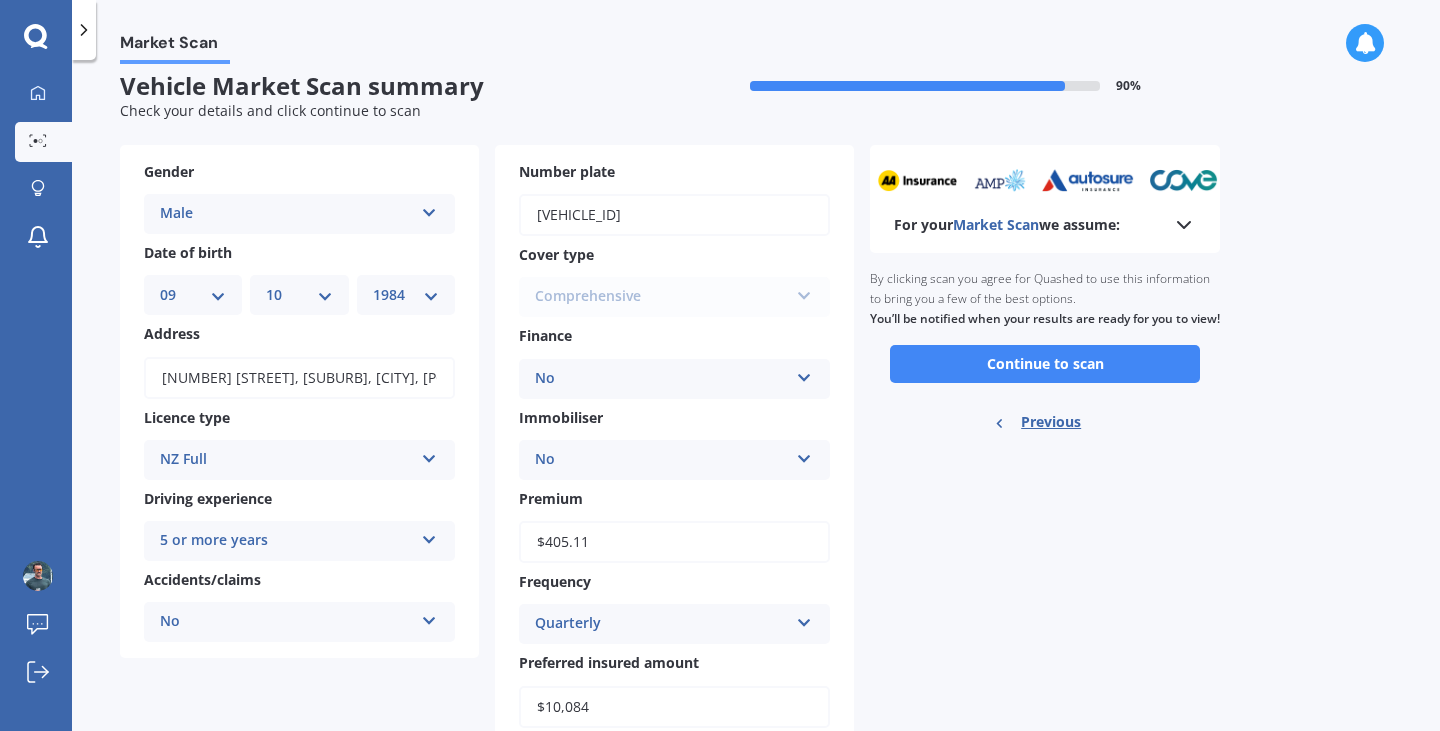 scroll, scrollTop: 4, scrollLeft: 0, axis: vertical 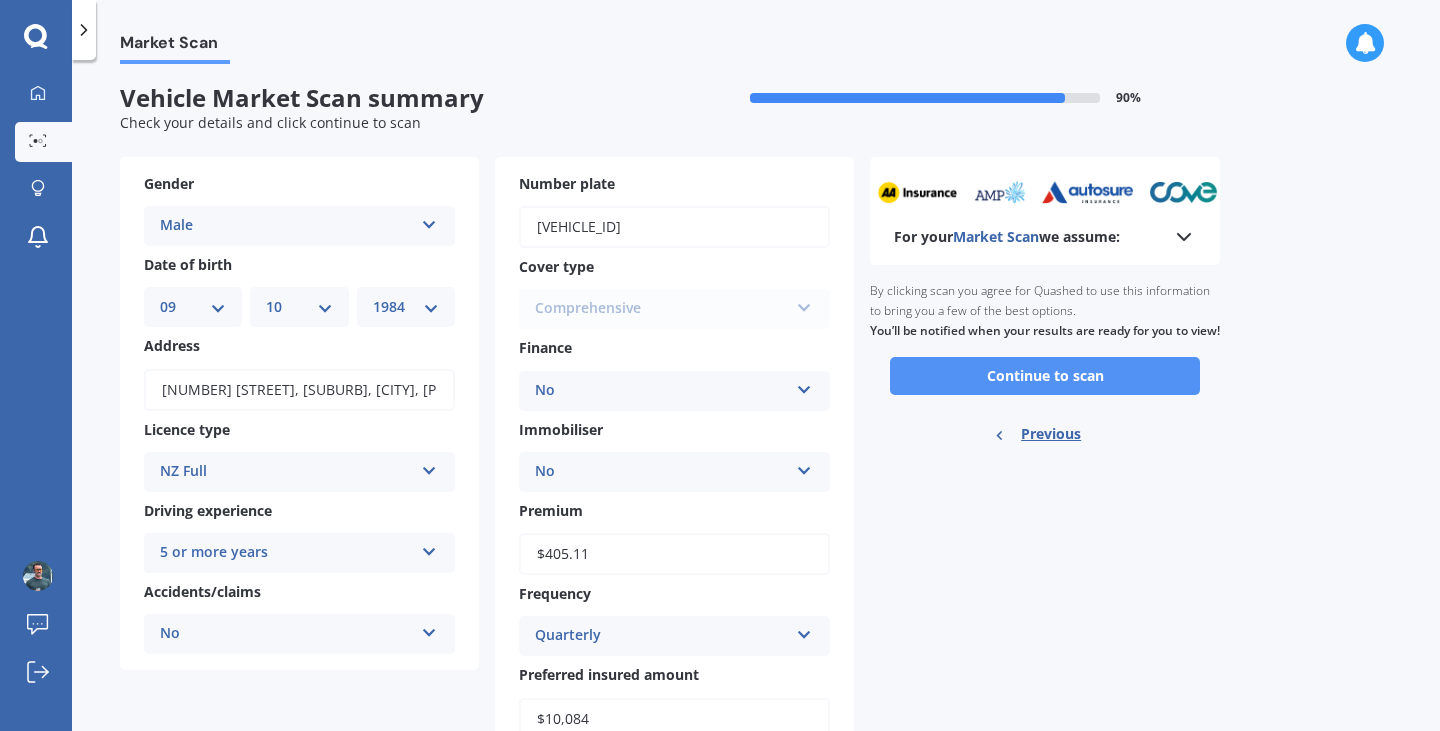 click on "Continue to scan" at bounding box center (1045, 376) 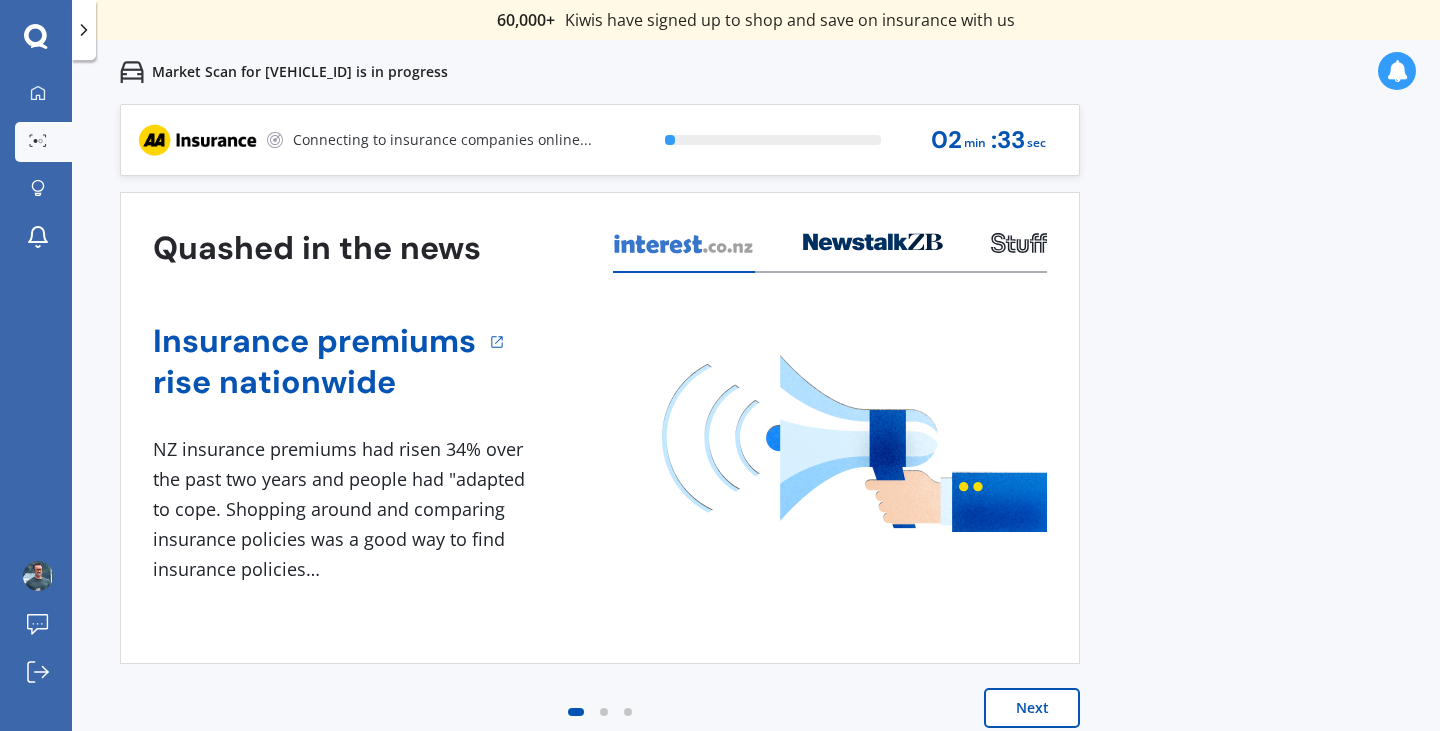 scroll, scrollTop: 0, scrollLeft: 0, axis: both 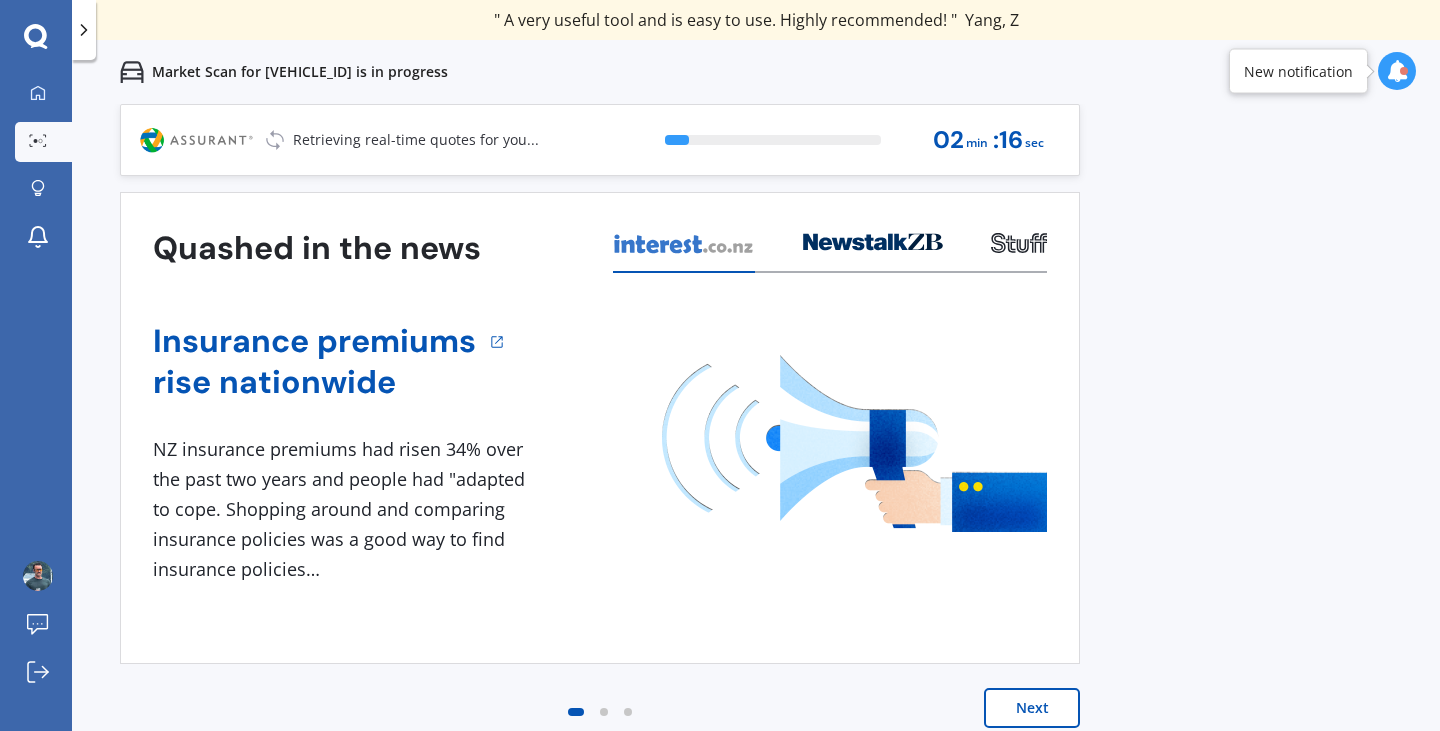 click on "Next" at bounding box center (1032, 708) 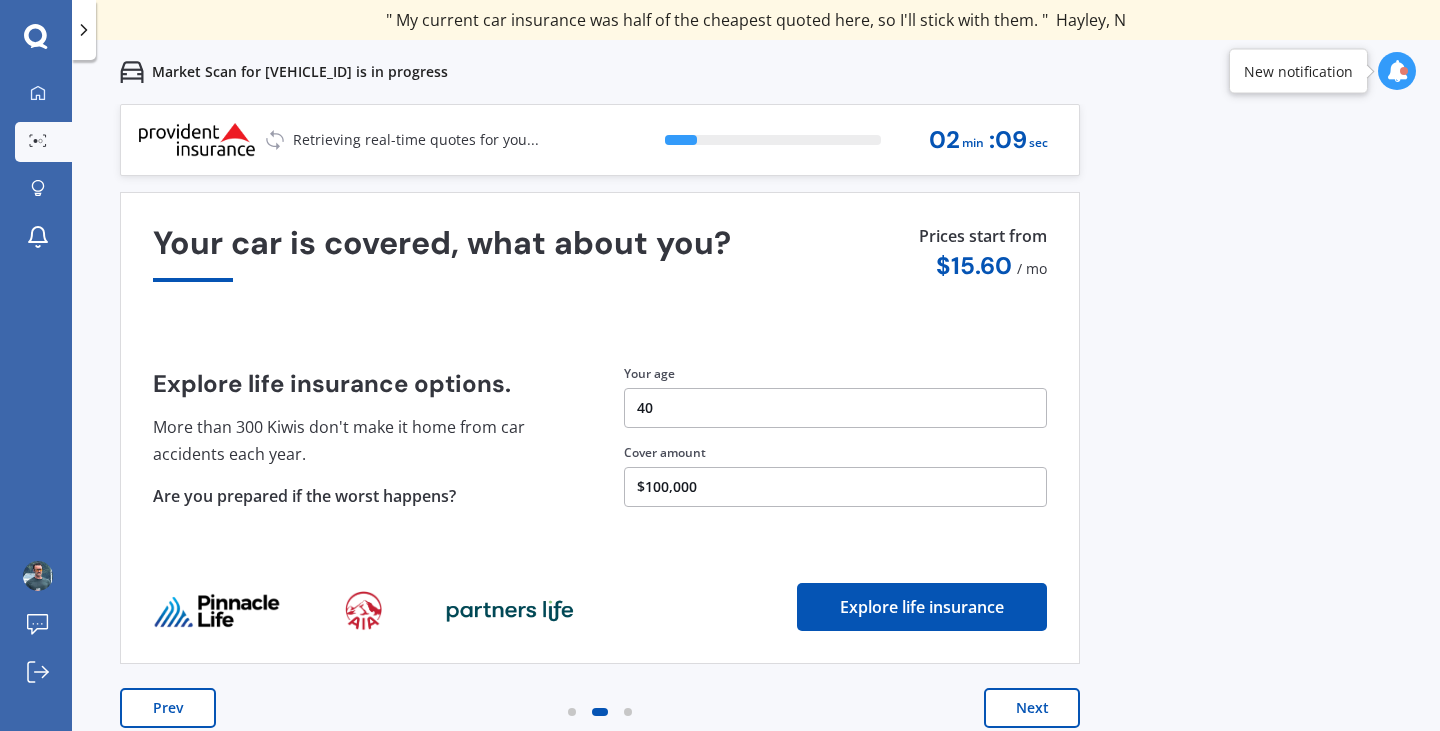 click on "Next" at bounding box center (1032, 708) 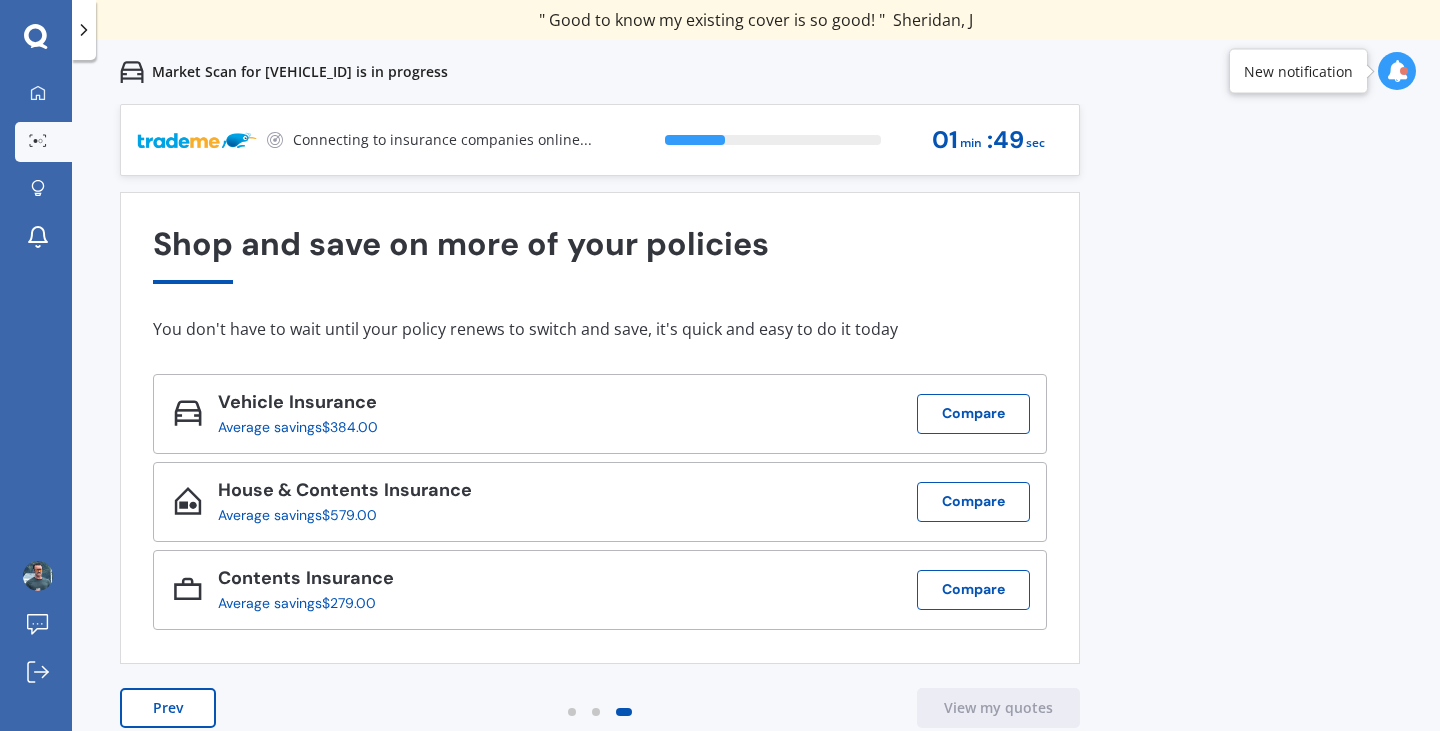 type 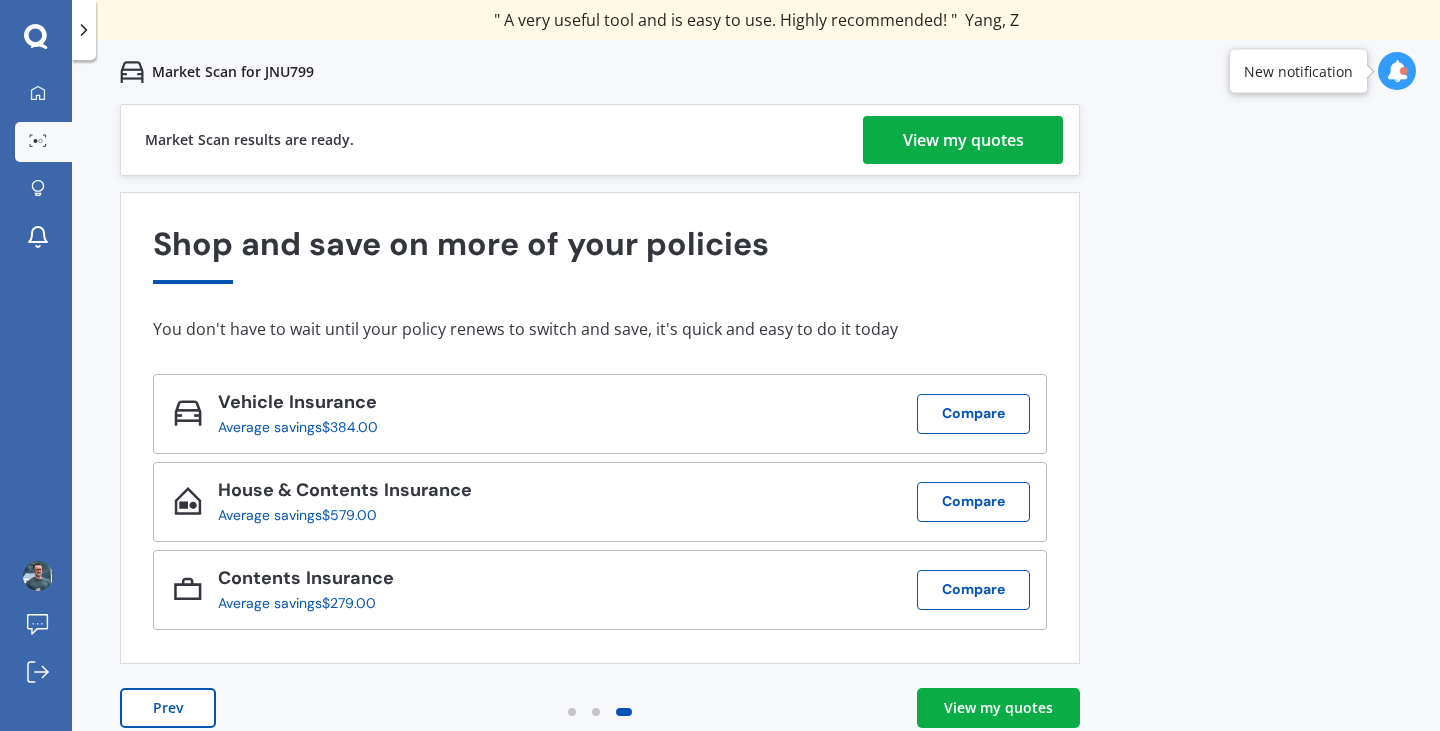 click on "View my quotes" at bounding box center [963, 140] 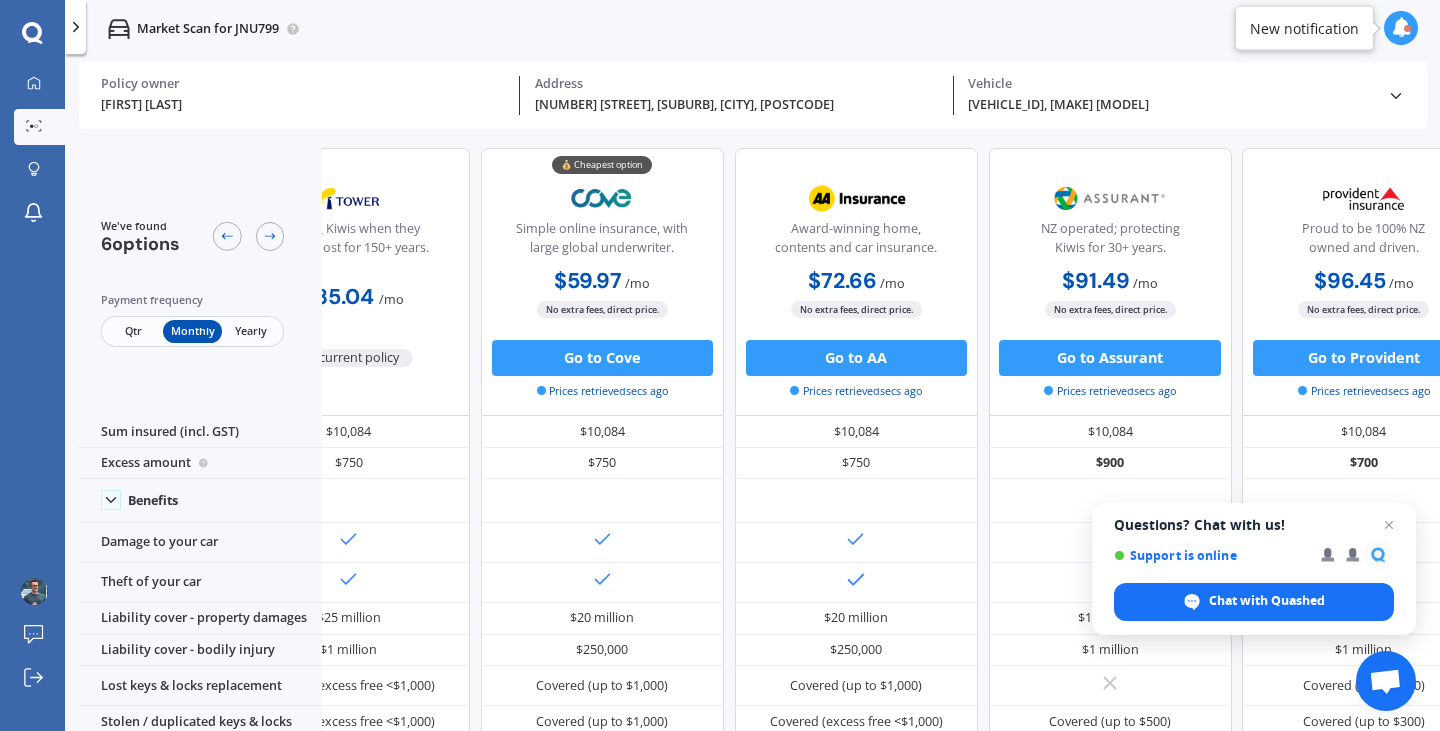 scroll, scrollTop: 0, scrollLeft: 0, axis: both 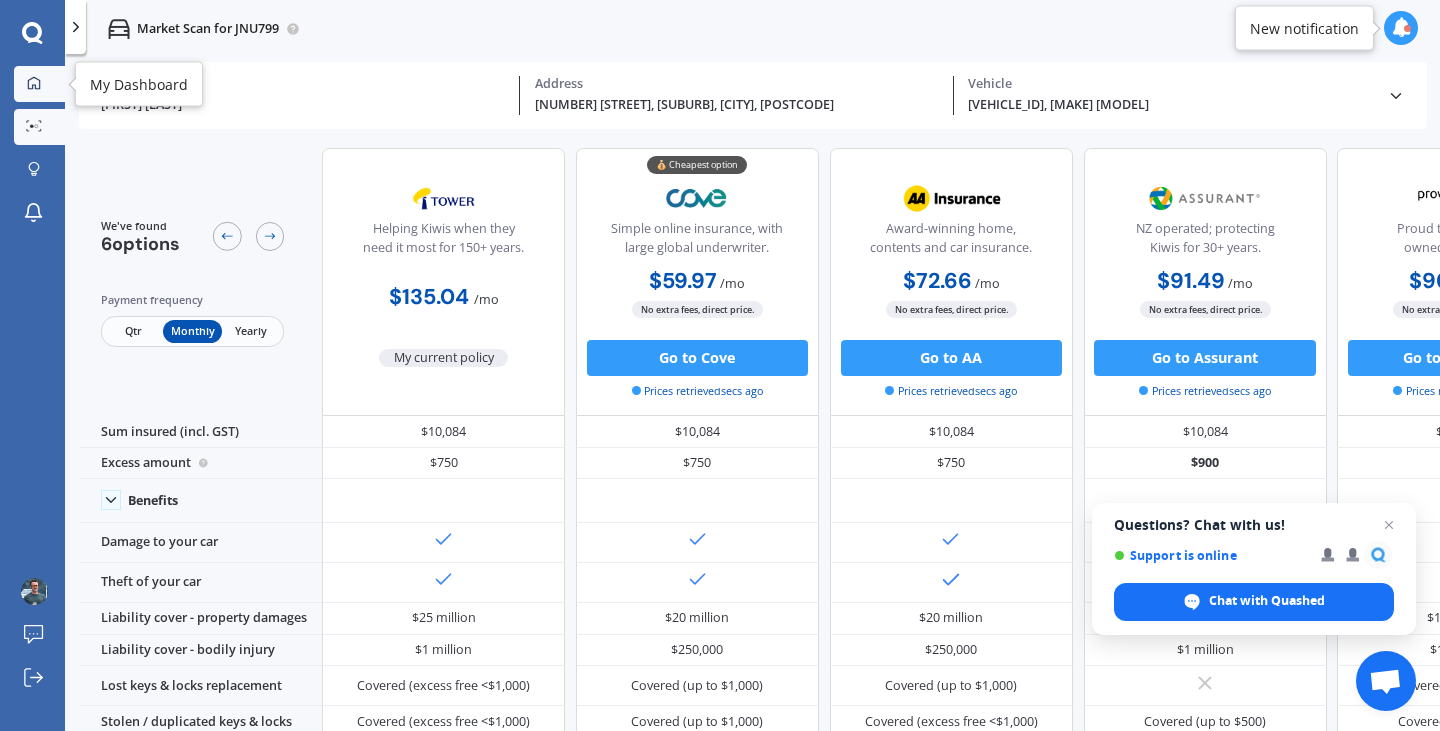 click on "My Dashboard" at bounding box center [39, 84] 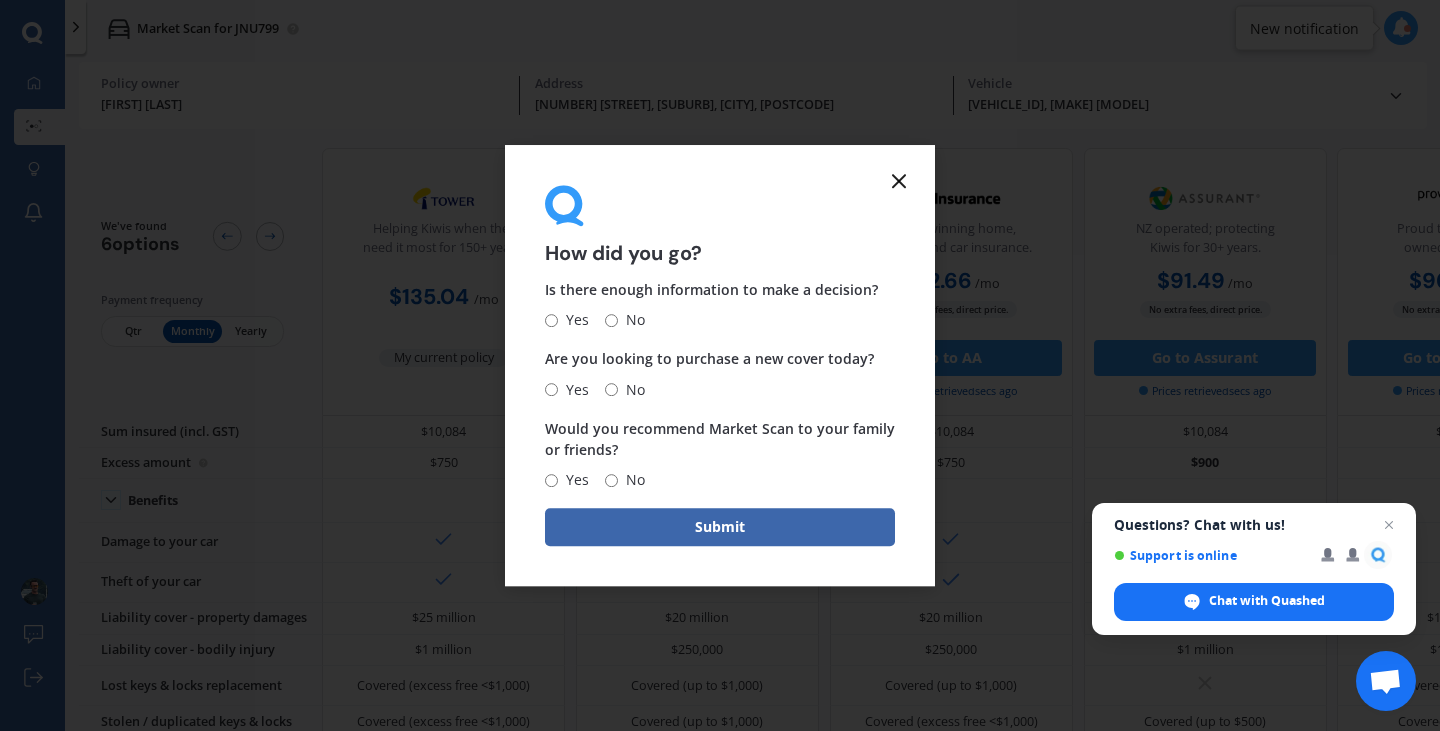 click on "Yes" at bounding box center [573, 321] 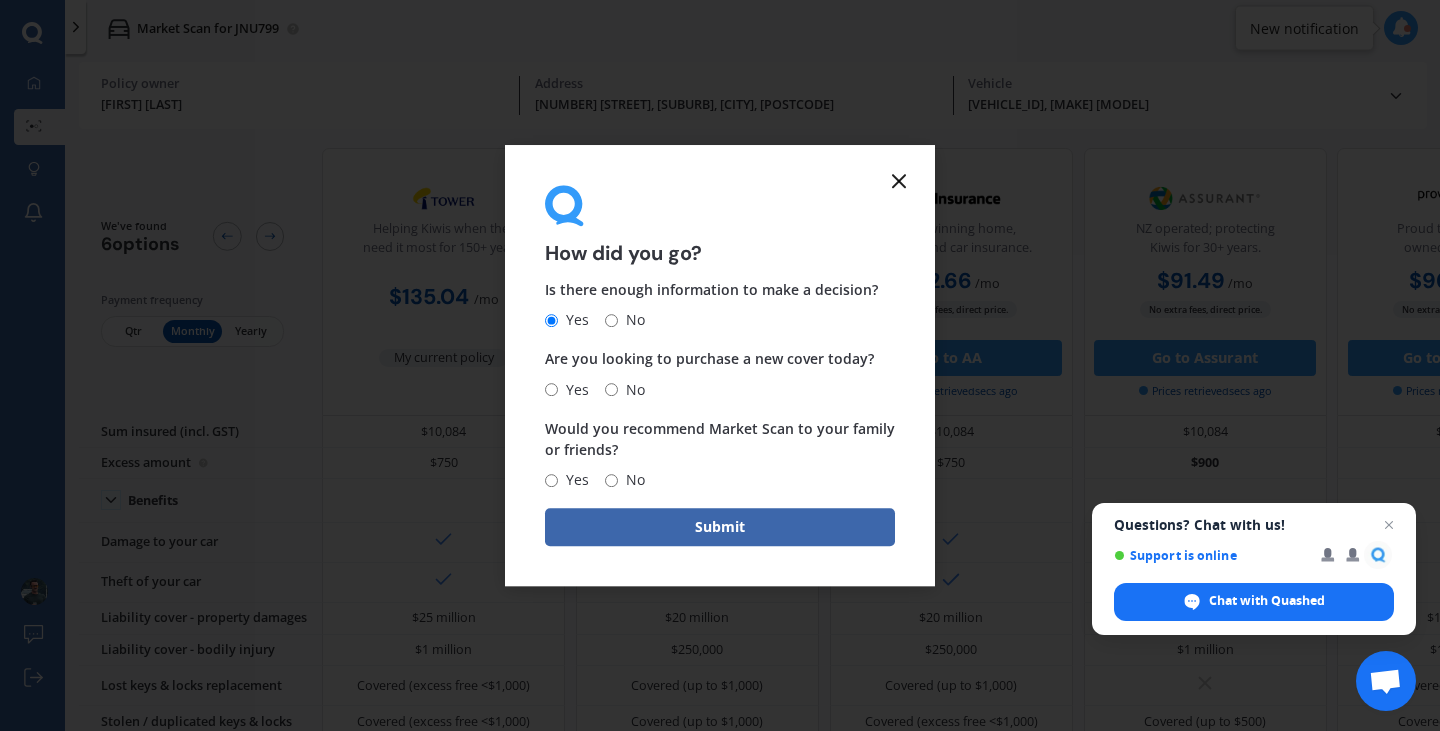 click on "No" at bounding box center (551, 389) 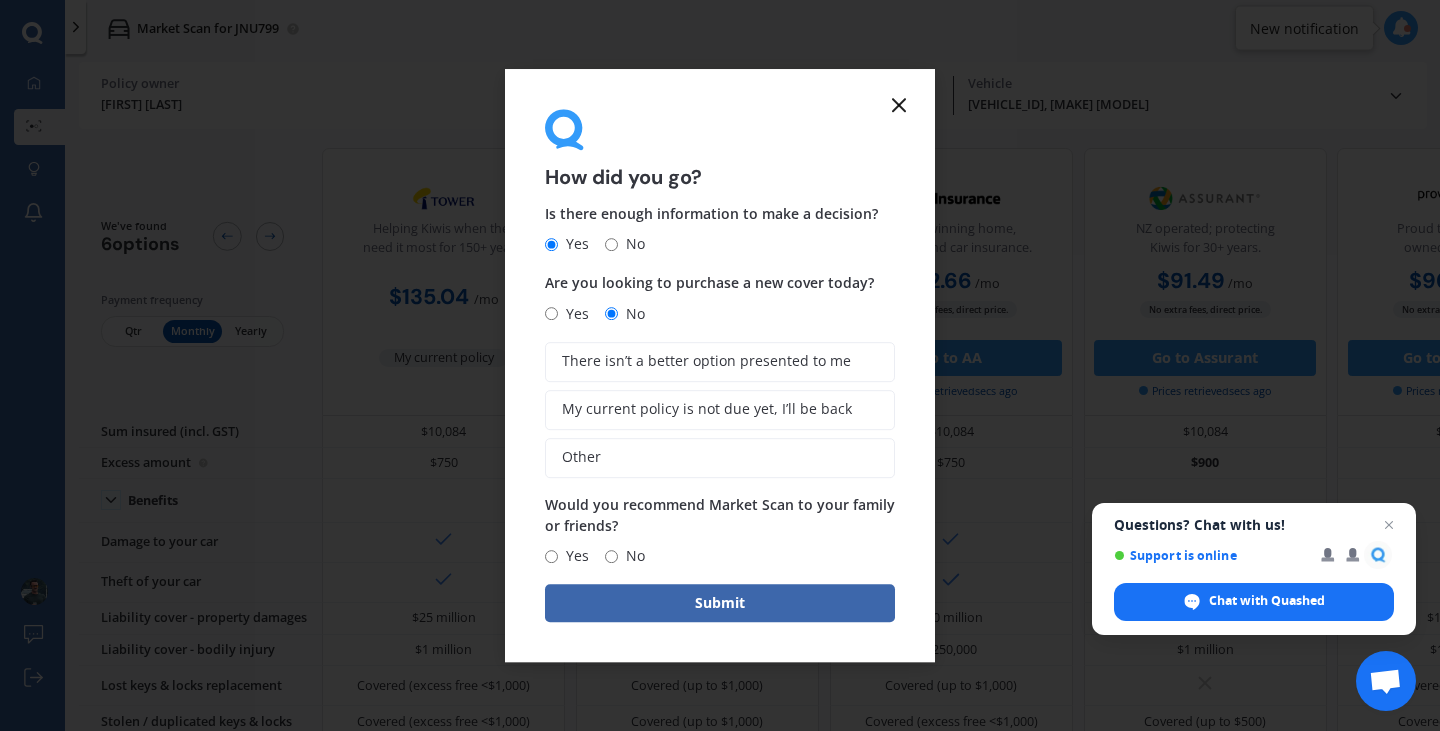 click at bounding box center [899, 105] 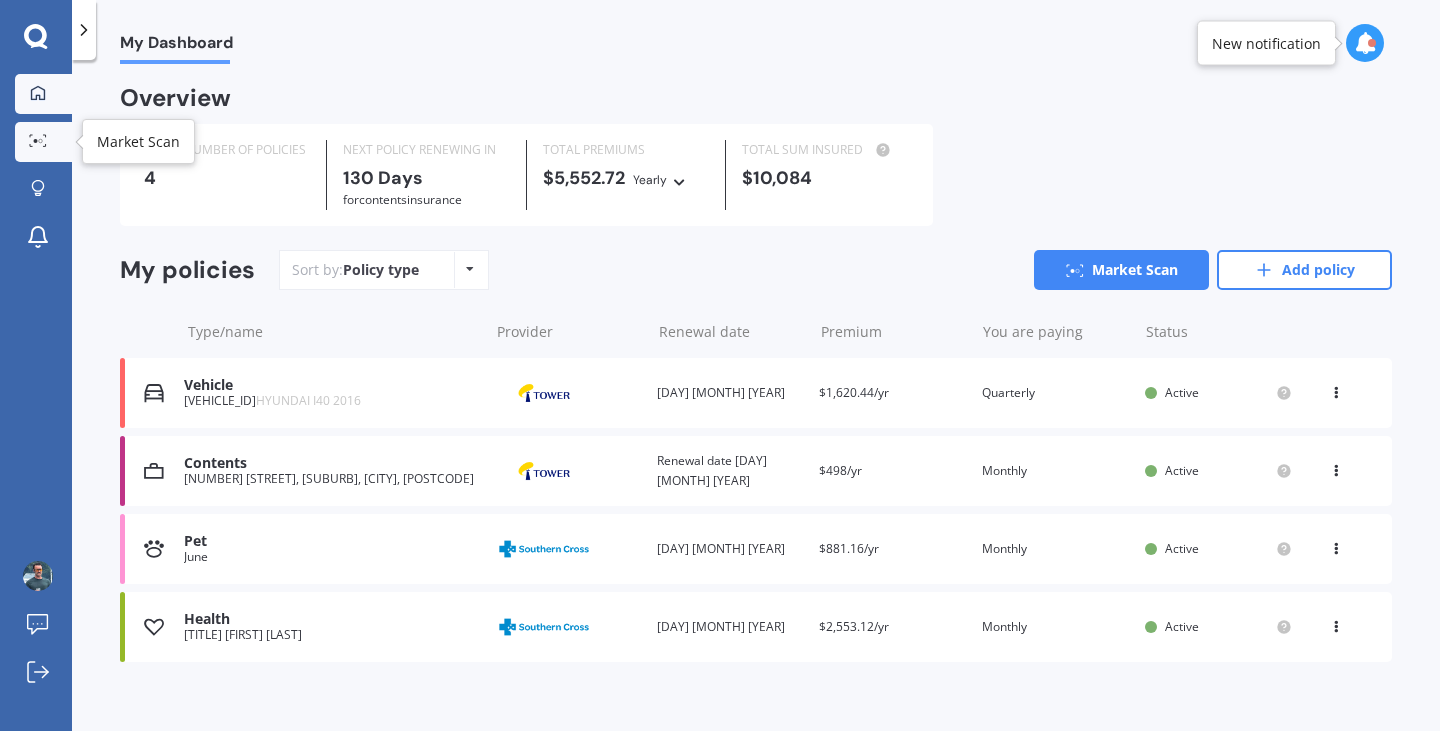 click at bounding box center (38, 140) 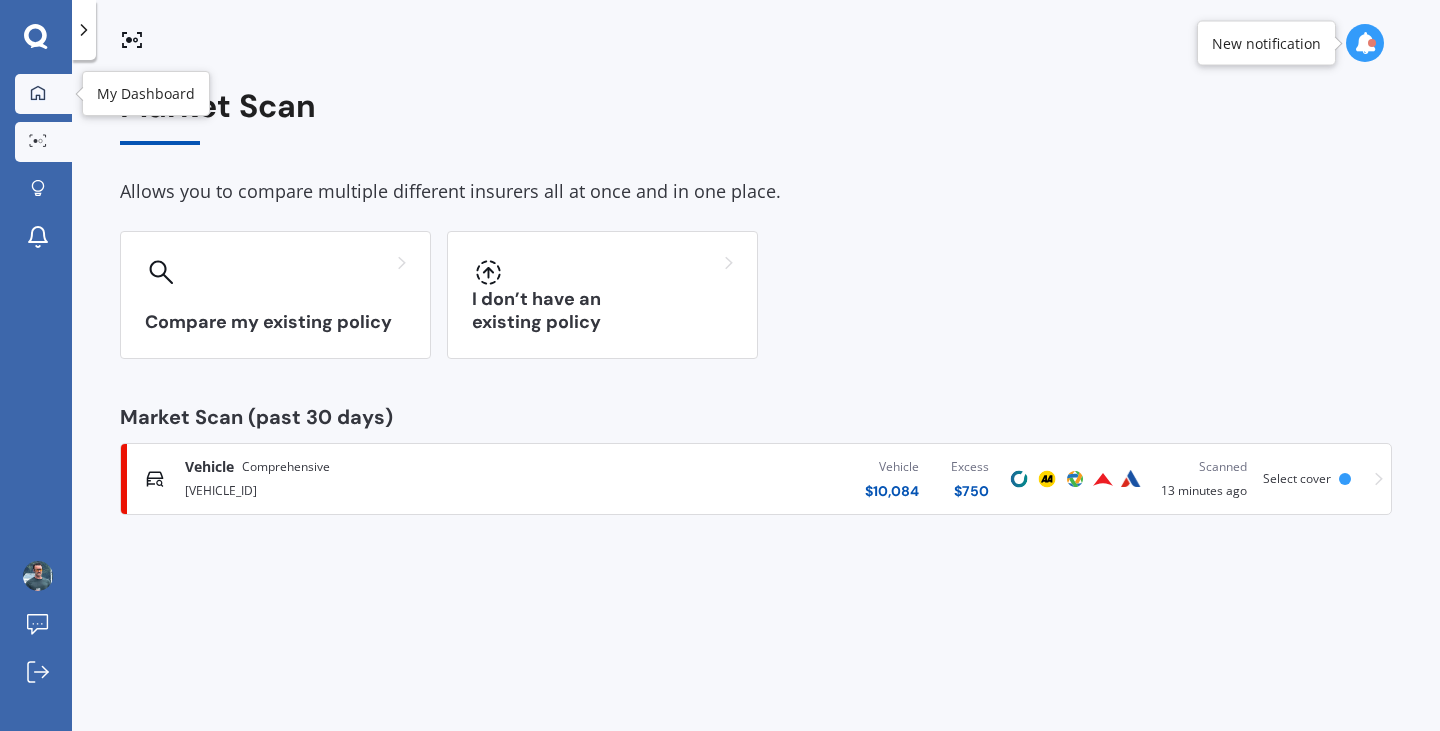 click at bounding box center [38, 93] 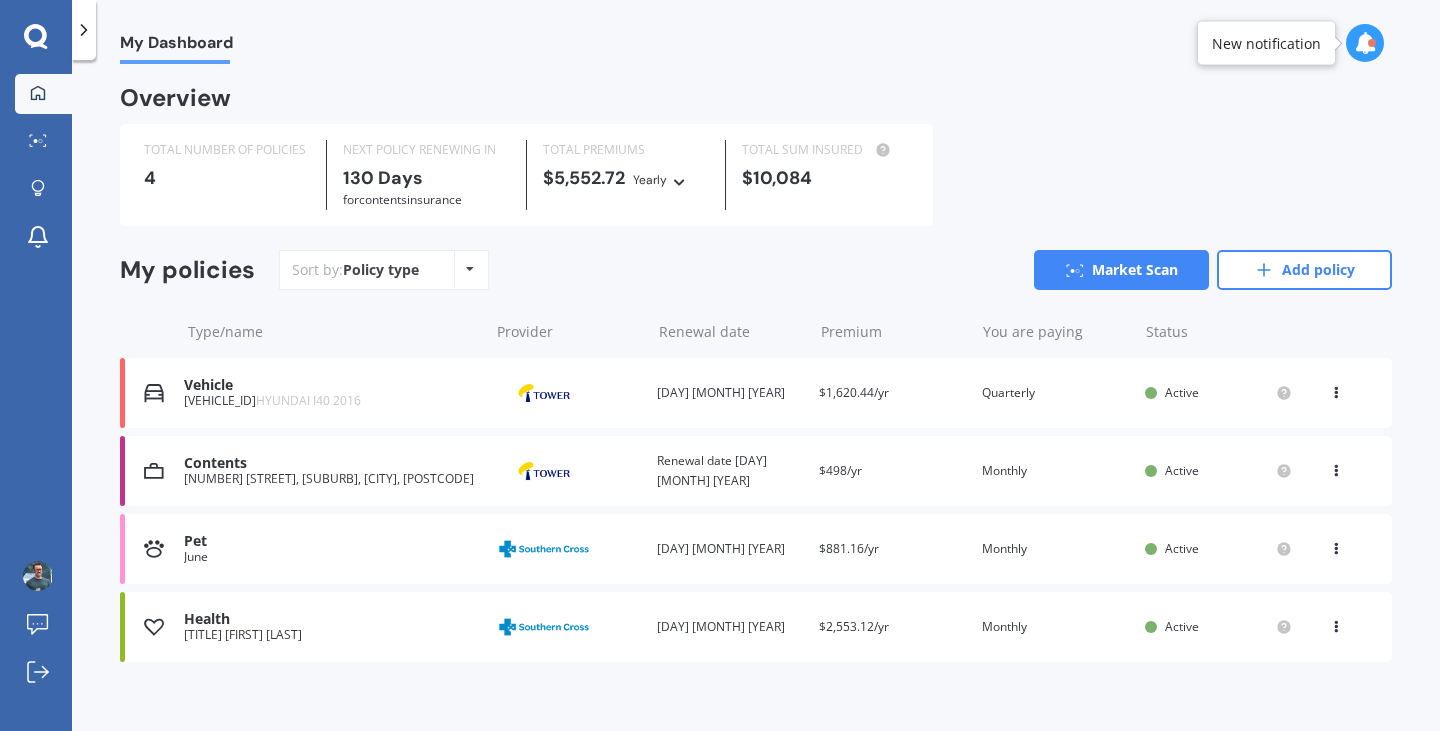 click on "11 Third Avenue, Kingsland, Auckland 1021" at bounding box center (331, 479) 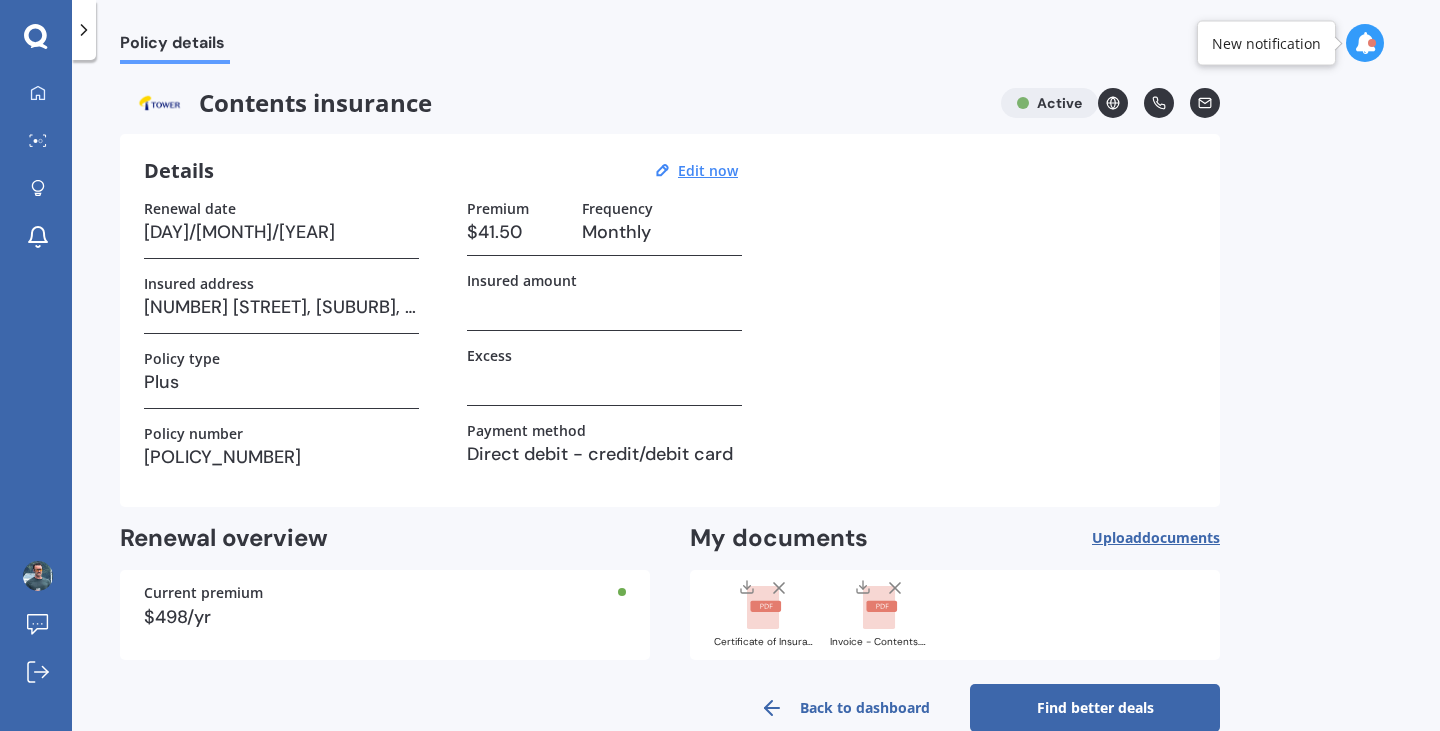 scroll, scrollTop: 1, scrollLeft: 0, axis: vertical 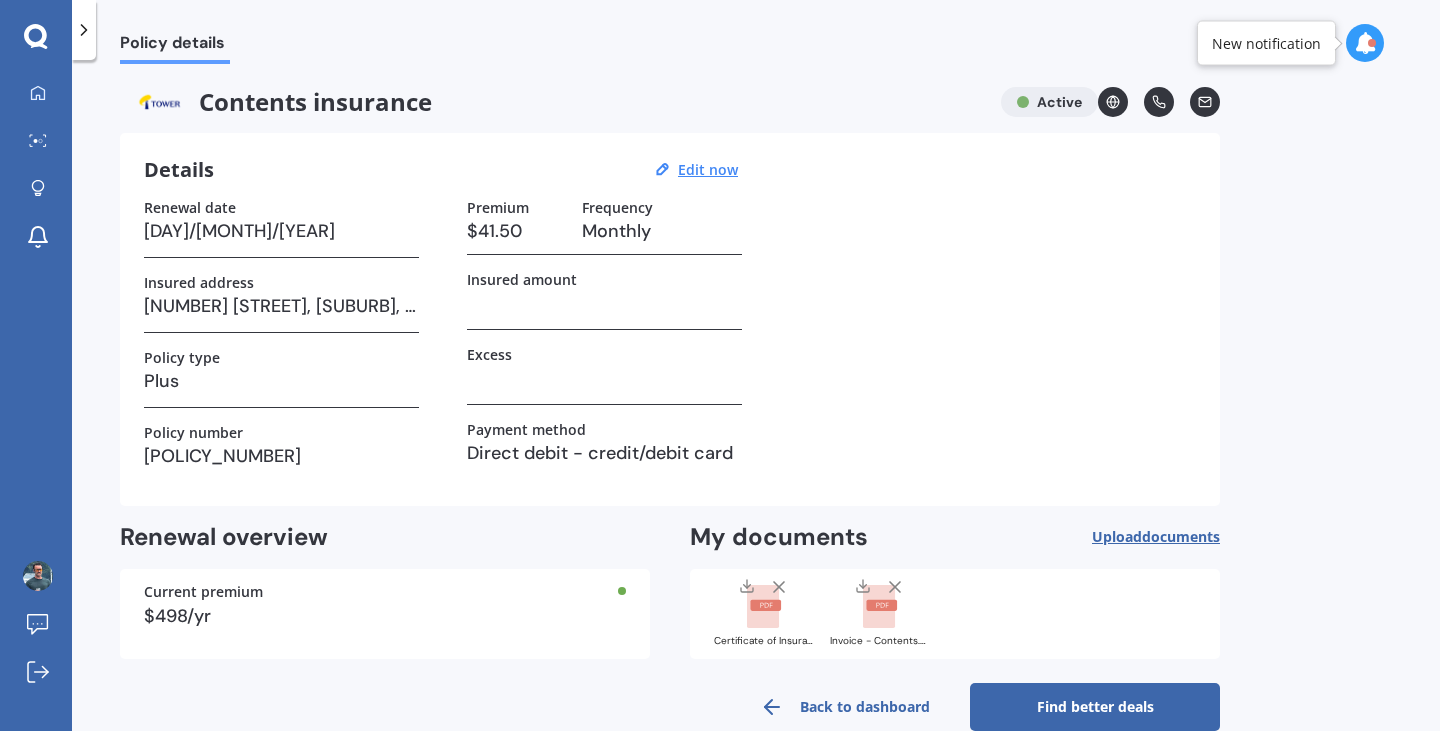 click at bounding box center (36, 37) 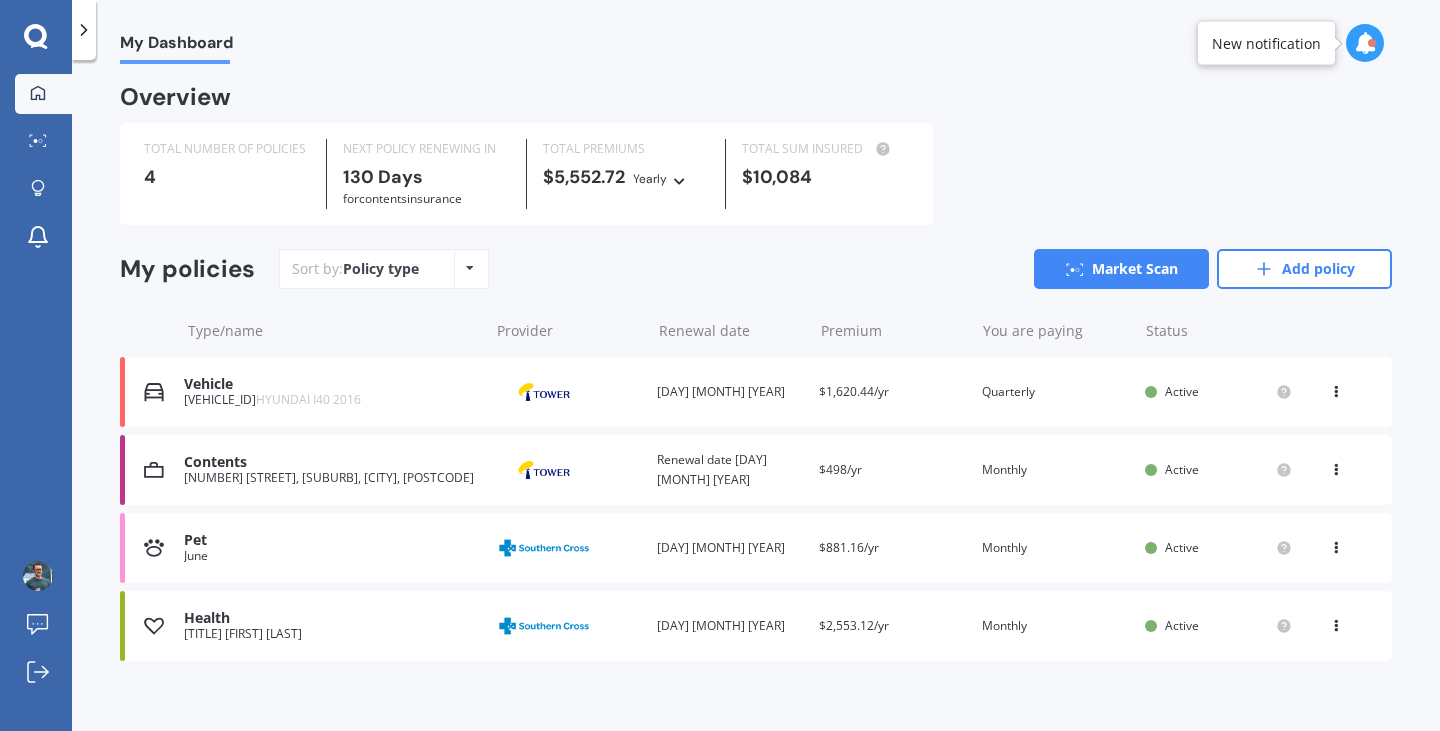 scroll, scrollTop: 0, scrollLeft: 0, axis: both 